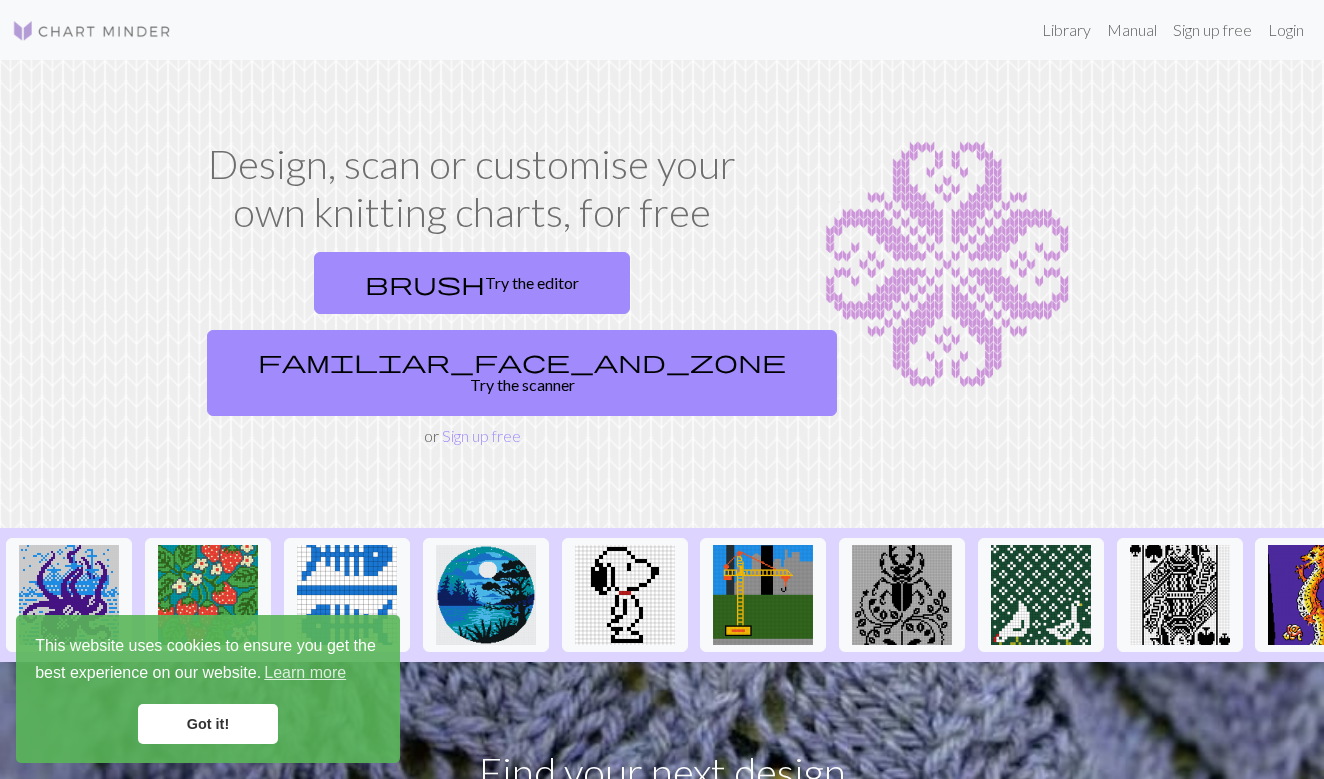 scroll, scrollTop: 0, scrollLeft: 0, axis: both 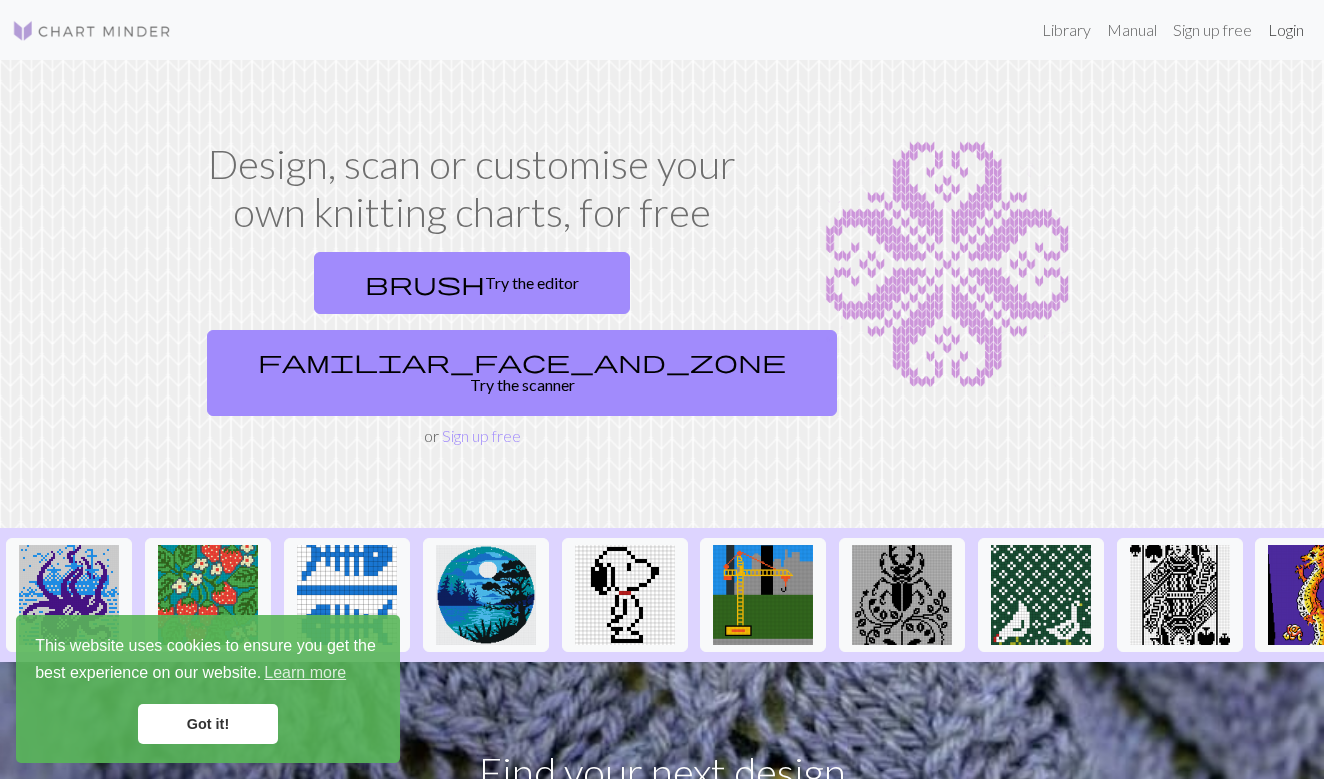 click on "Login" at bounding box center (1286, 30) 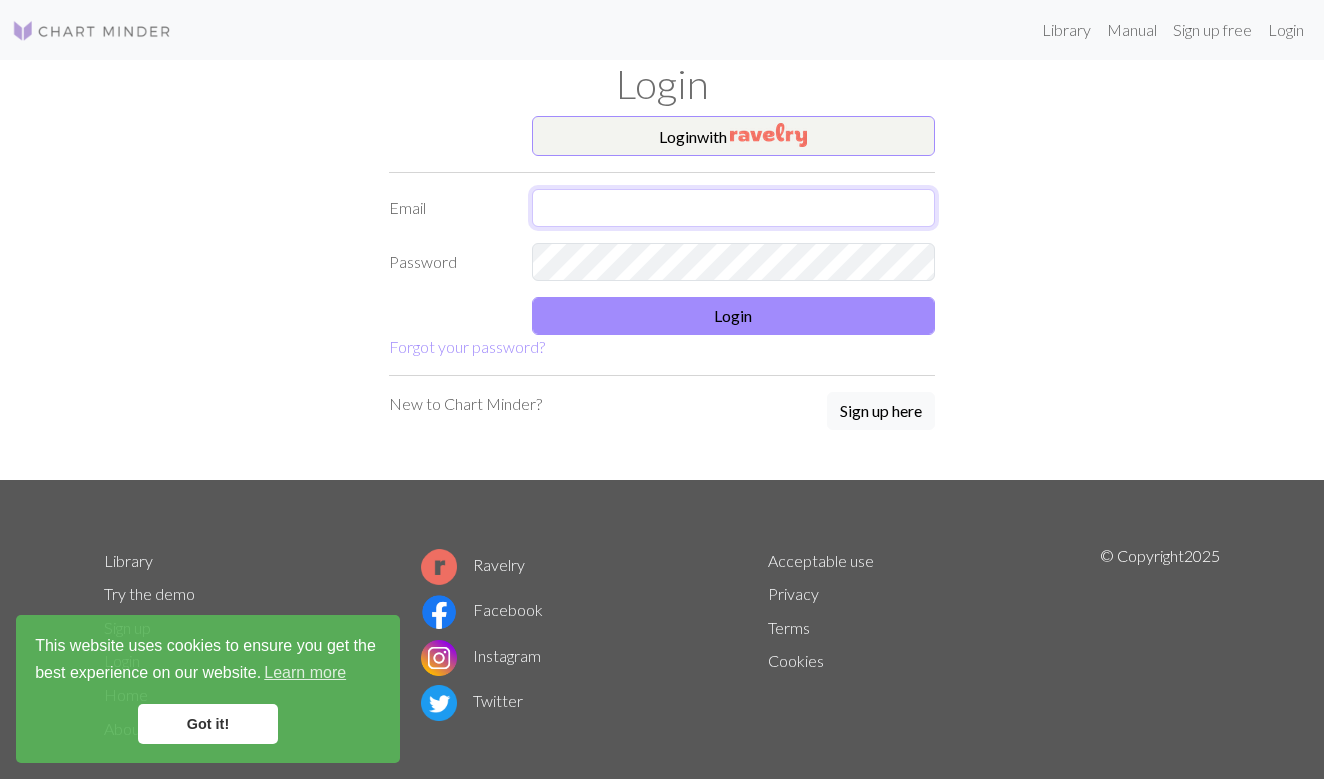 click at bounding box center [734, 208] 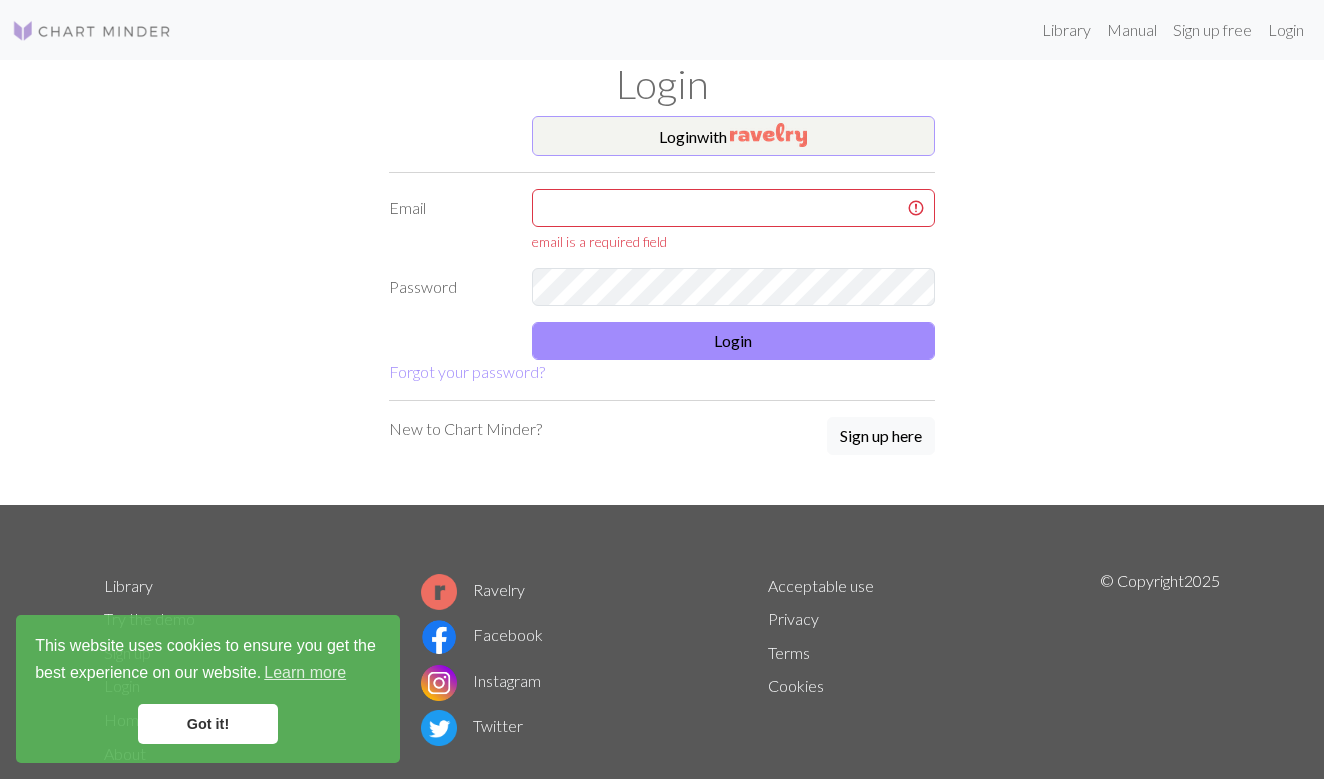 click on "Login  with" at bounding box center (734, 136) 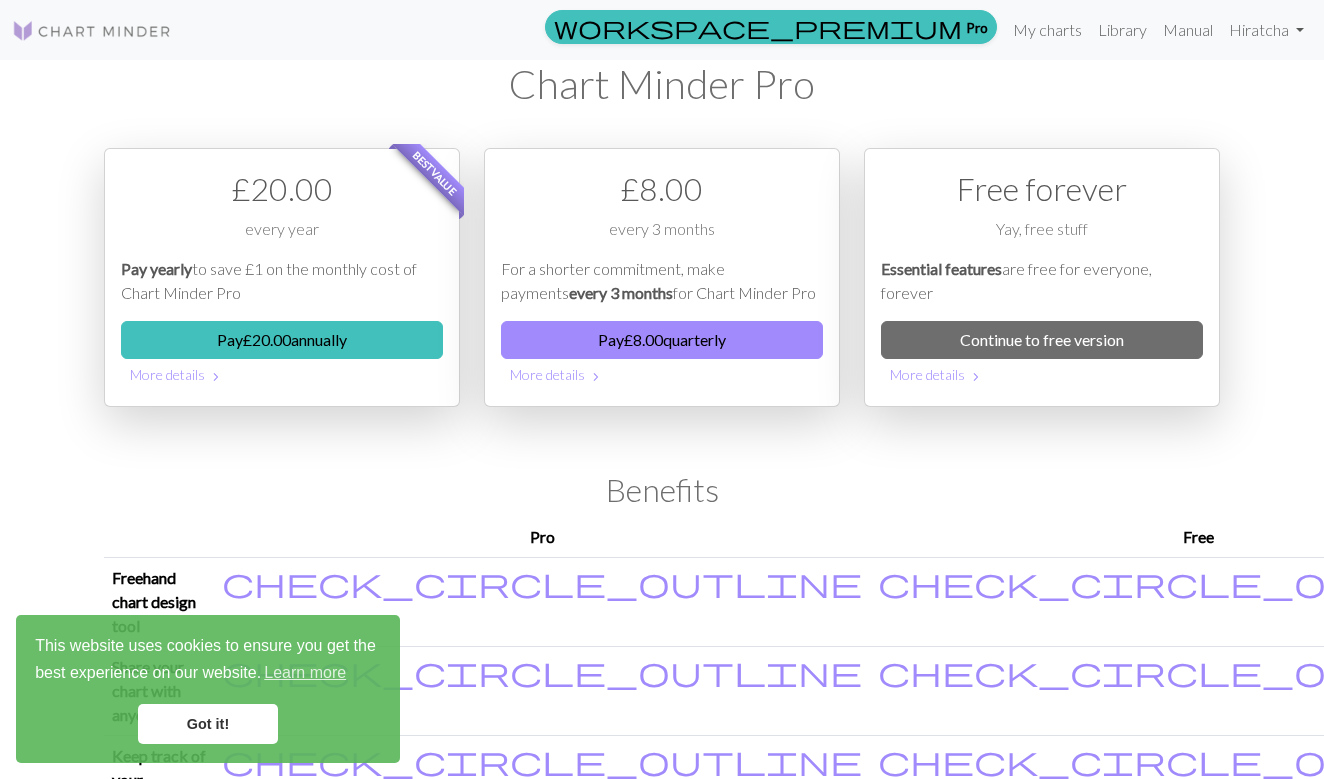 scroll, scrollTop: 24, scrollLeft: 0, axis: vertical 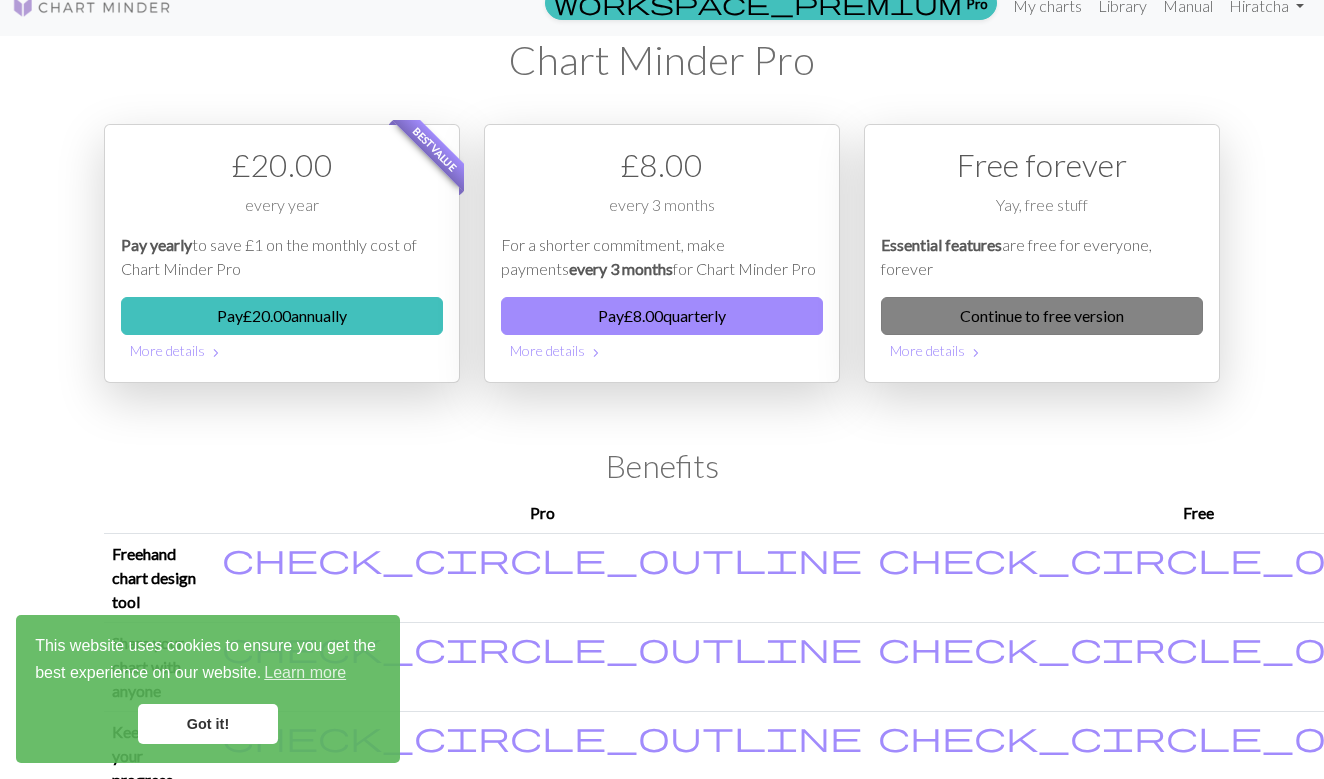 click on "Continue to free version" at bounding box center (1042, 316) 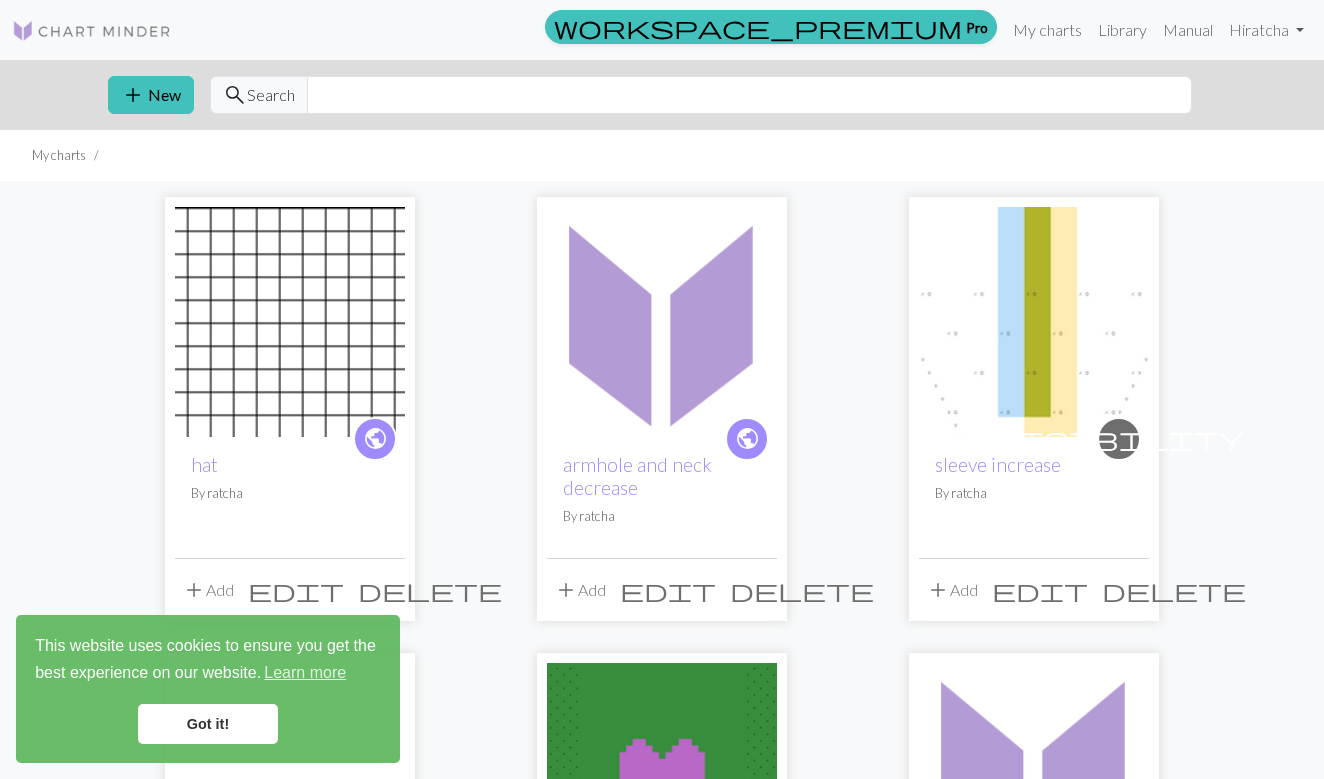 scroll, scrollTop: 0, scrollLeft: 0, axis: both 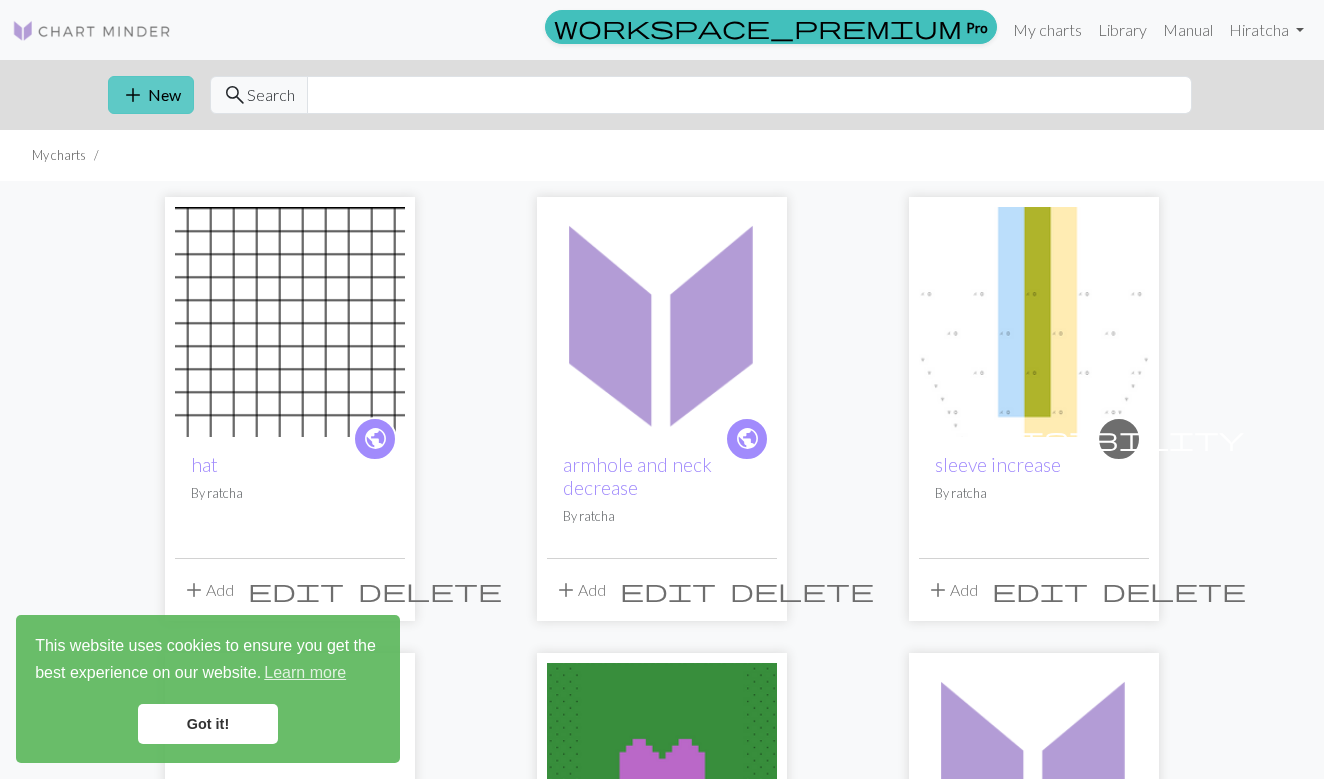 click on "add   New" at bounding box center (151, 95) 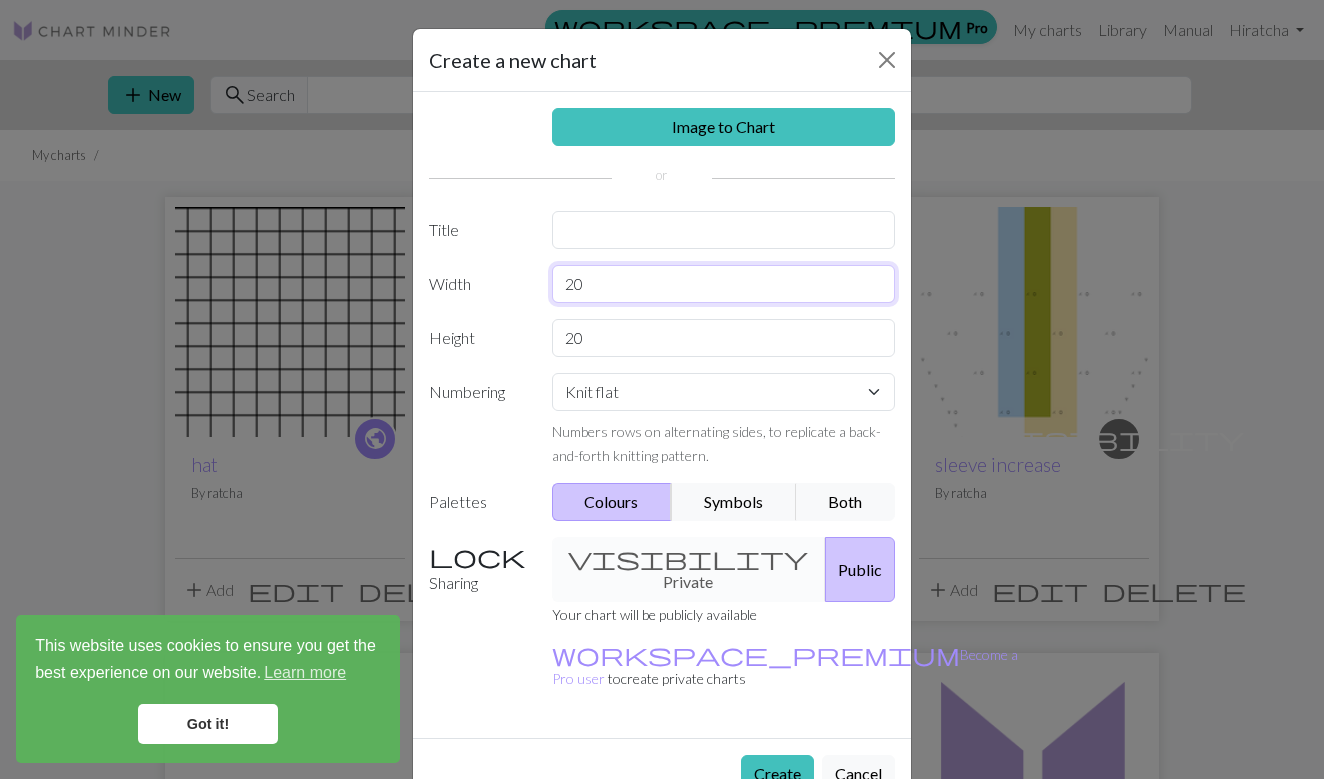 click on "20" at bounding box center [724, 284] 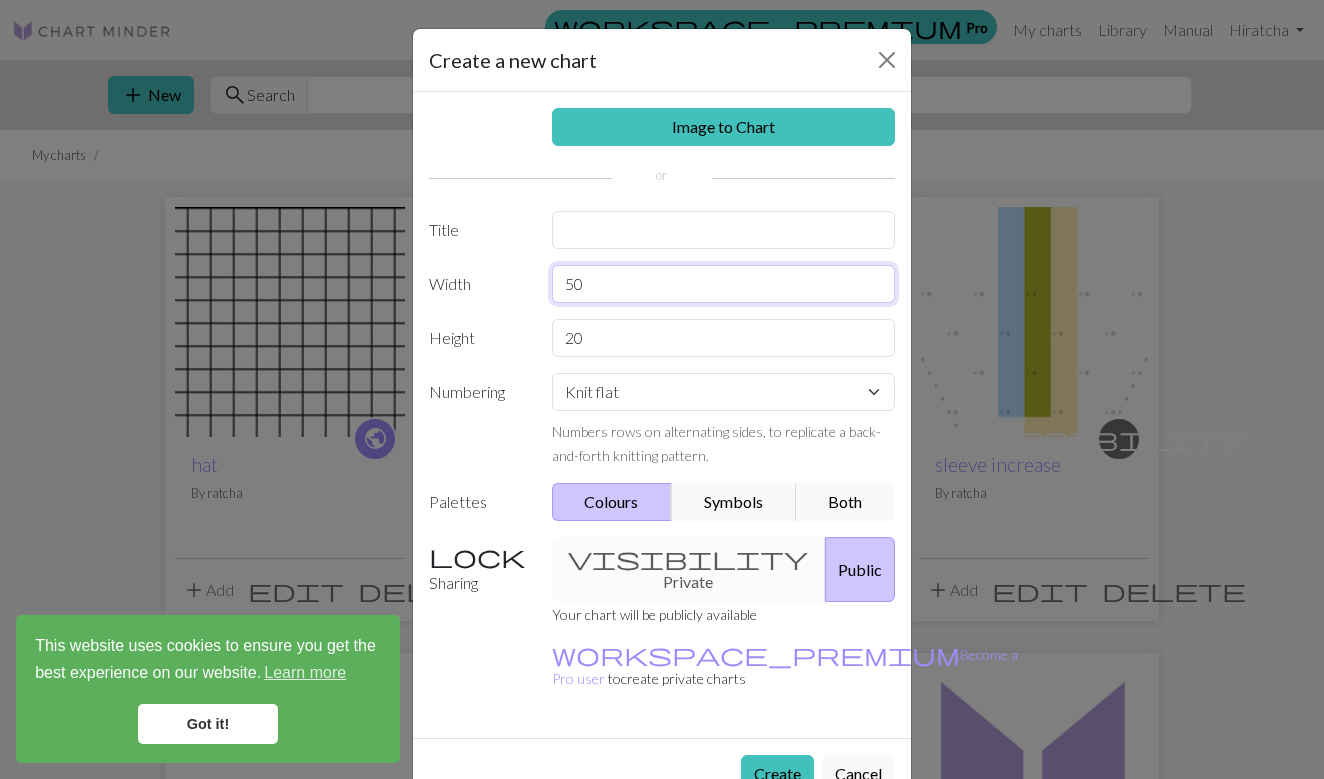 type on "50" 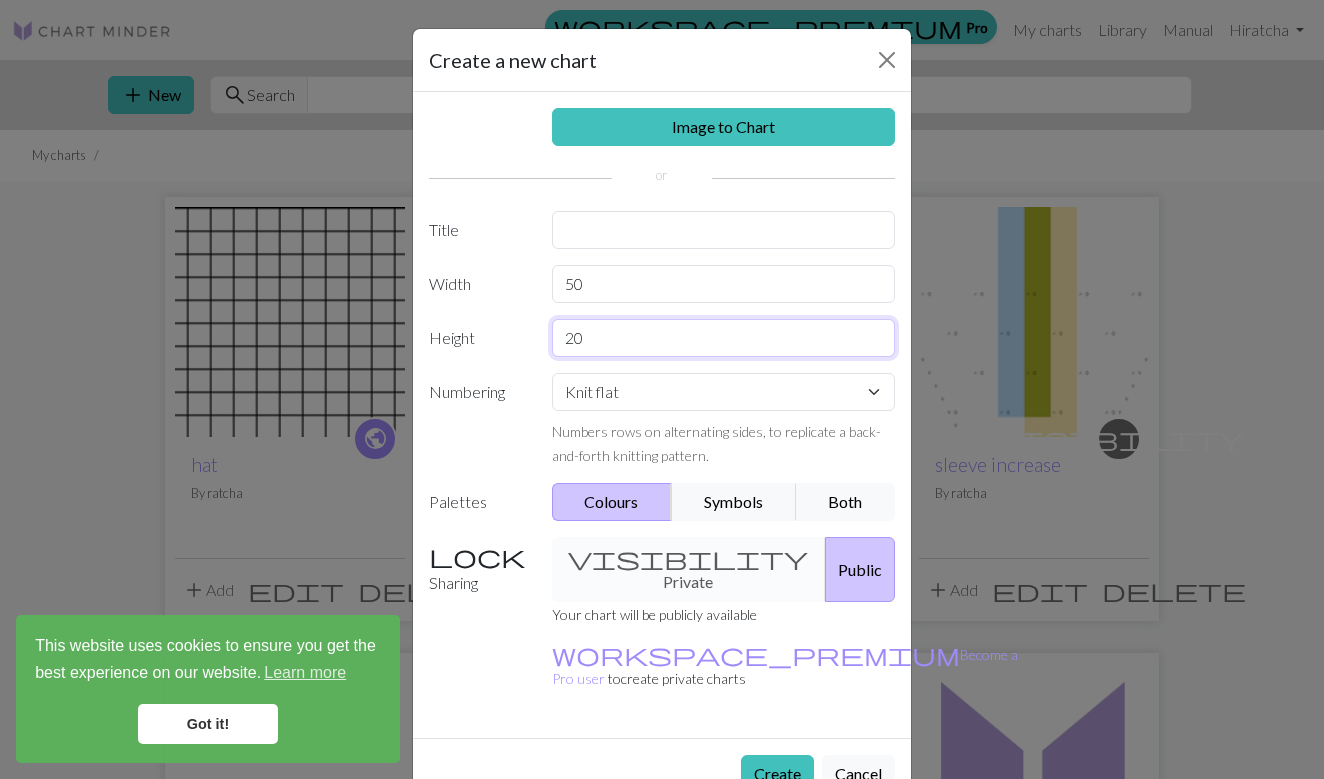 click on "20" at bounding box center (724, 338) 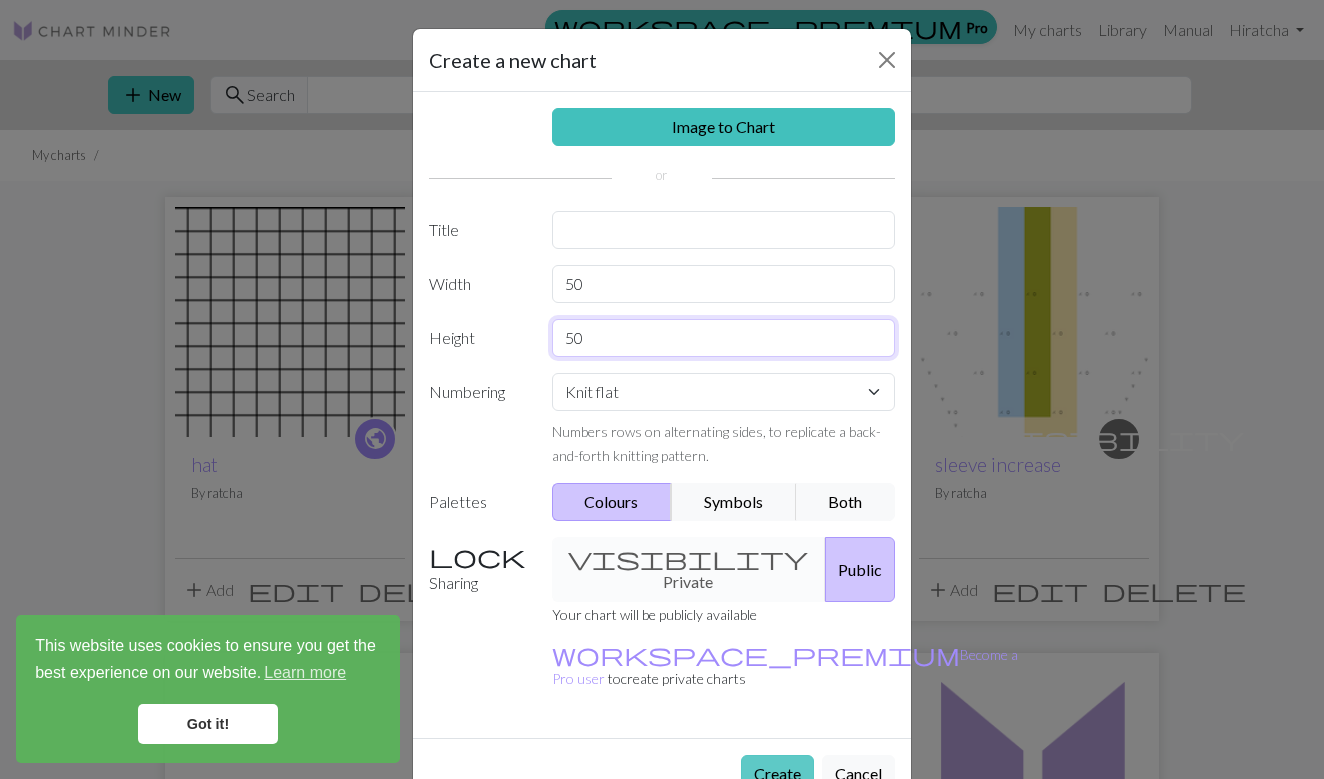 type on "50" 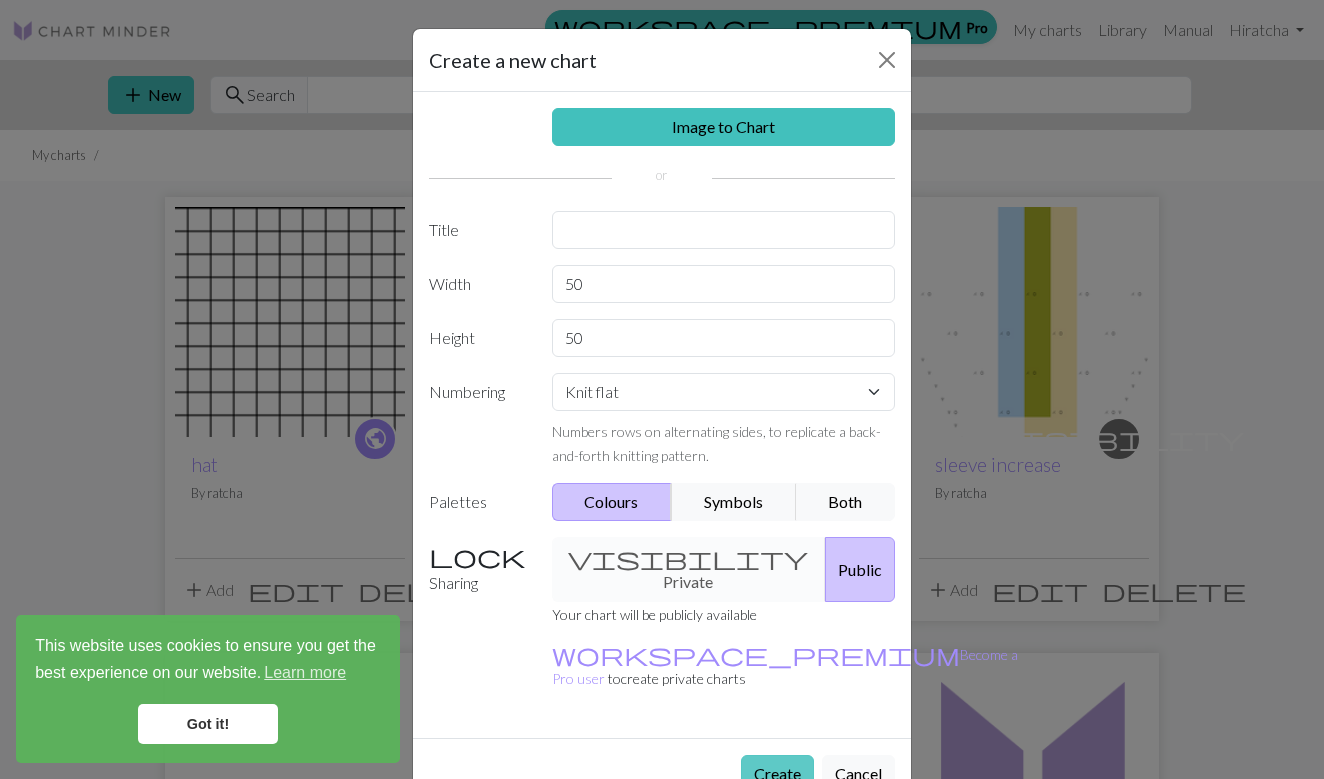 click on "Create" at bounding box center [777, 774] 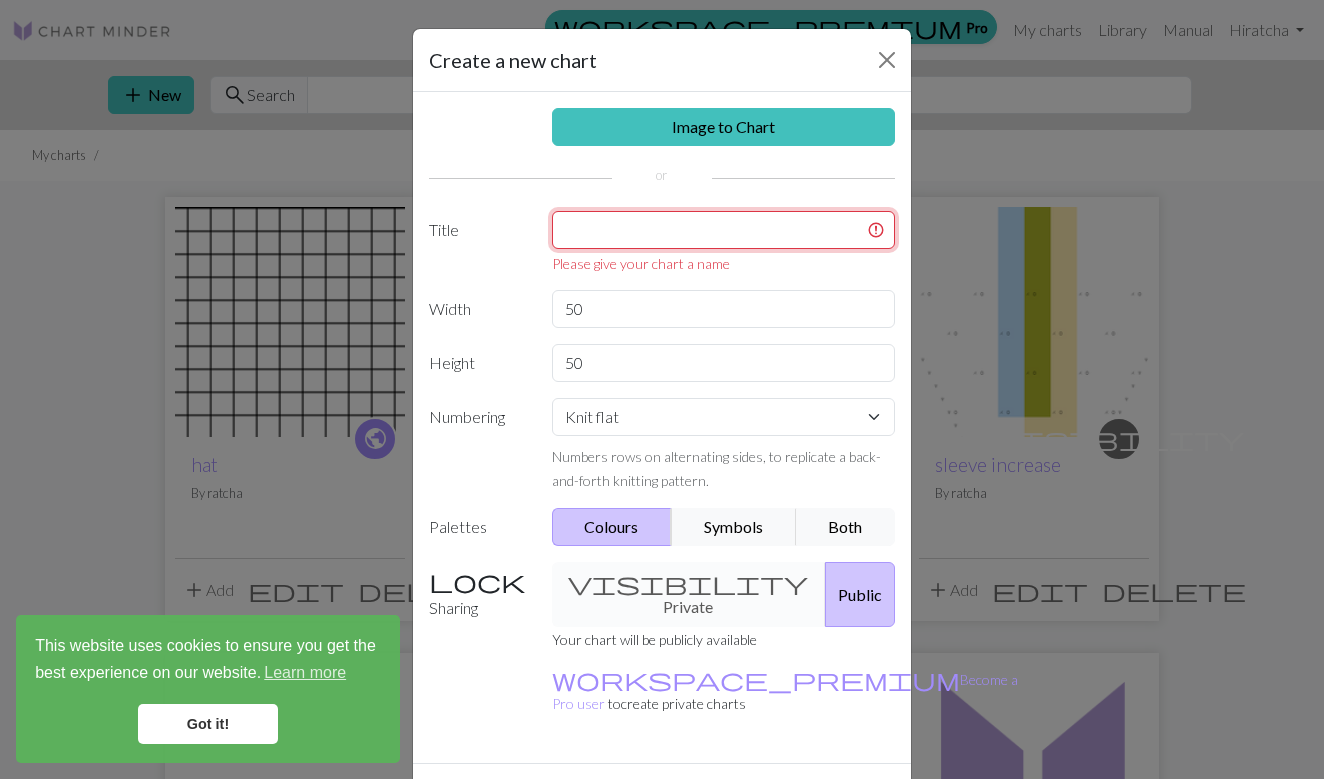 click at bounding box center [724, 230] 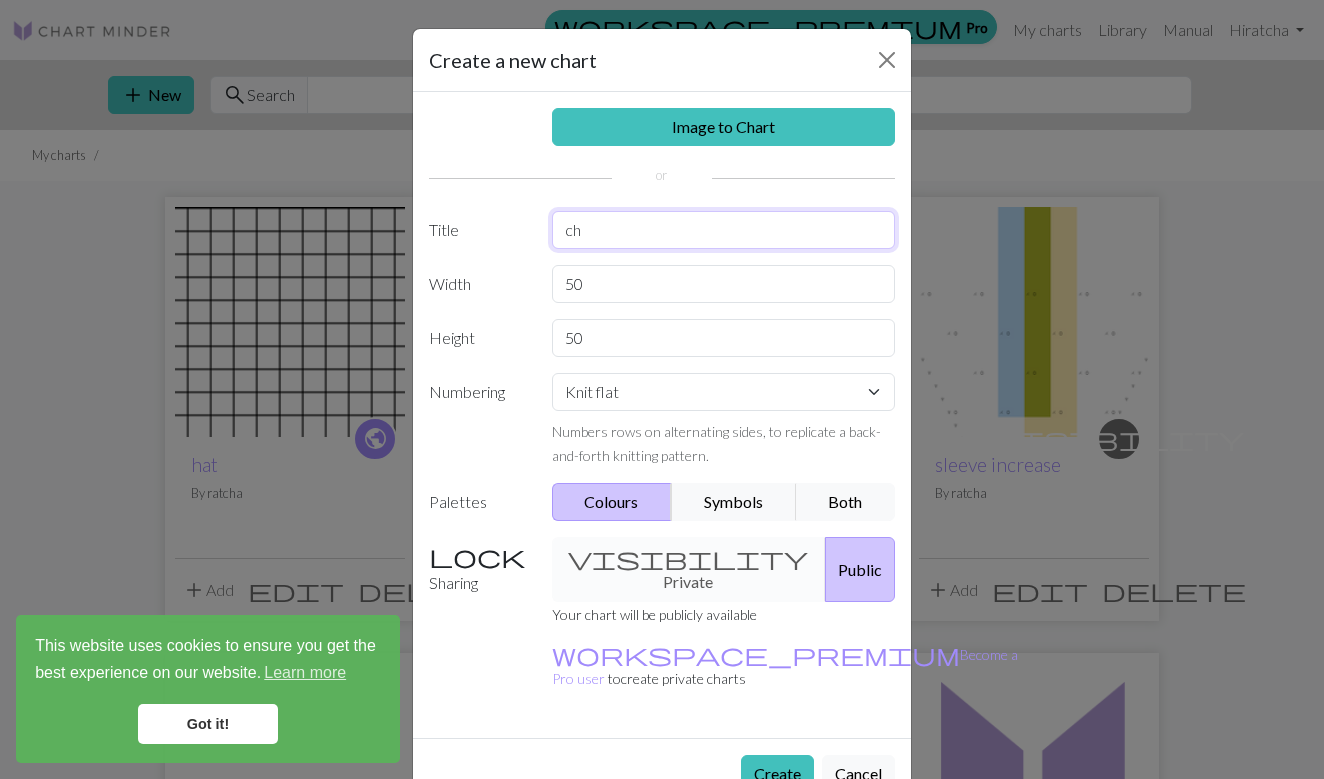 type on "c" 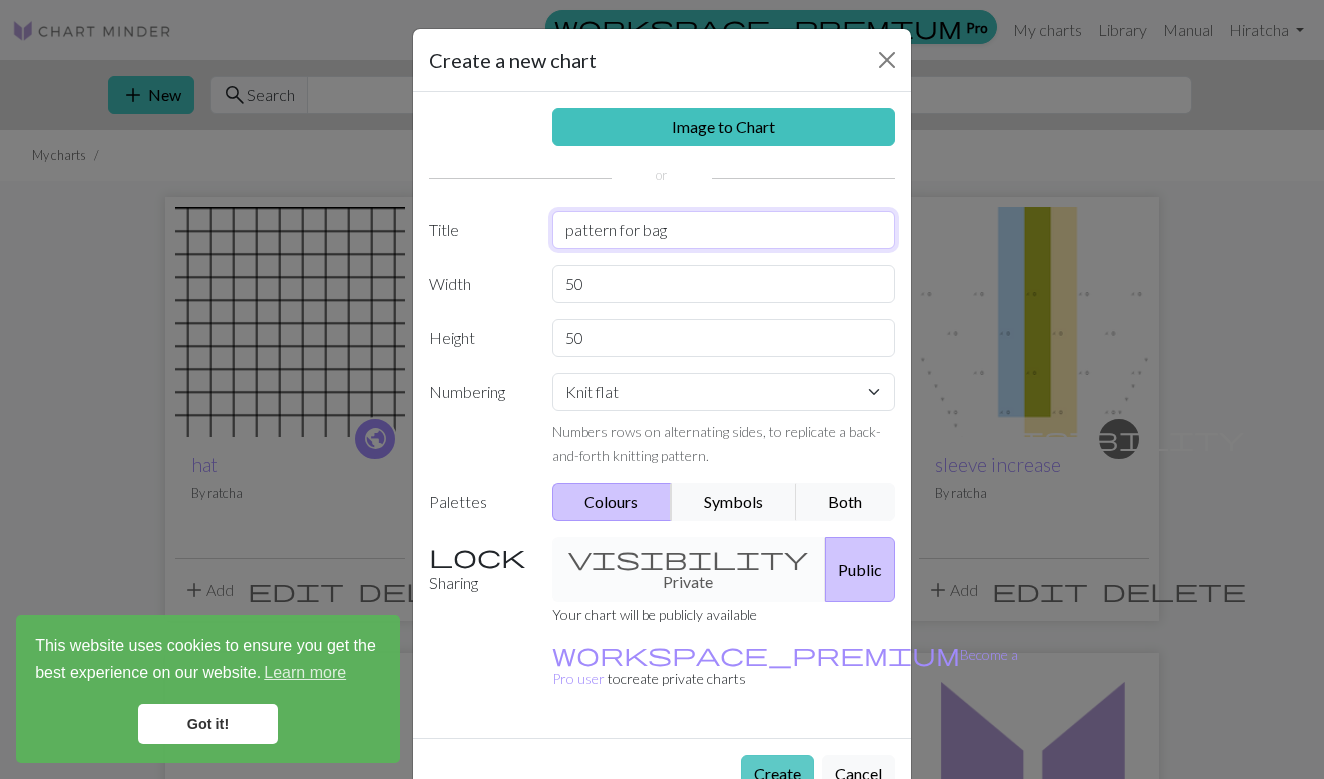 type on "pattern for bag" 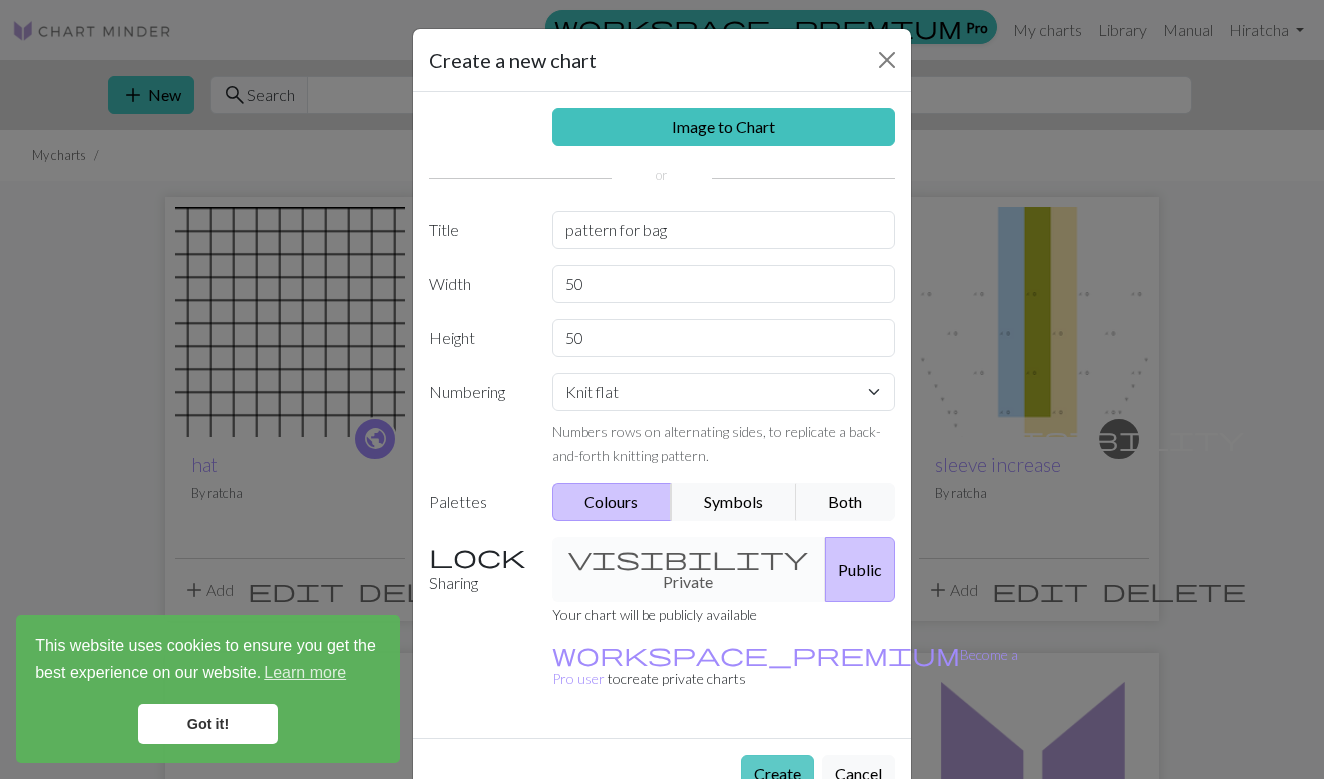 click on "Create" at bounding box center (777, 774) 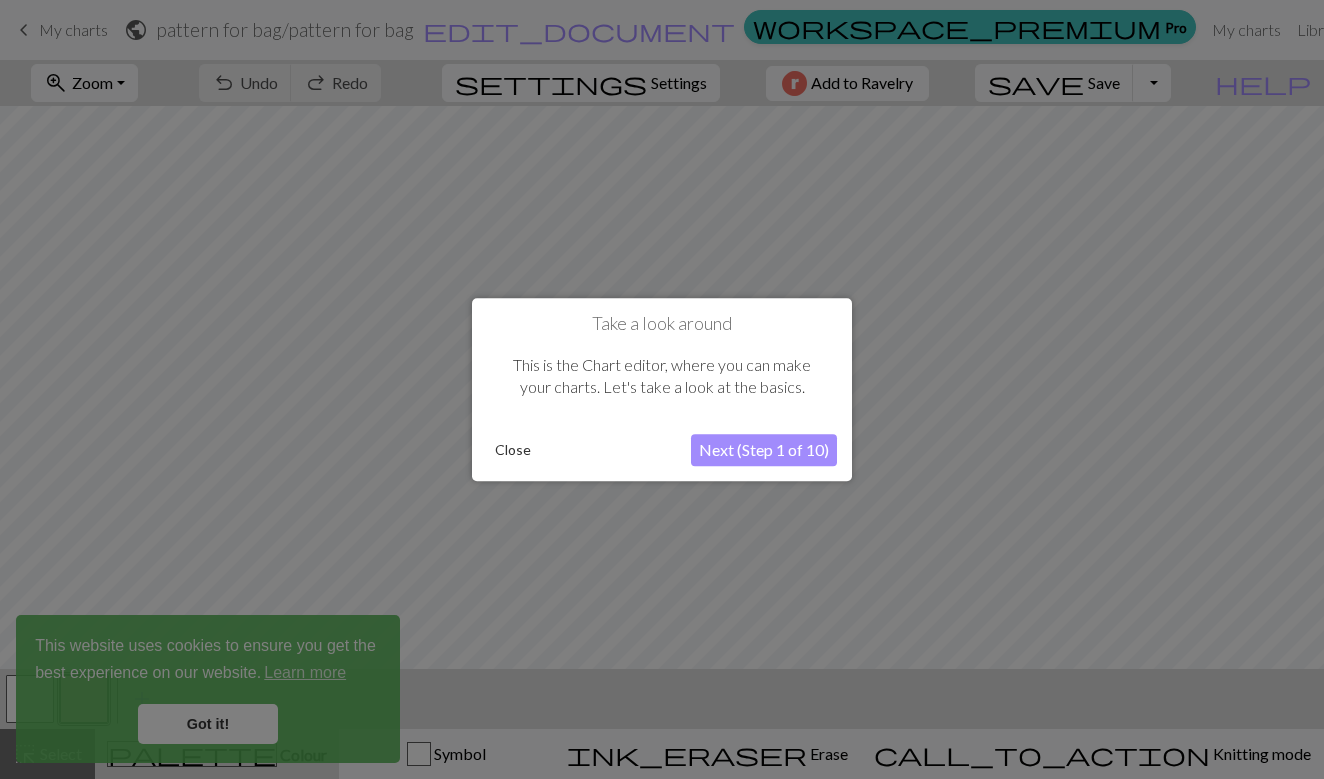 scroll, scrollTop: 0, scrollLeft: 0, axis: both 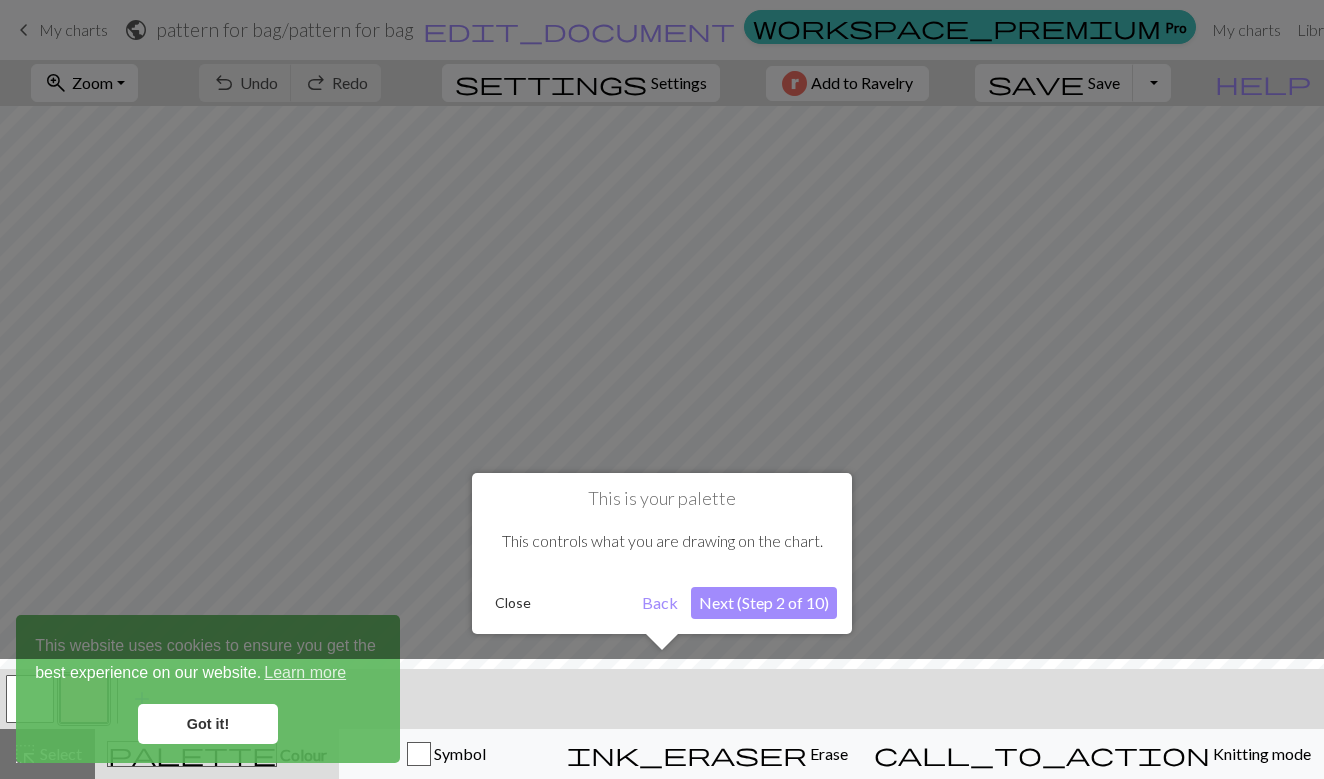 click on "Next (Step 2 of 10)" at bounding box center [764, 603] 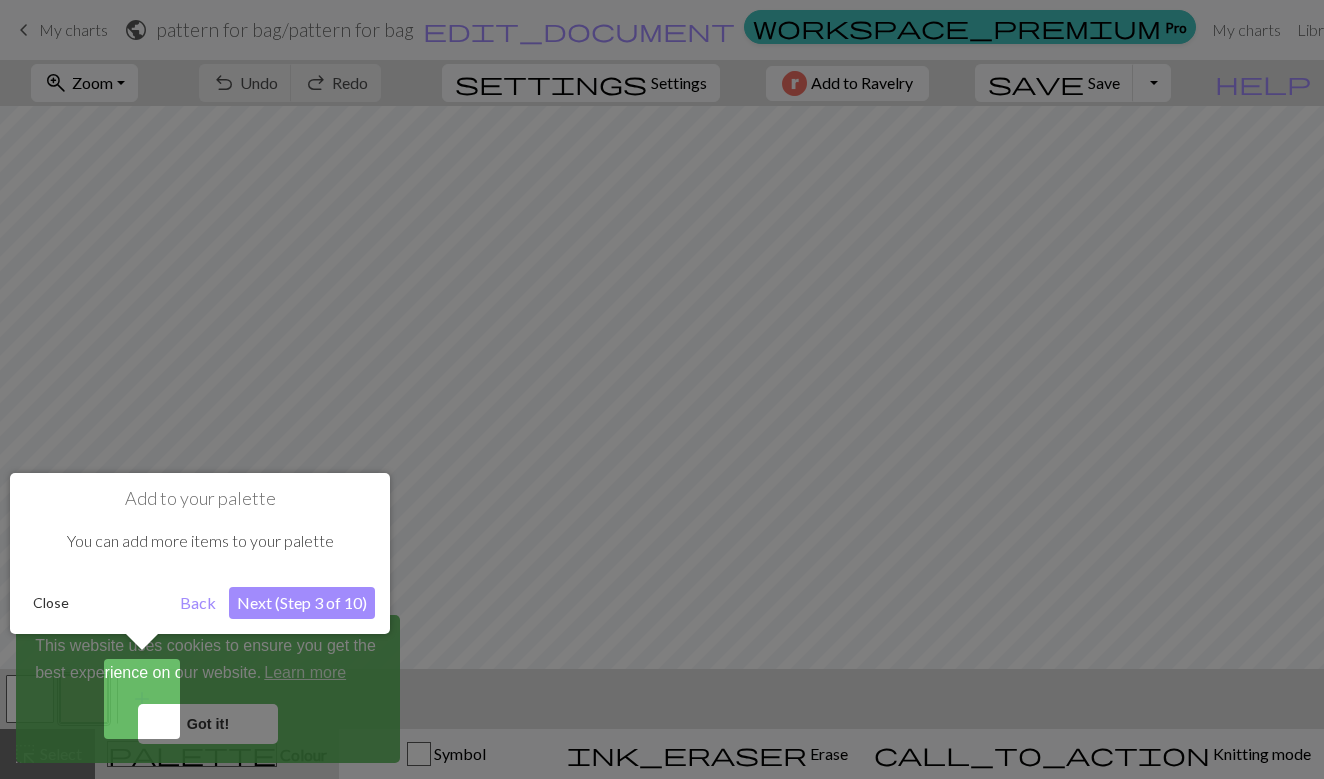 click on "Next (Step 3 of 10)" at bounding box center (302, 603) 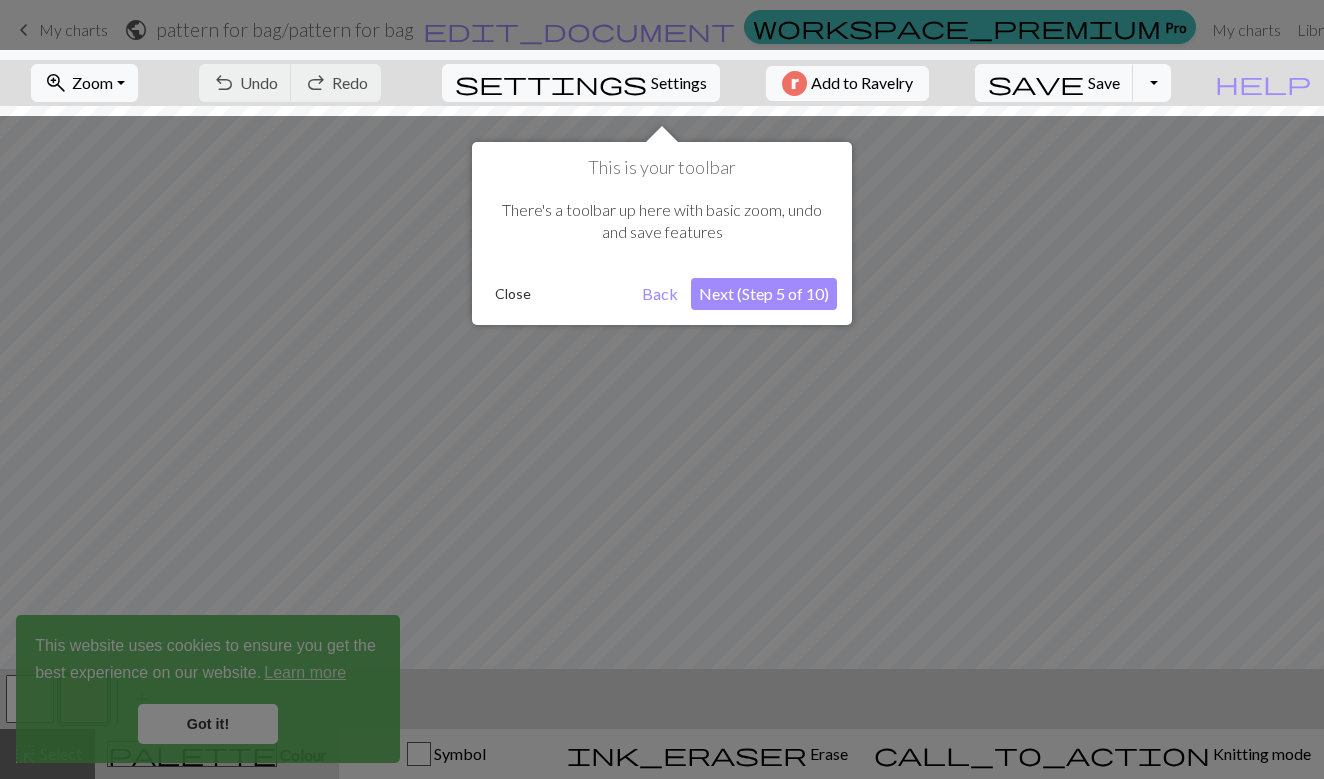 click on "Next (Step 5 of 10)" at bounding box center (764, 294) 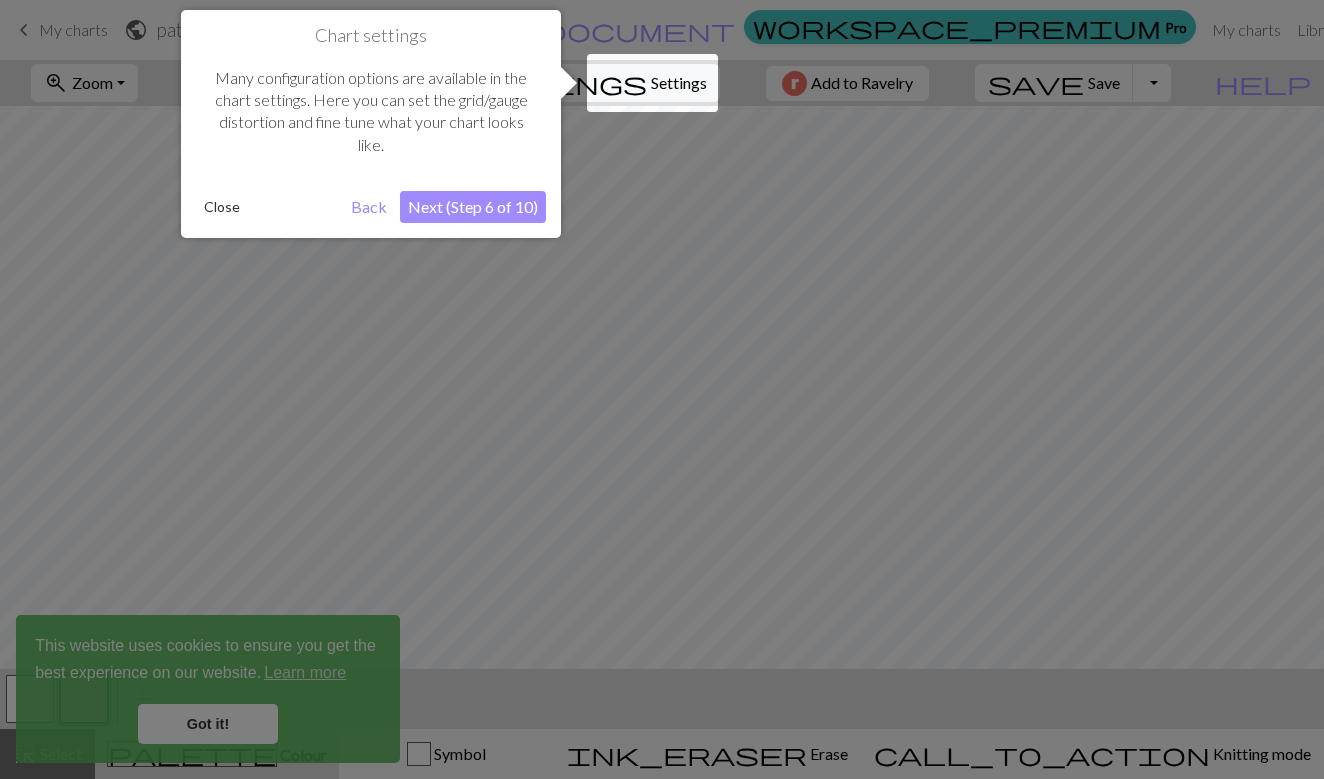 click on "Next (Step 6 of 10)" at bounding box center (473, 207) 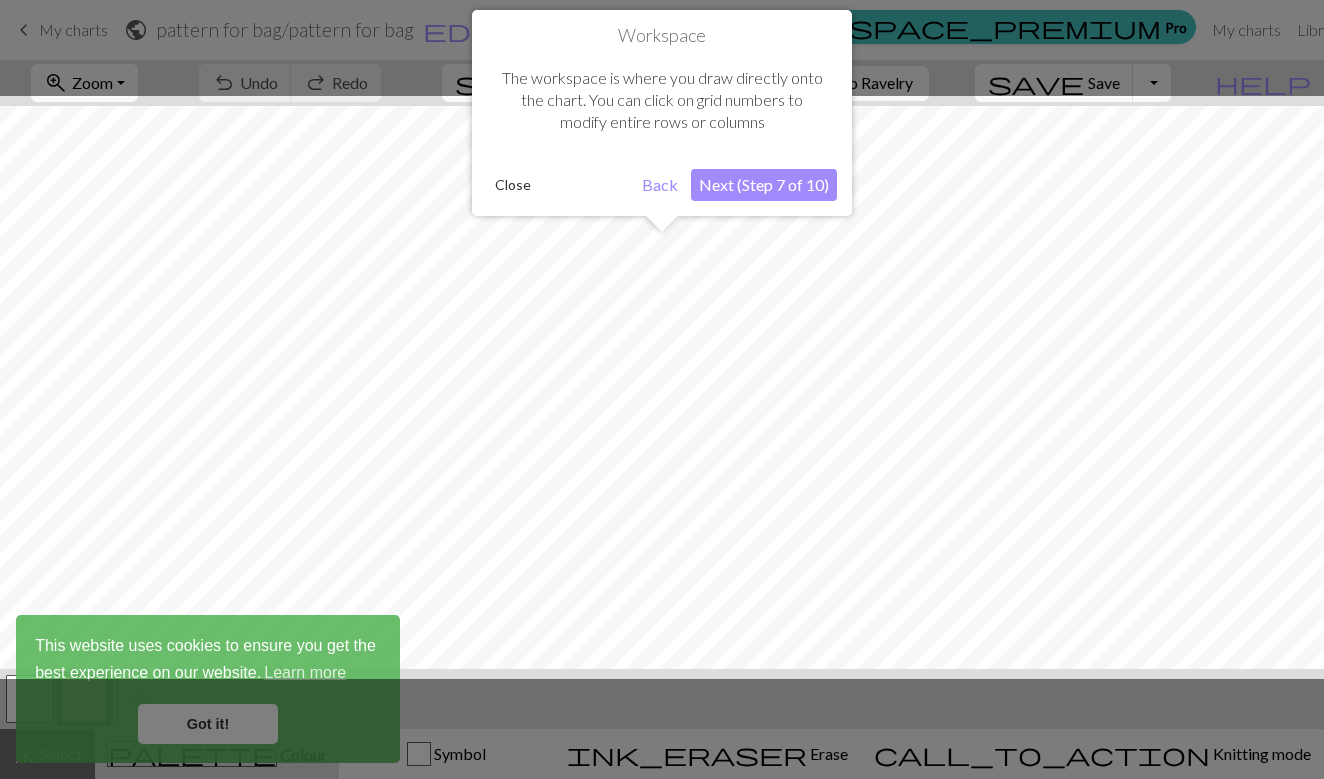scroll, scrollTop: 76, scrollLeft: 0, axis: vertical 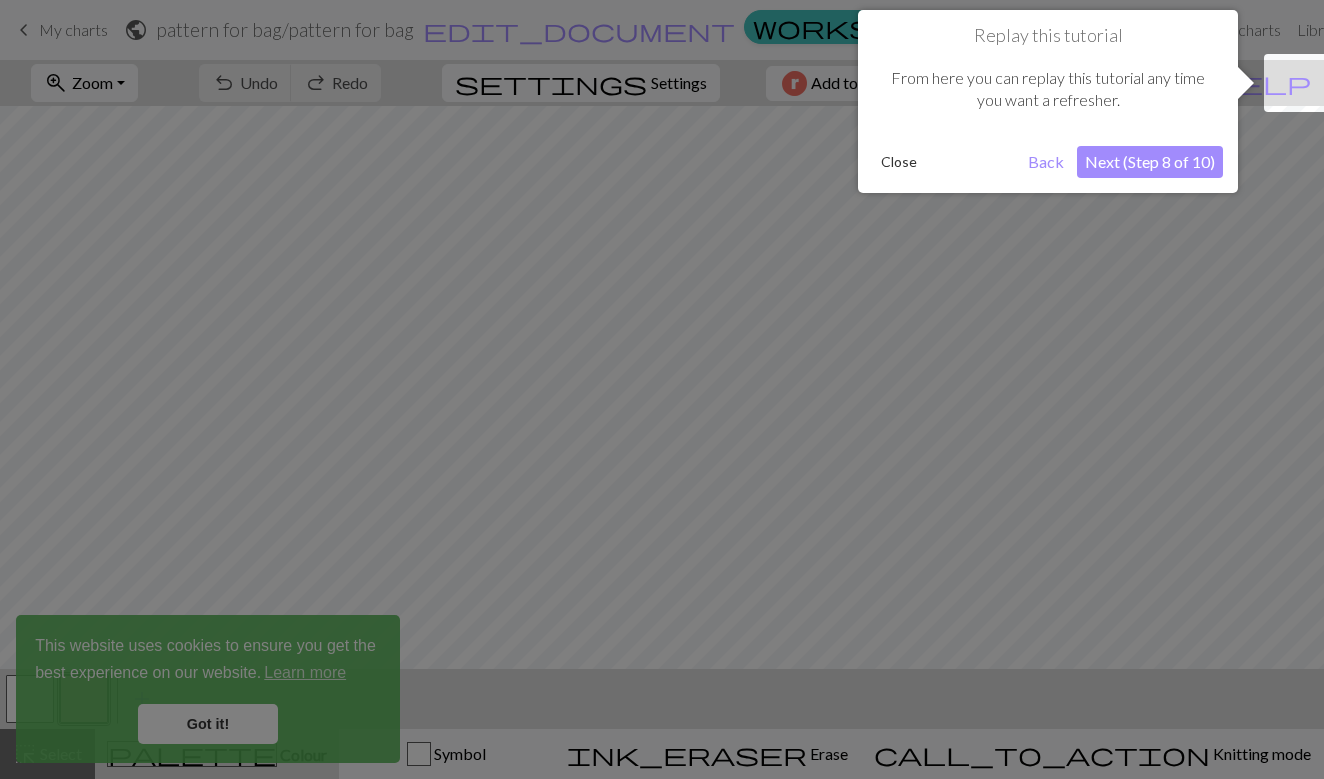 click on "Next (Step 8 of 10)" at bounding box center (1150, 162) 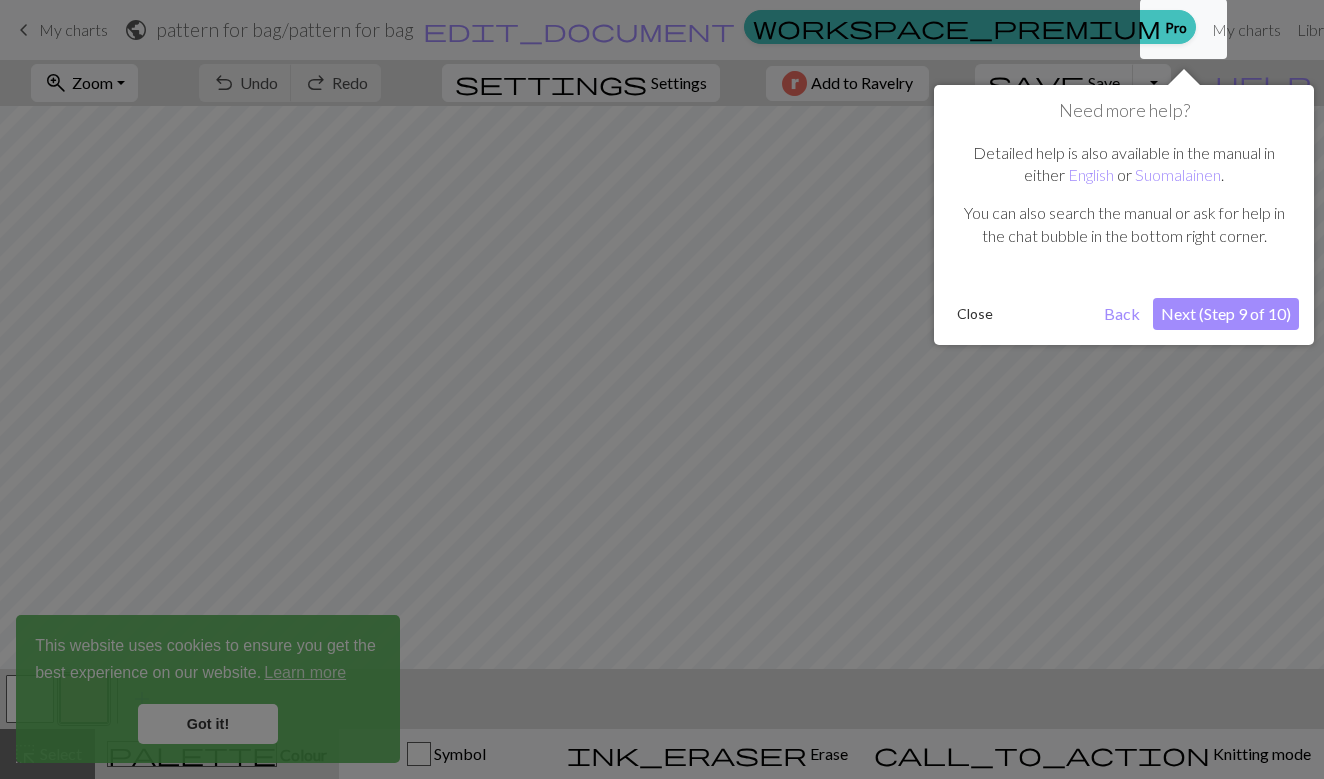 click on "Next (Step 9 of 10)" at bounding box center [1226, 314] 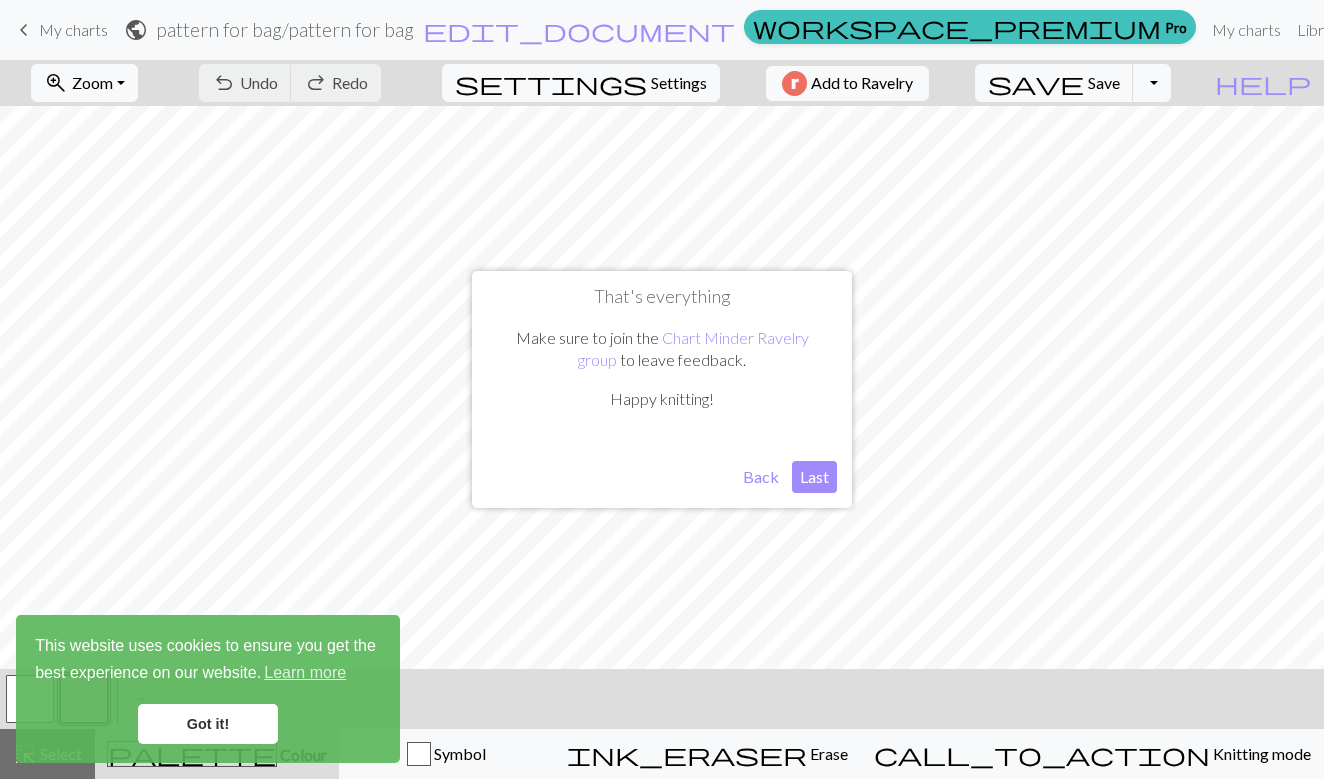 click on "Last" at bounding box center [814, 477] 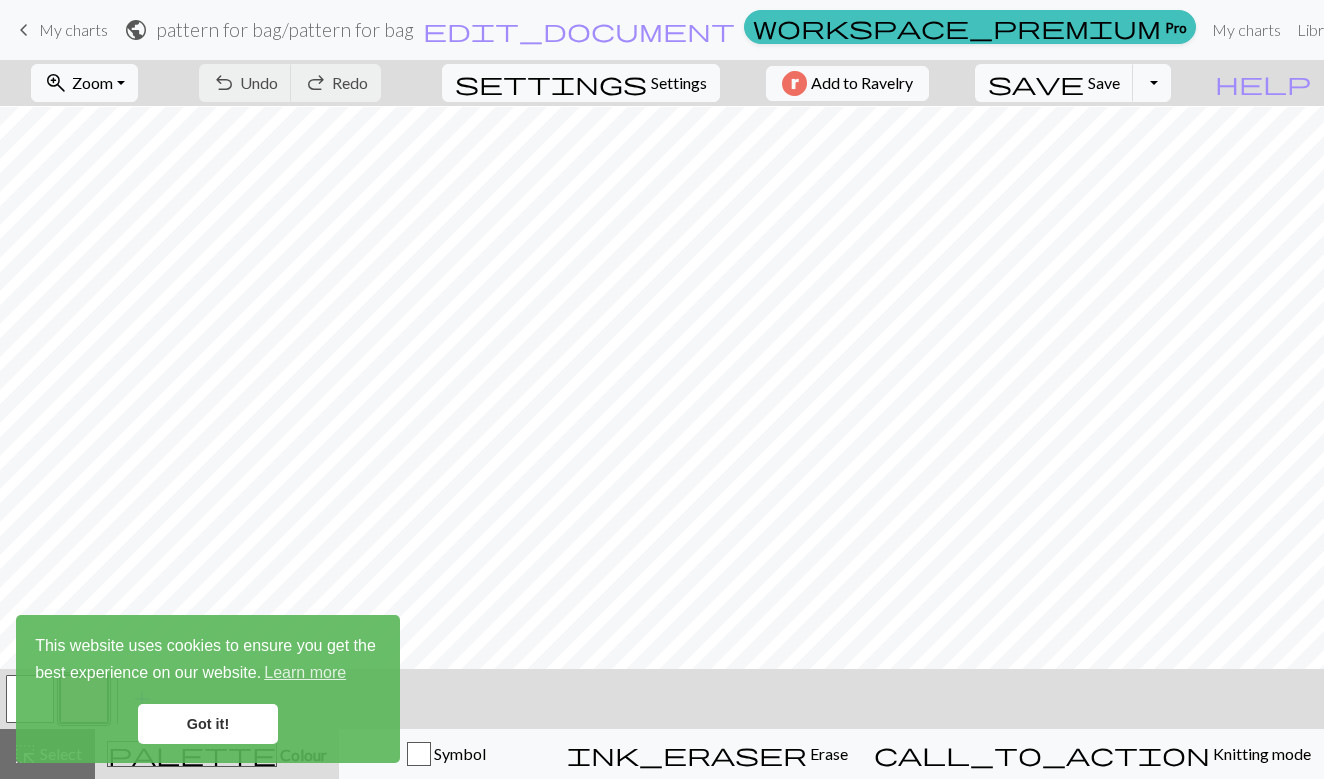 scroll, scrollTop: 527, scrollLeft: 0, axis: vertical 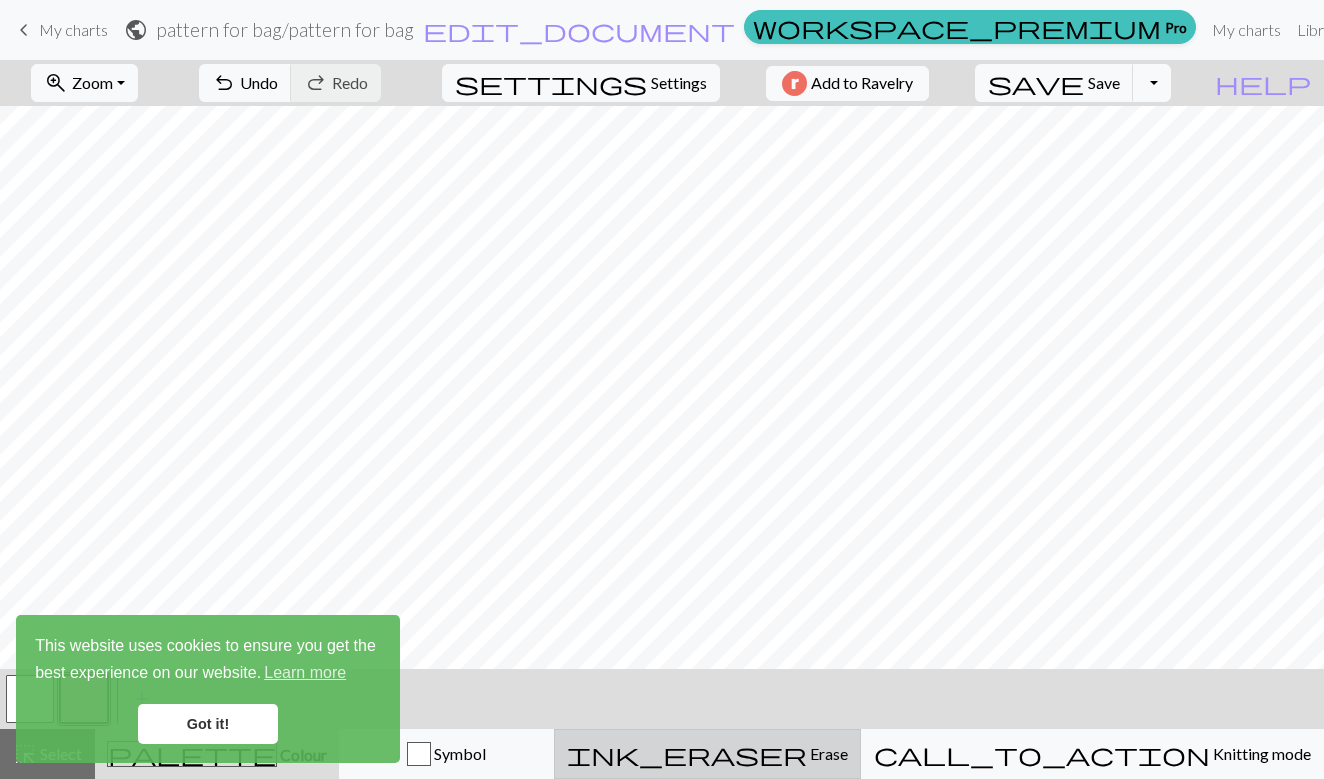 click on "ink_eraser" at bounding box center (687, 754) 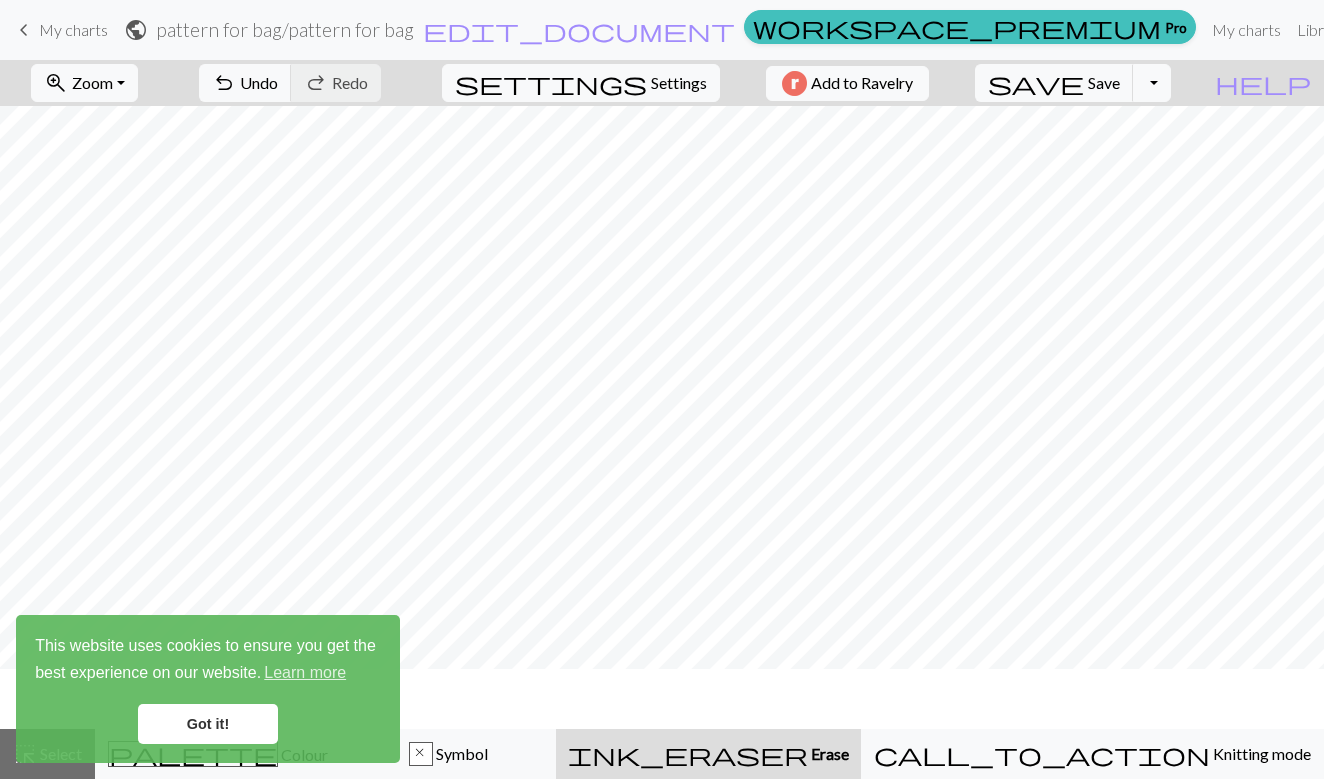 scroll, scrollTop: 467, scrollLeft: 78, axis: both 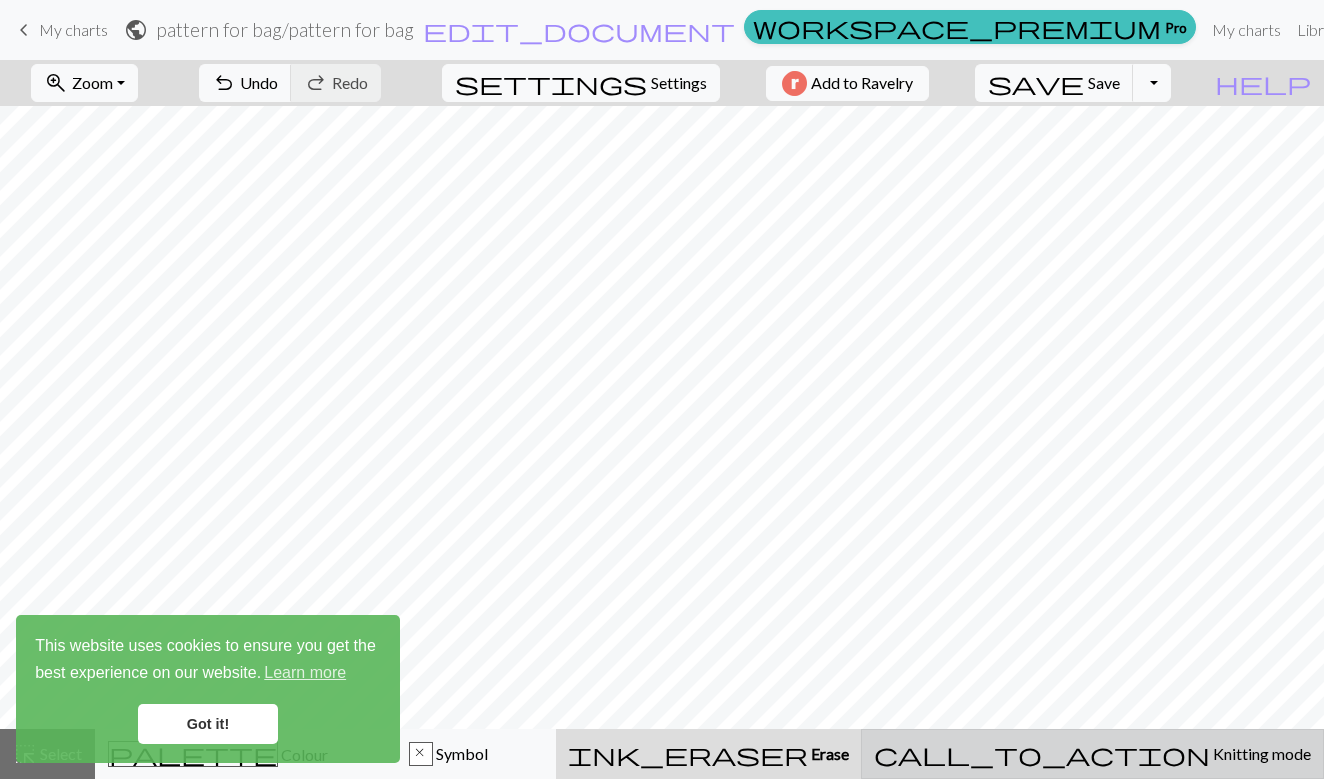 click on "Knitting mode" at bounding box center (1260, 753) 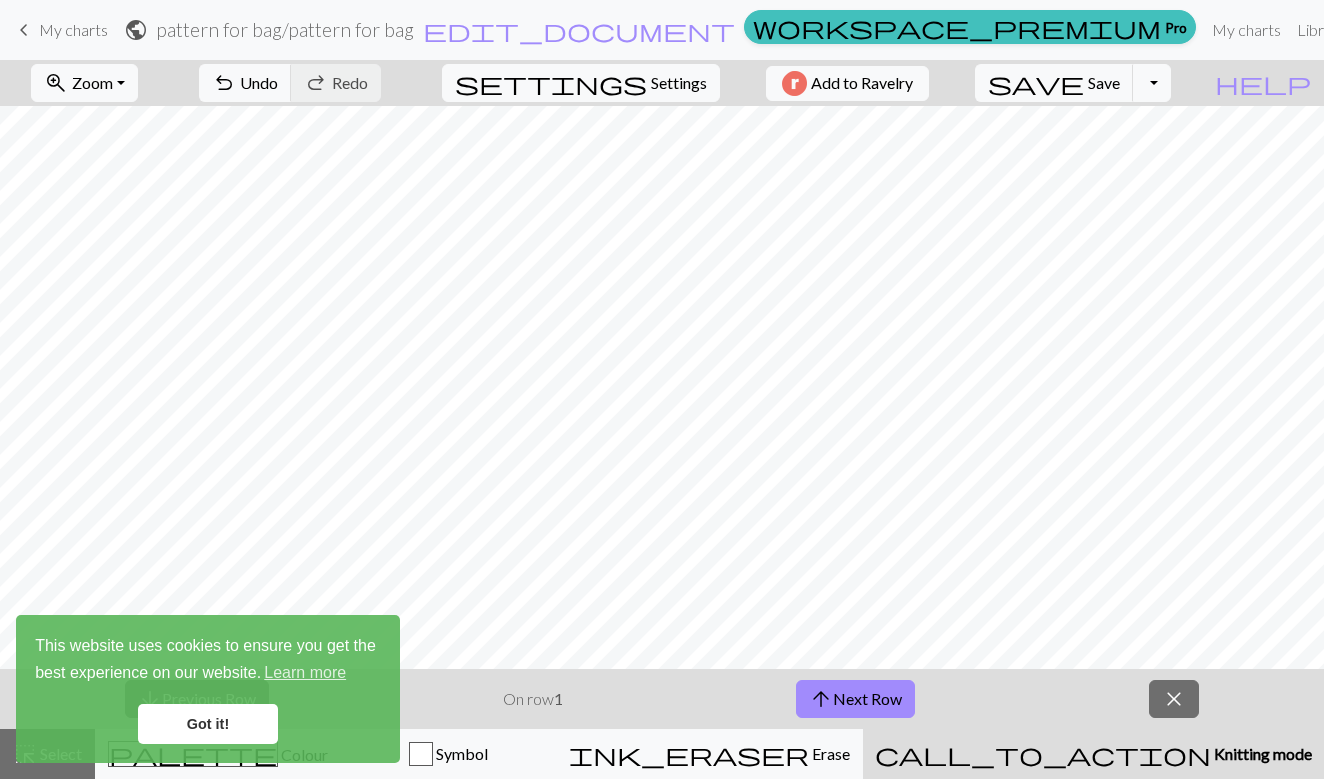 click on "Got it!" at bounding box center [208, 724] 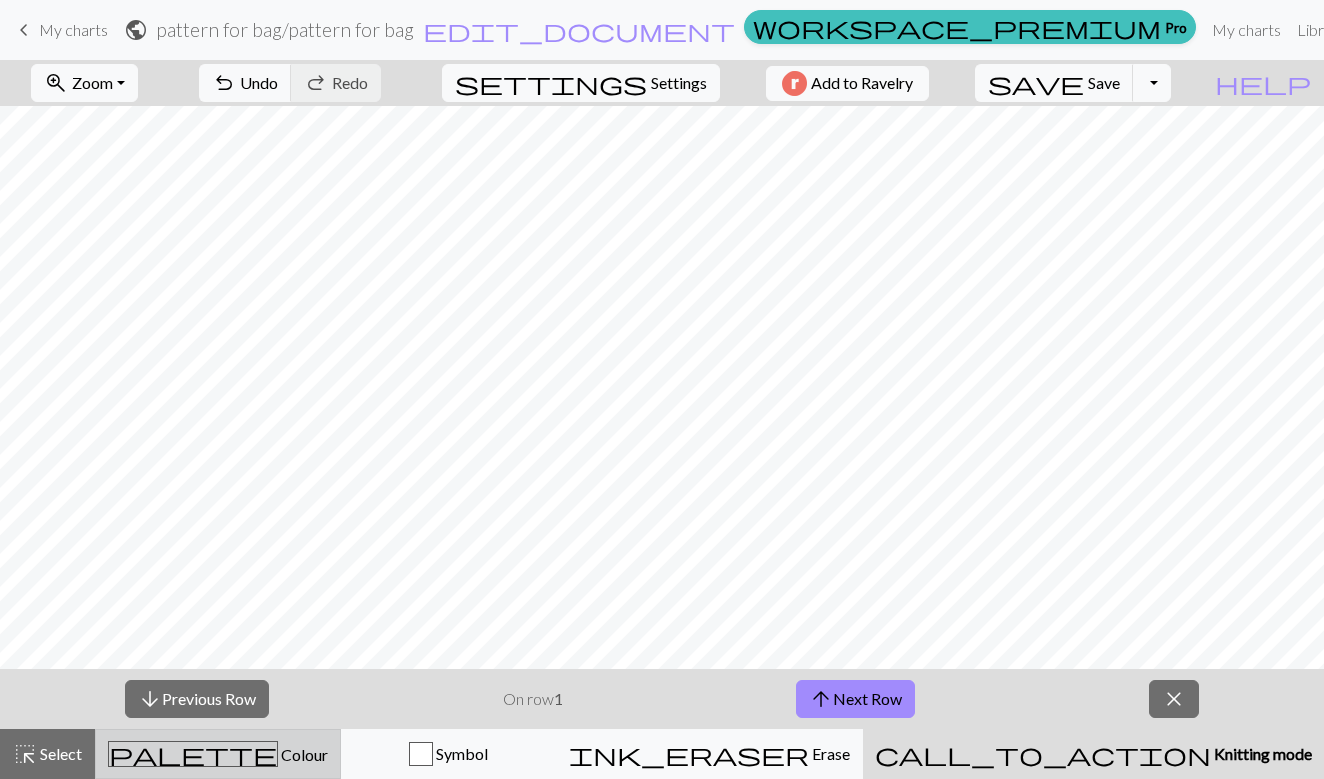 click on "Colour" at bounding box center [303, 754] 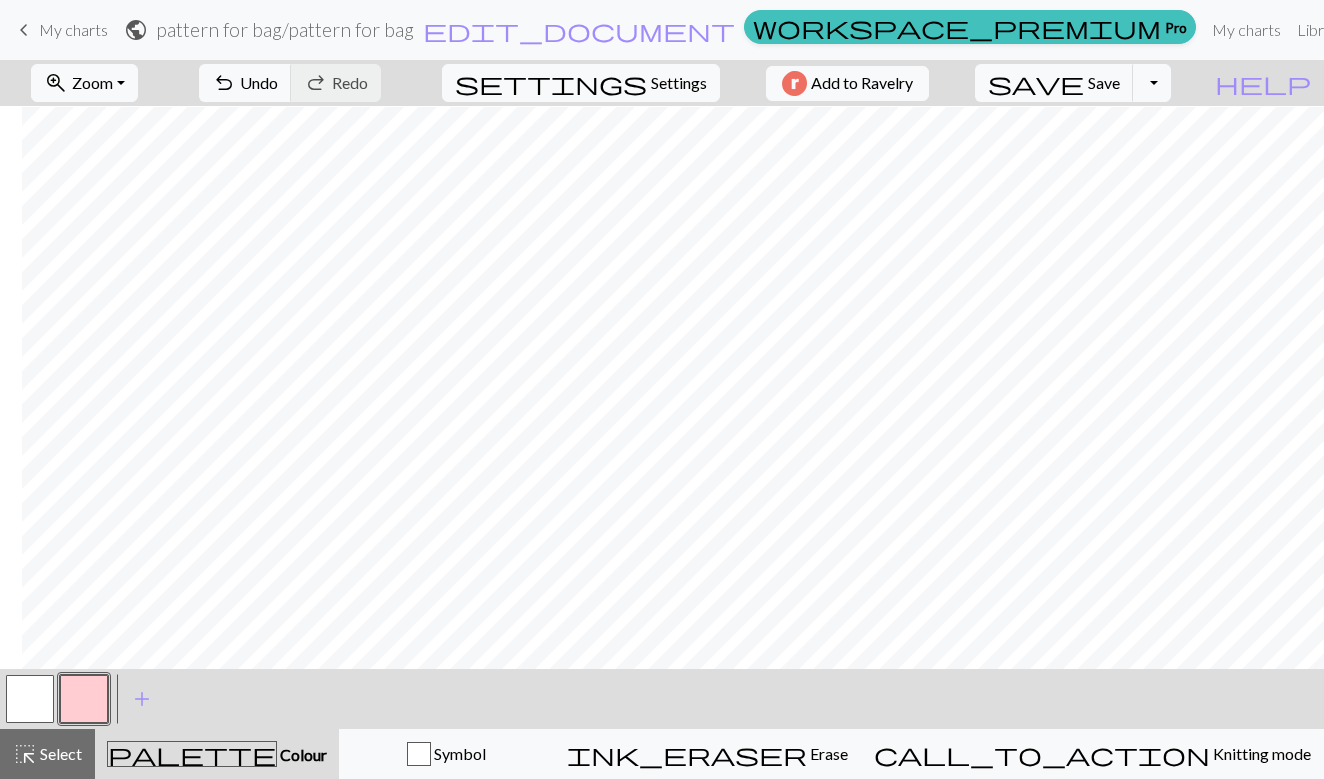scroll, scrollTop: 527, scrollLeft: 23, axis: both 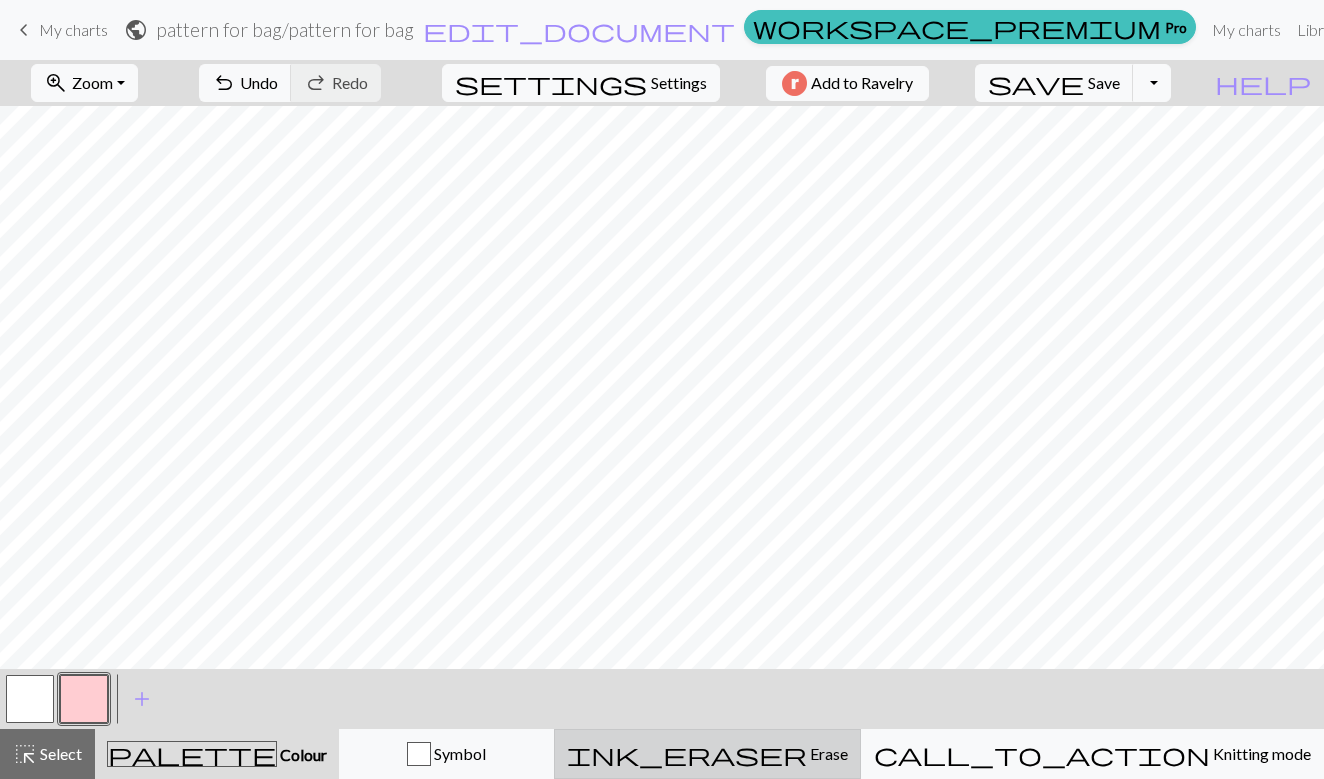 click on "ink_eraser   Erase   Erase" at bounding box center [707, 754] 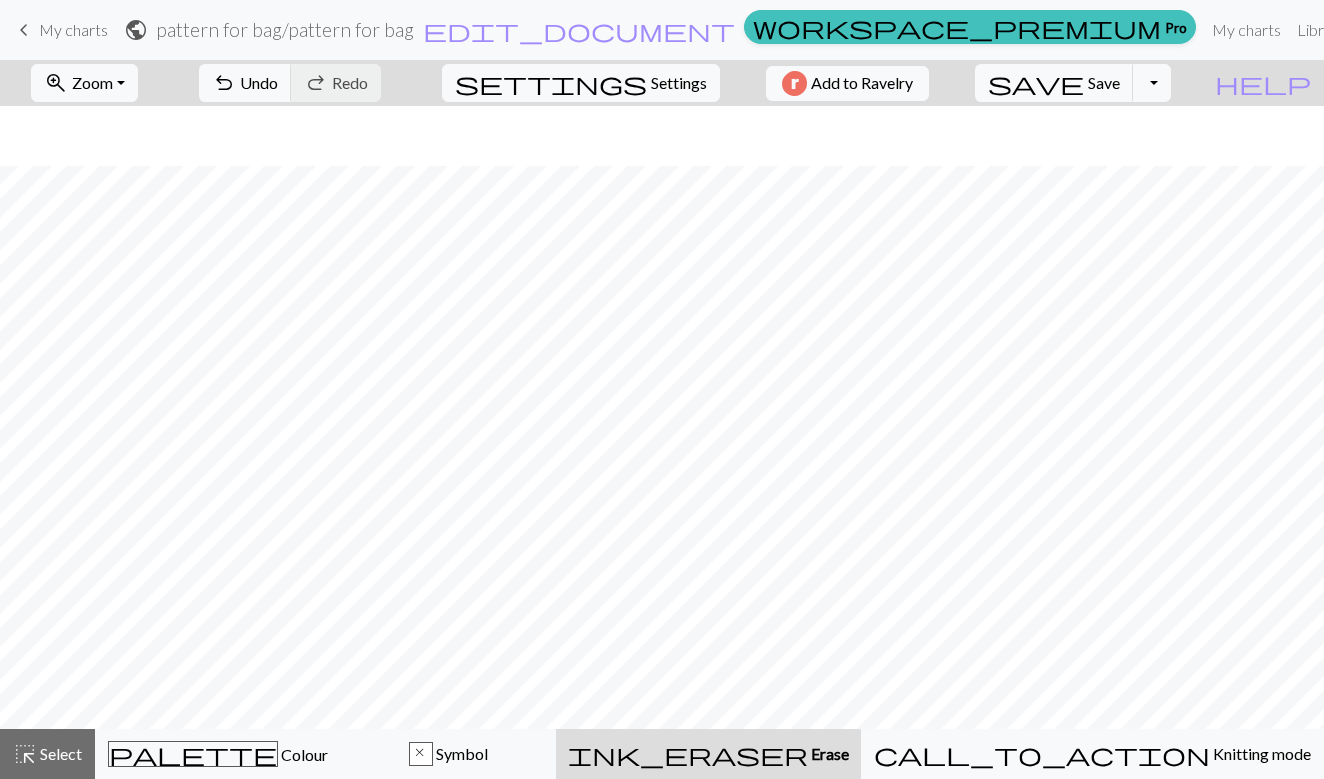 scroll, scrollTop: 467, scrollLeft: 81, axis: both 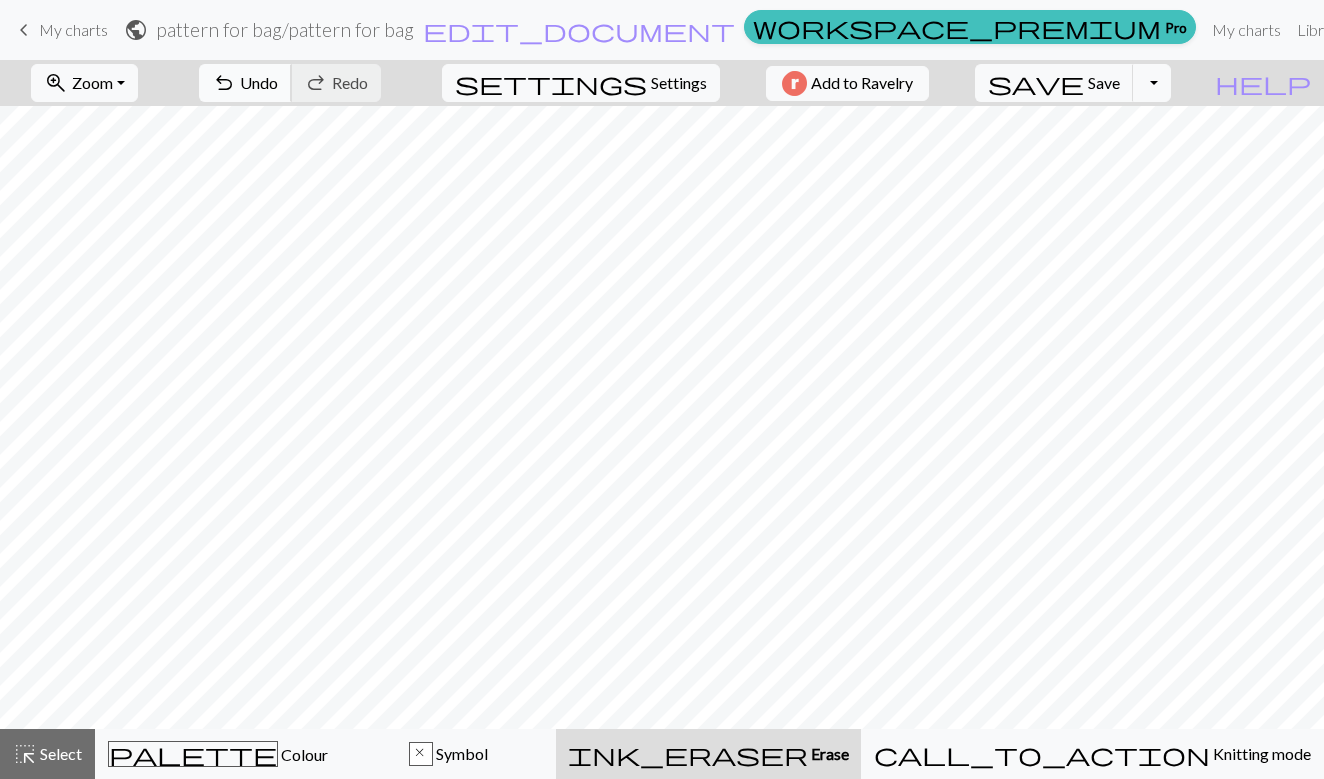 click on "Undo" at bounding box center [259, 82] 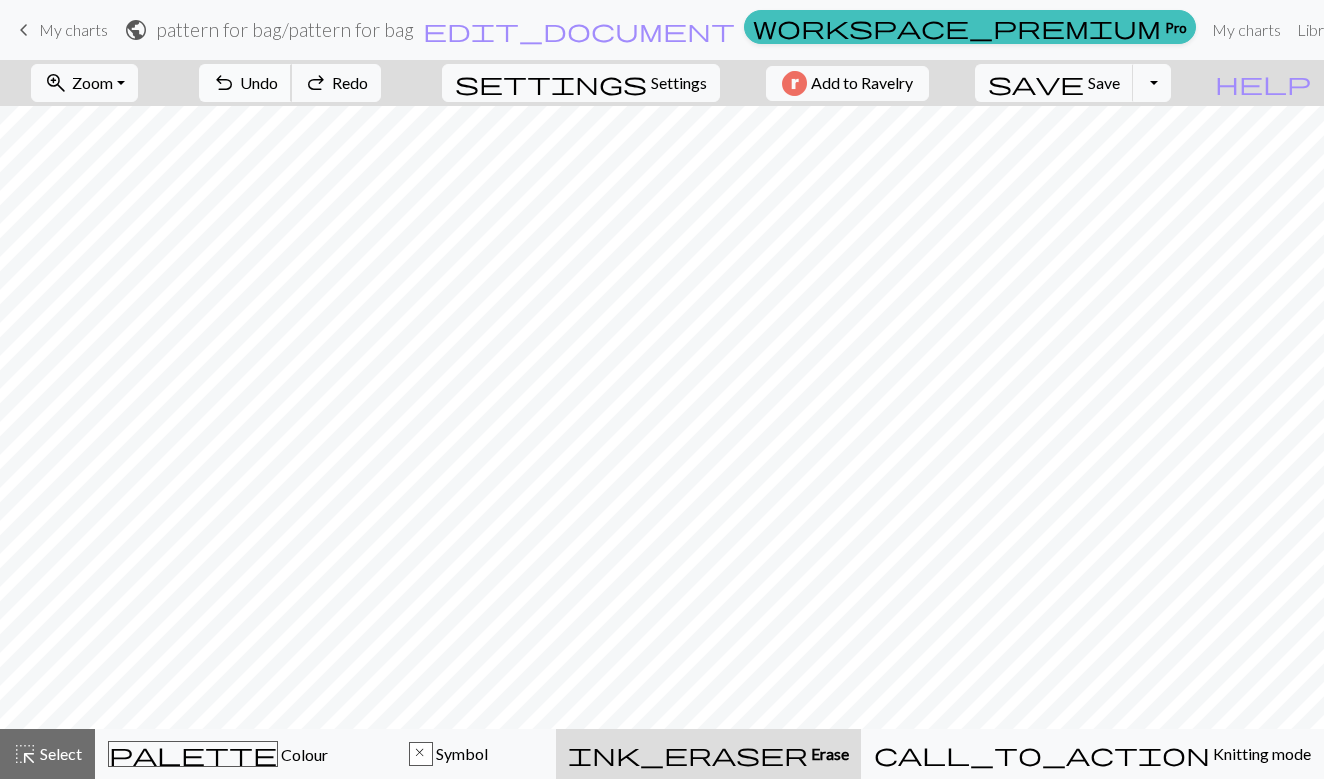 click on "Undo" at bounding box center (259, 82) 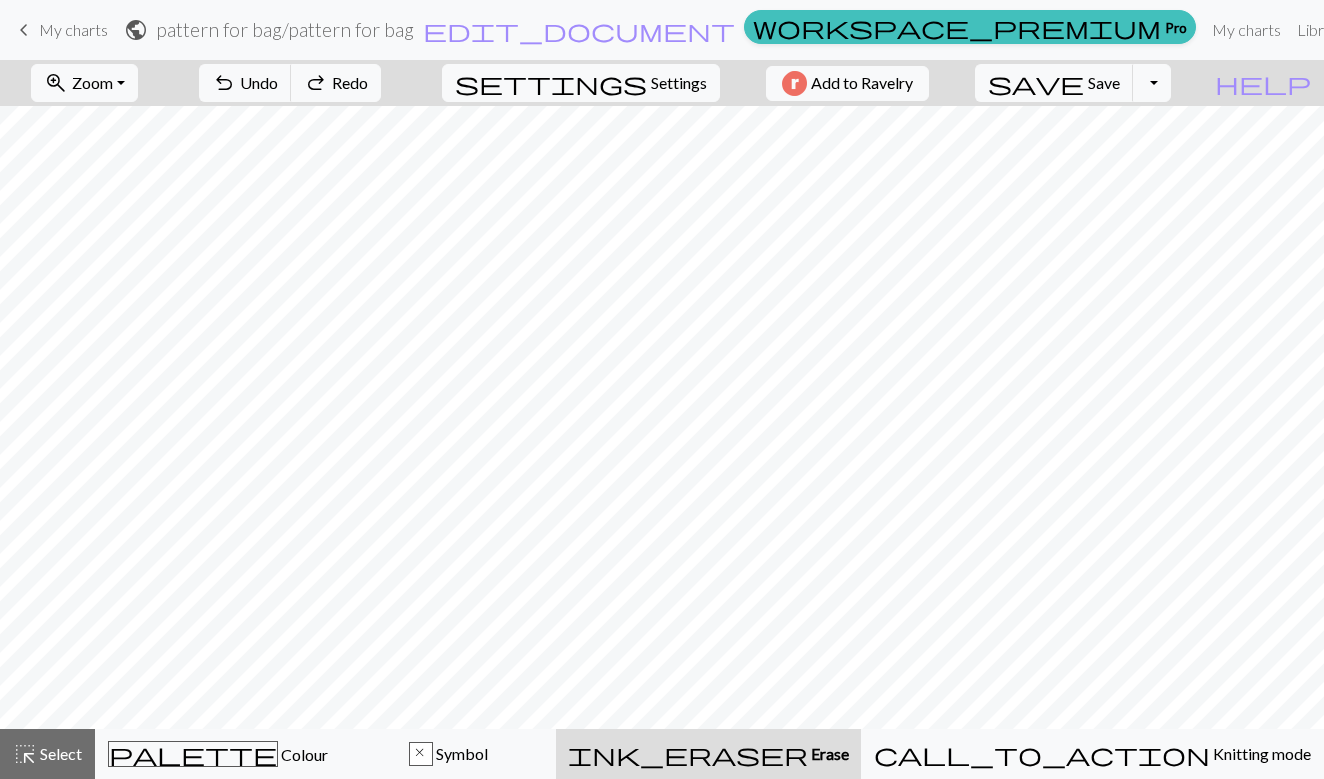 scroll, scrollTop: 0, scrollLeft: 0, axis: both 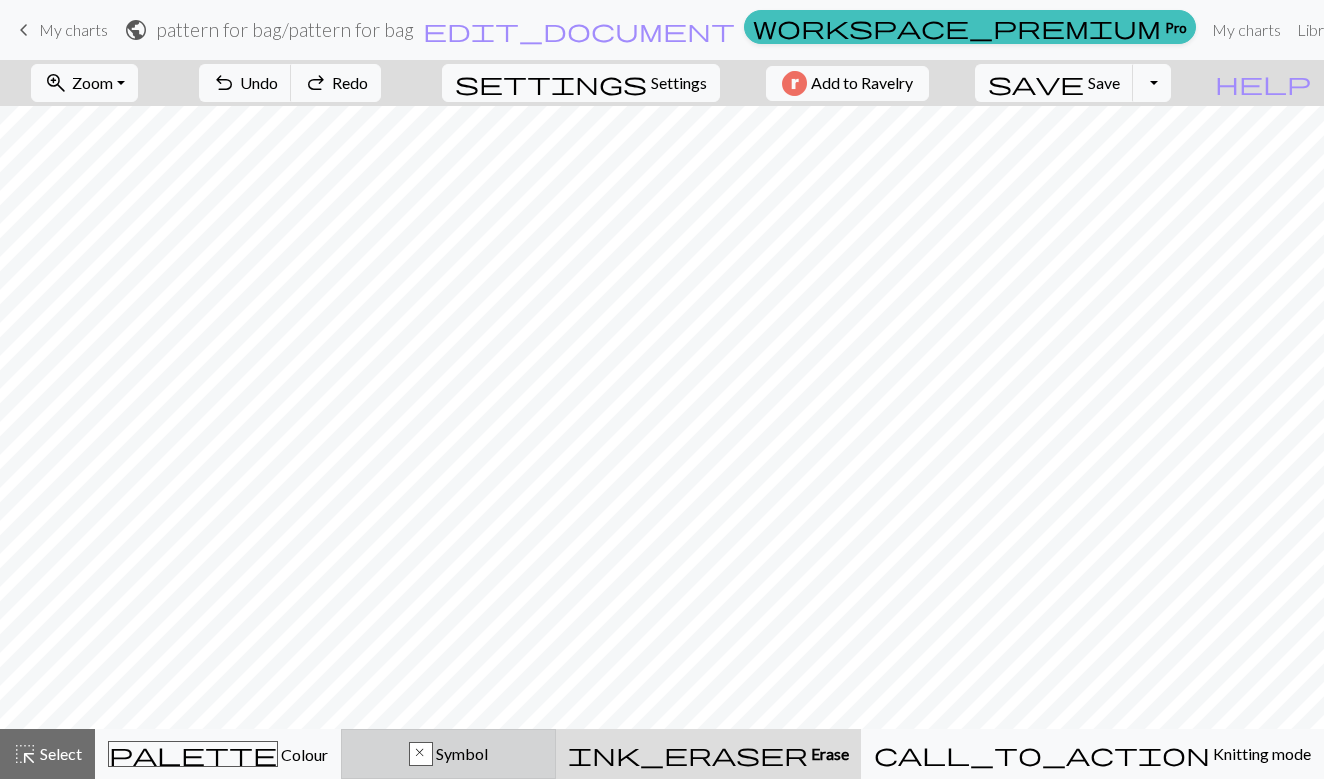 click on "Symbol" at bounding box center [460, 753] 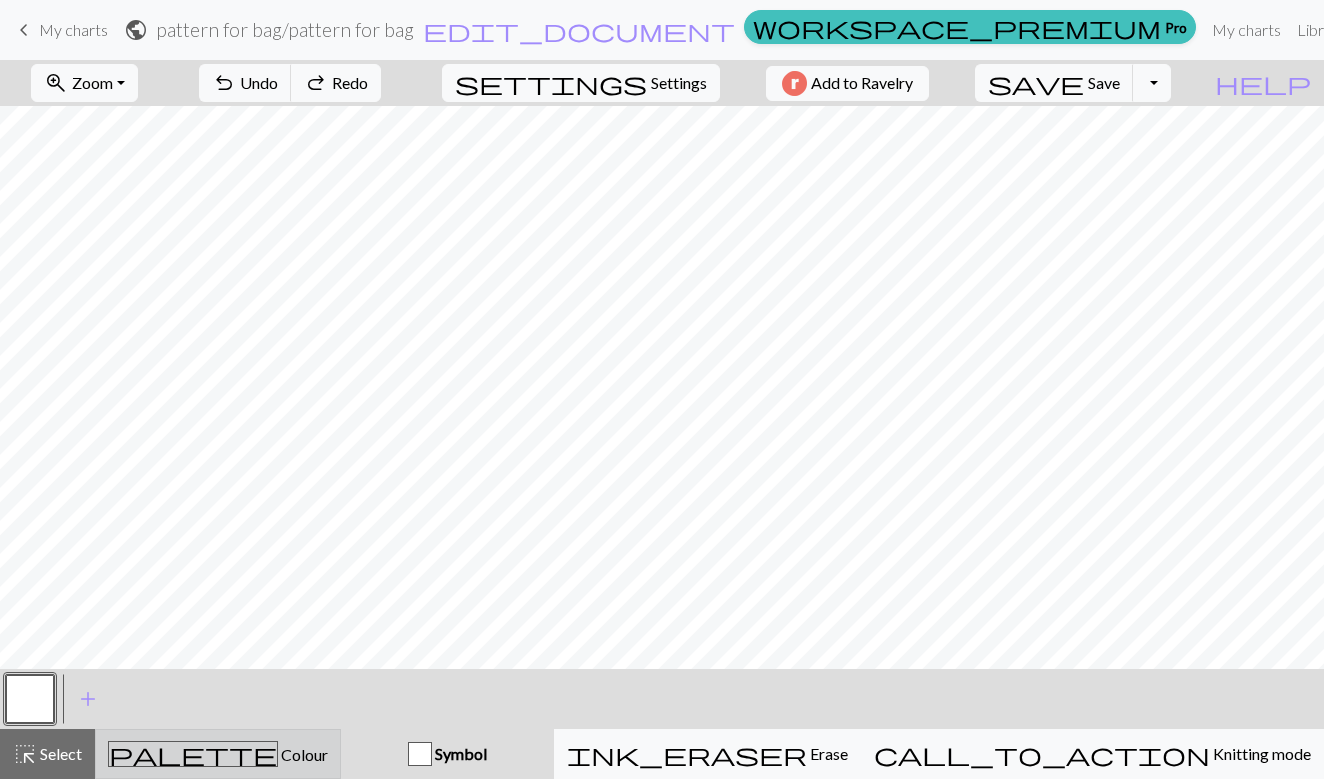 click on "Colour" at bounding box center (303, 754) 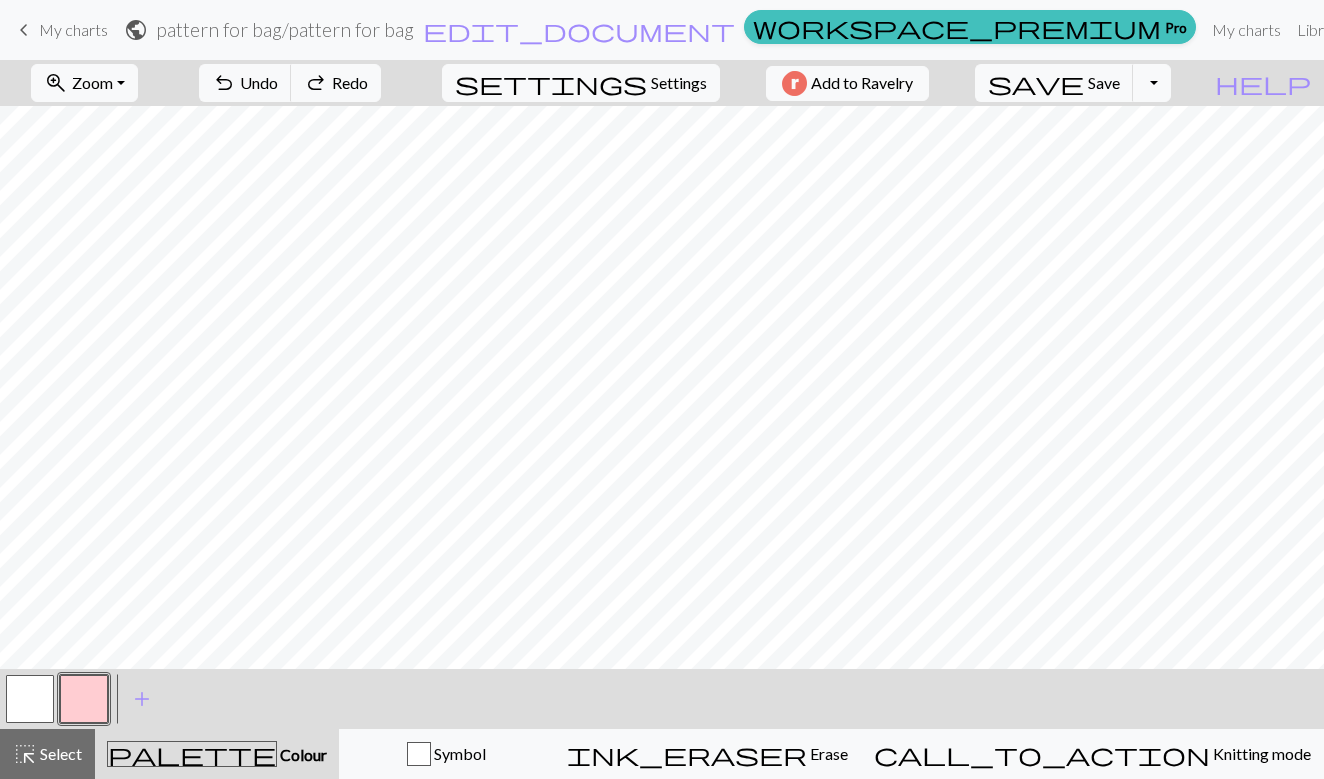 scroll, scrollTop: 527, scrollLeft: 81, axis: both 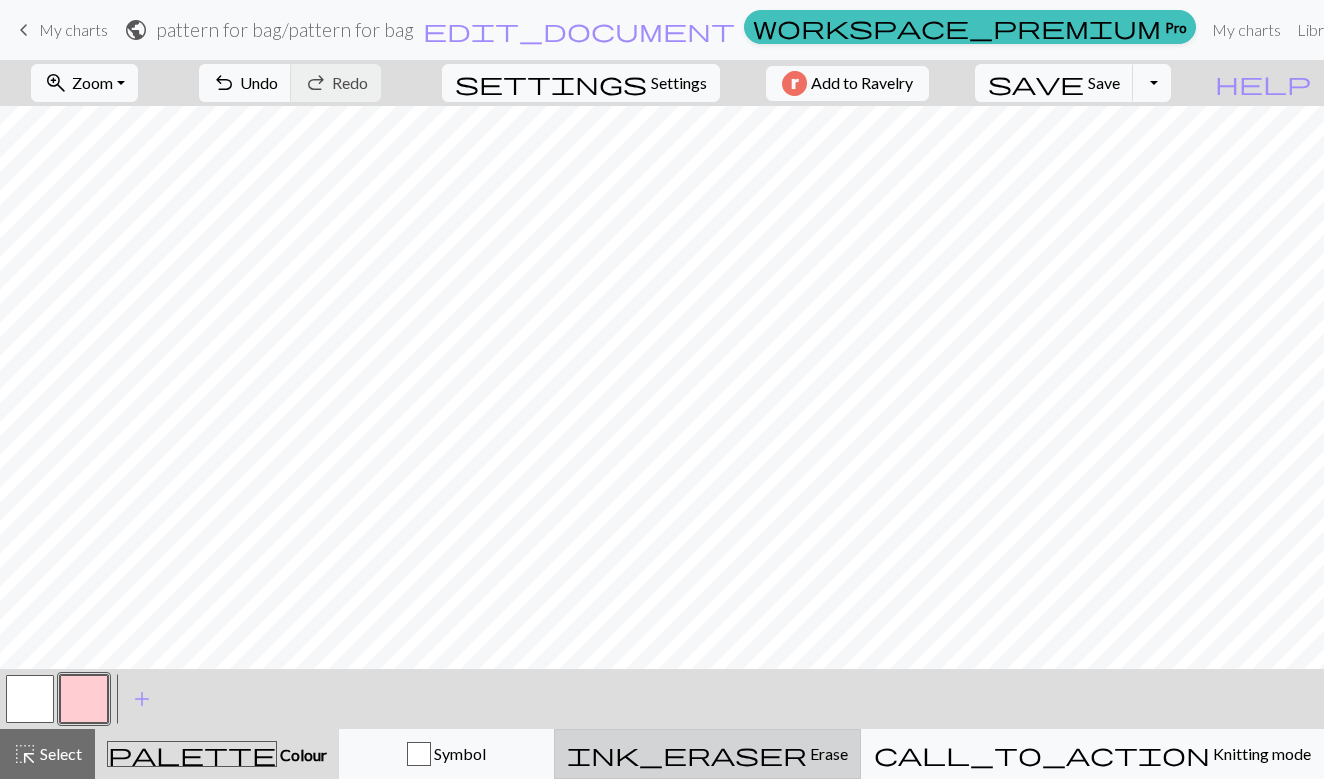 click on "ink_eraser   Erase   Erase" at bounding box center (707, 754) 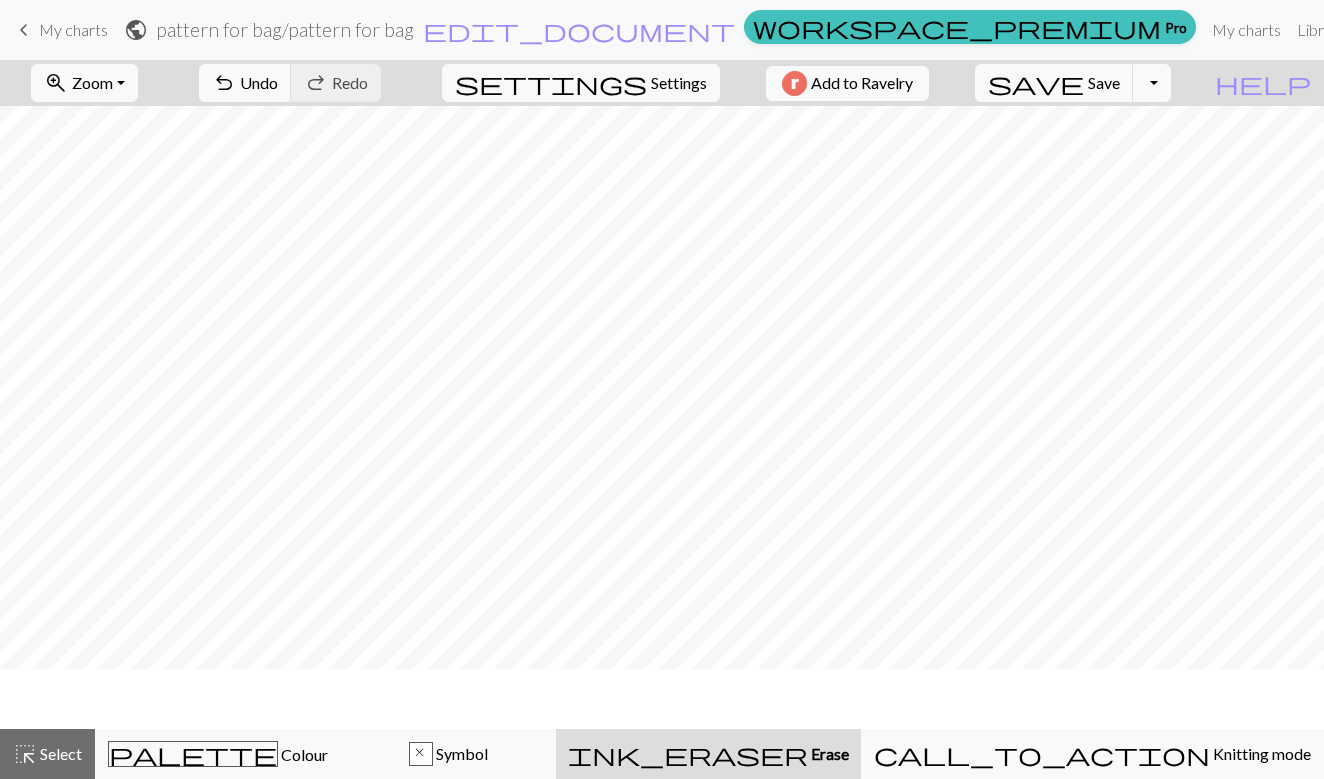 scroll, scrollTop: 467, scrollLeft: 81, axis: both 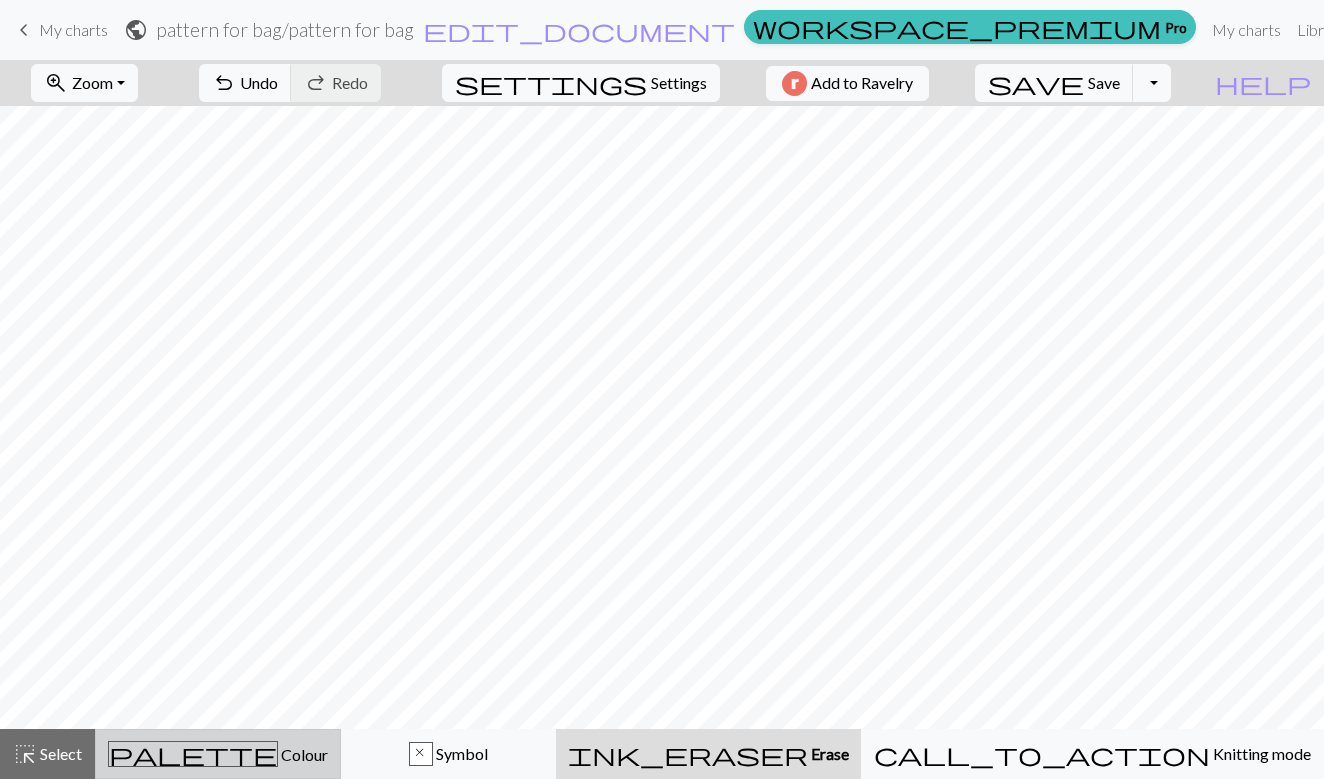 click on "palette   Colour   Colour" at bounding box center [218, 754] 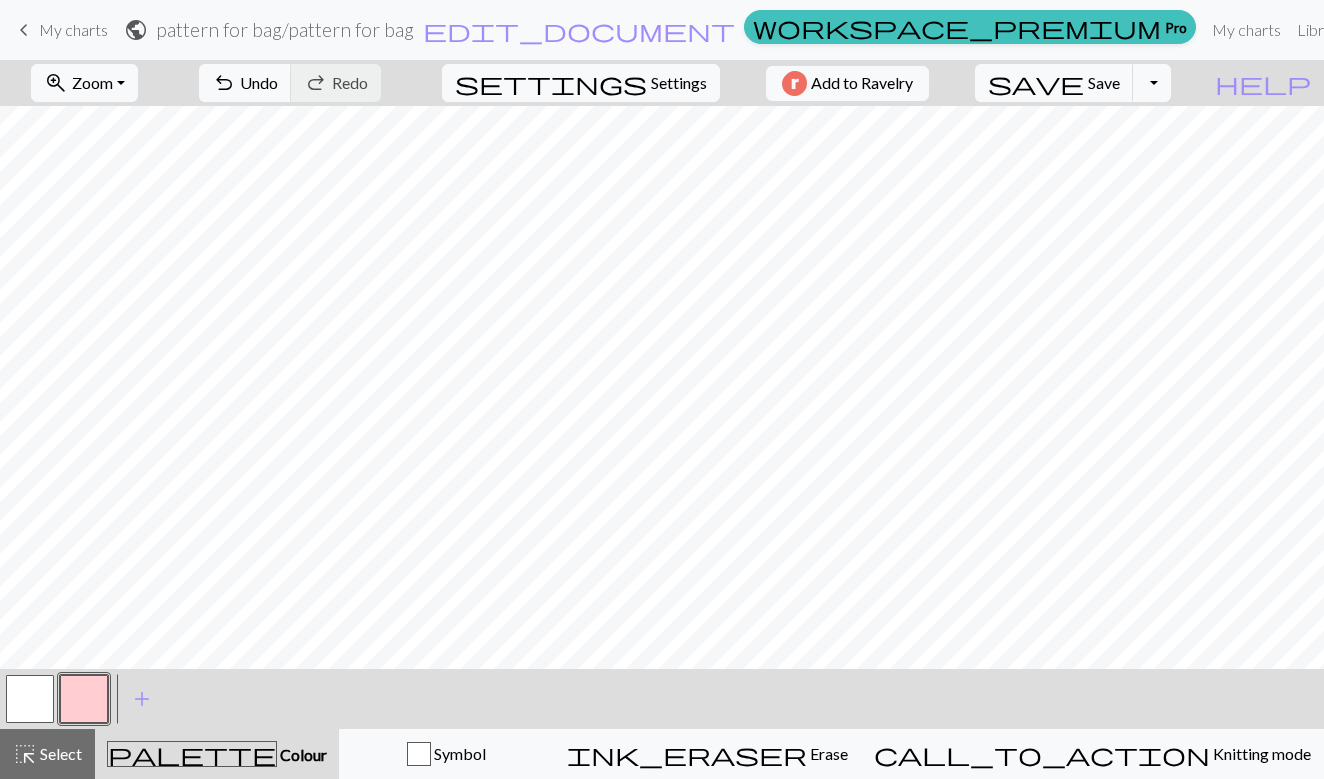 scroll, scrollTop: 527, scrollLeft: 78, axis: both 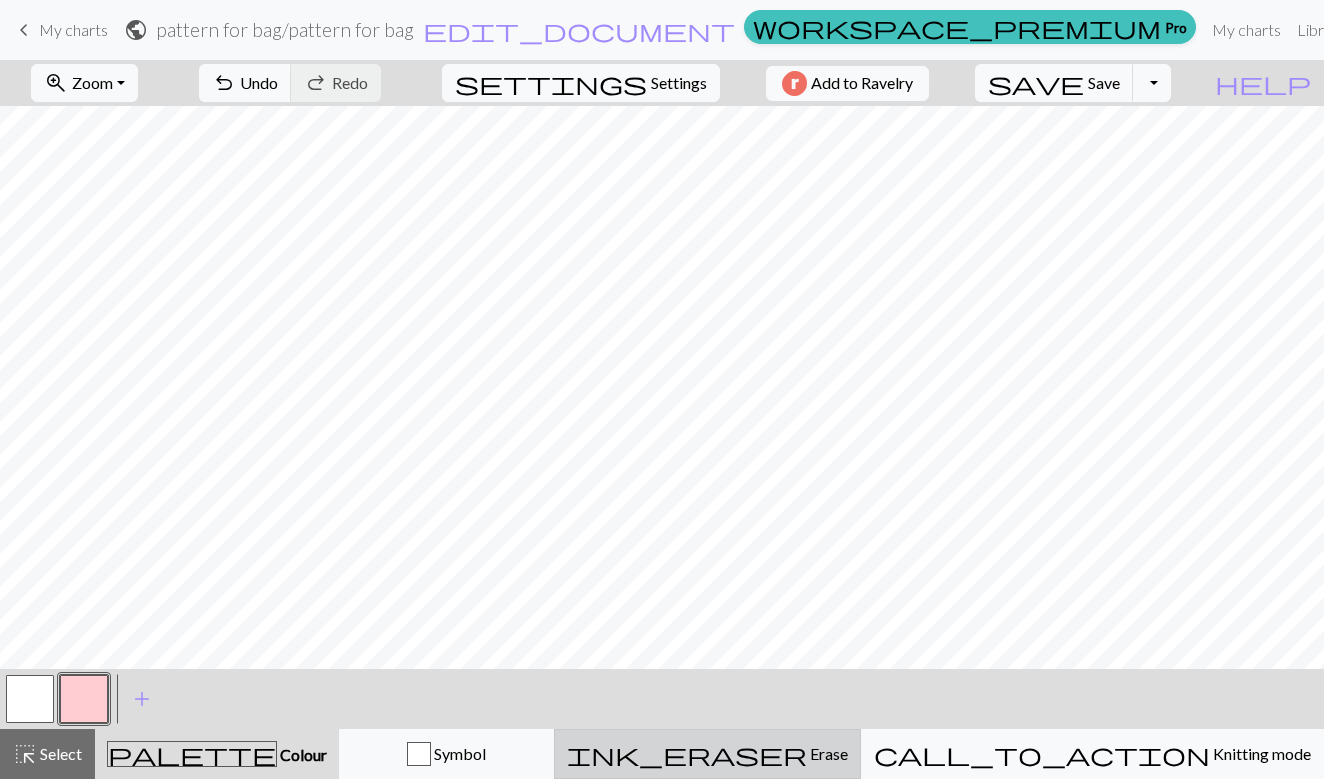click on "Erase" at bounding box center [827, 753] 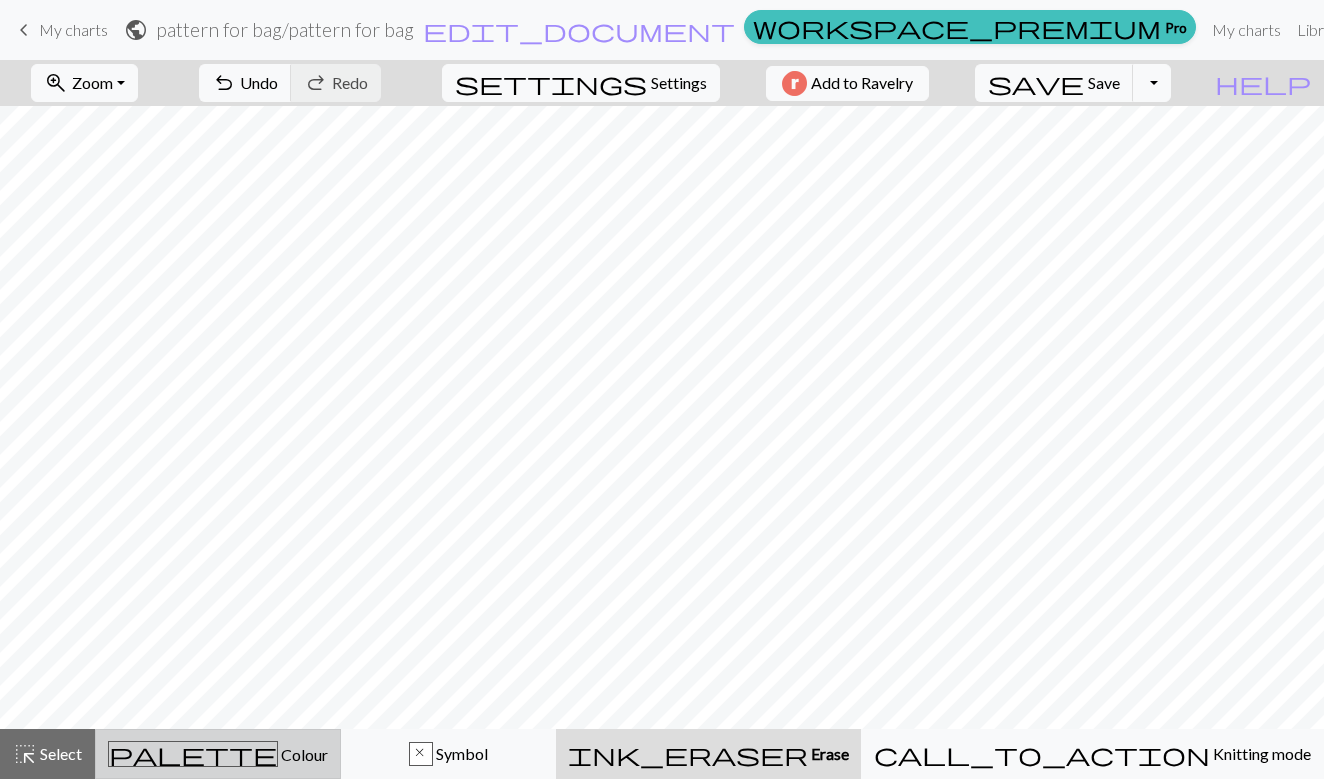 click on "palette   Colour   Colour" at bounding box center (218, 754) 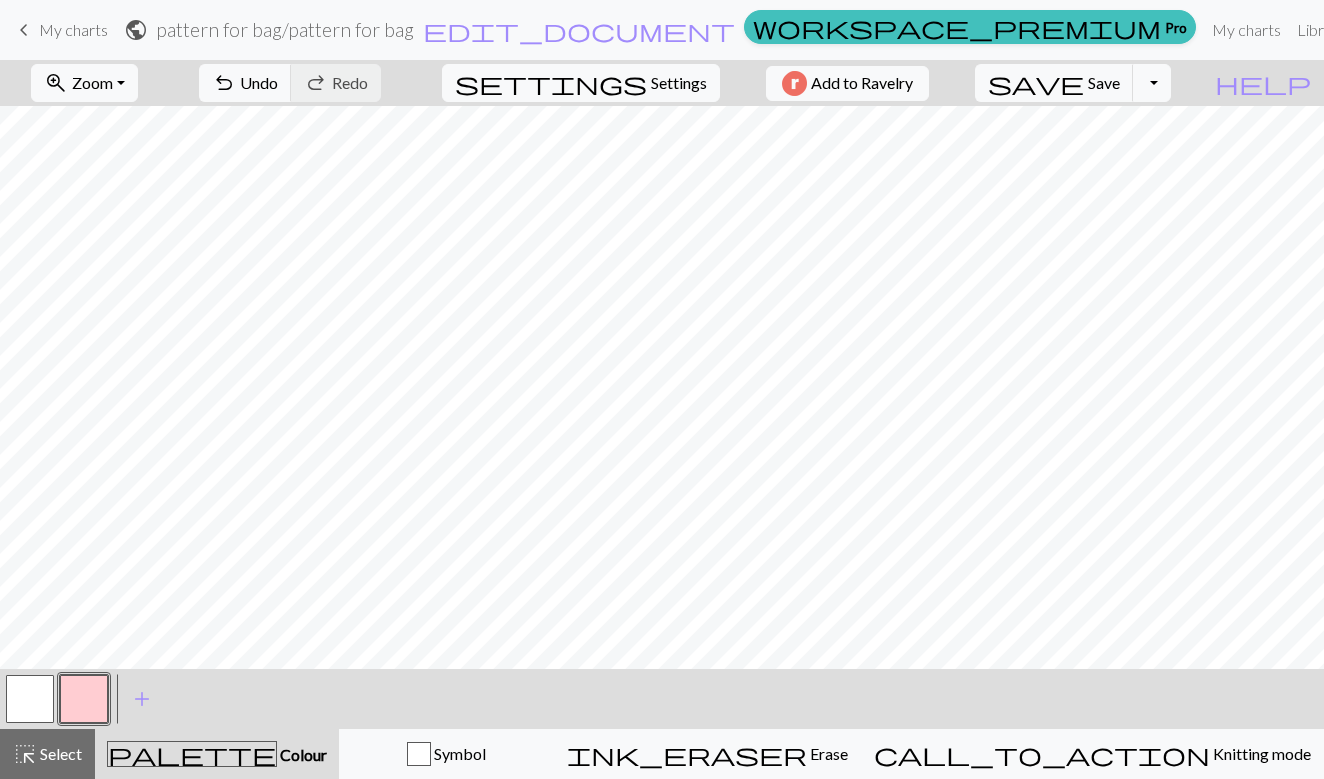 scroll, scrollTop: 527, scrollLeft: 78, axis: both 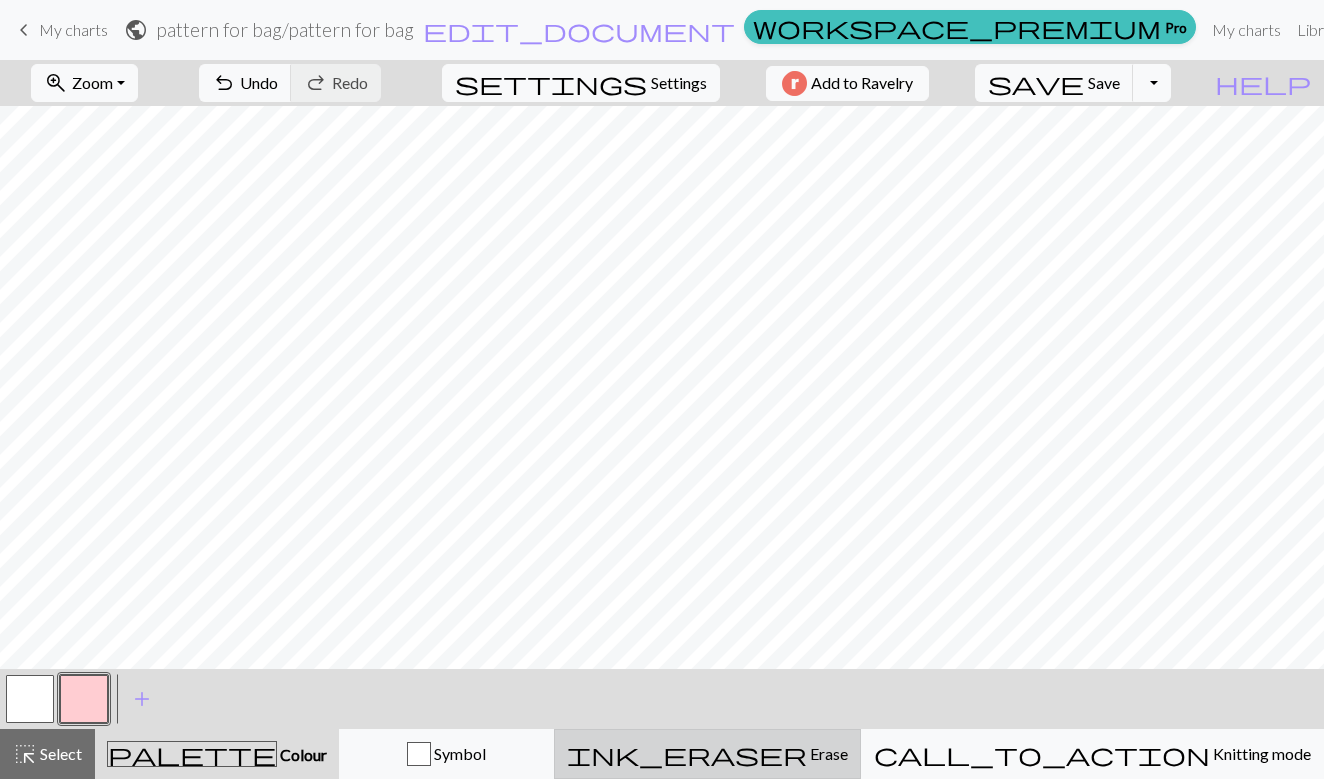 click on "ink_eraser" at bounding box center (687, 754) 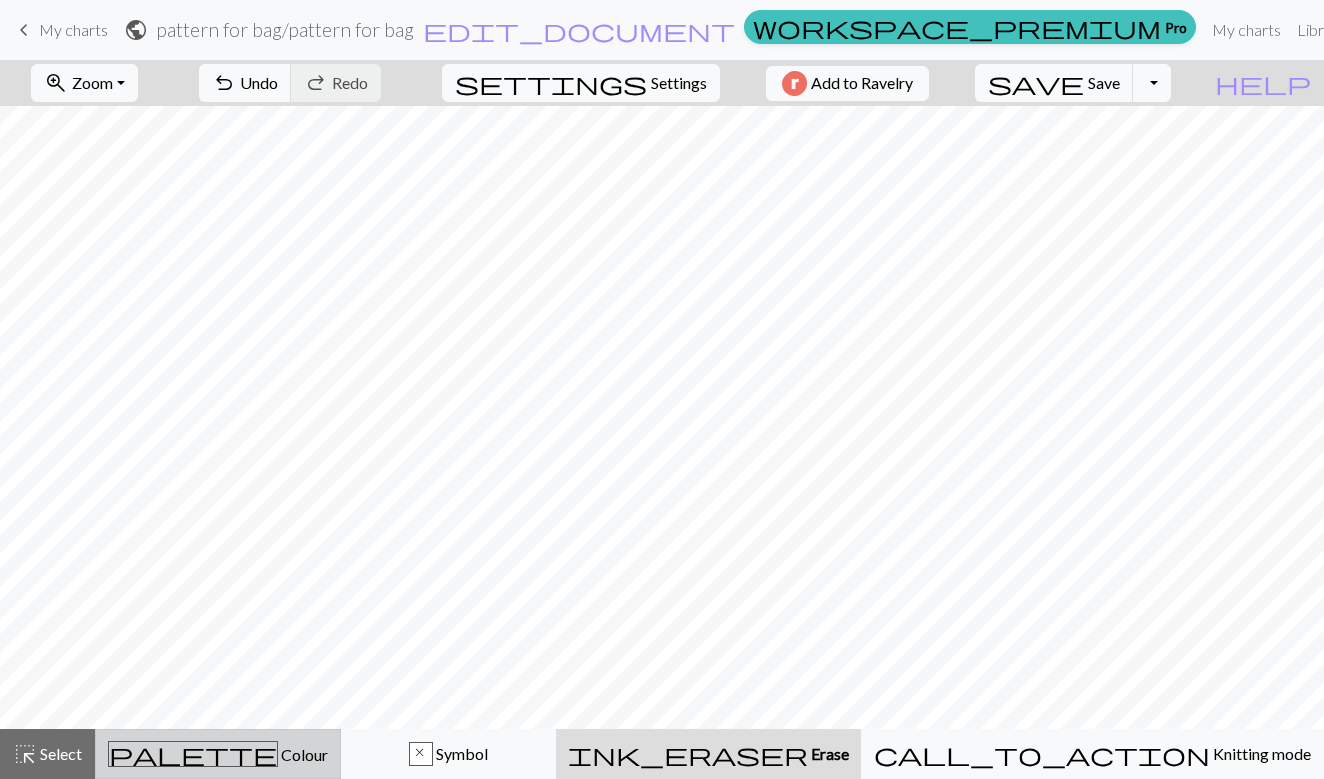 click on "Colour" at bounding box center (303, 754) 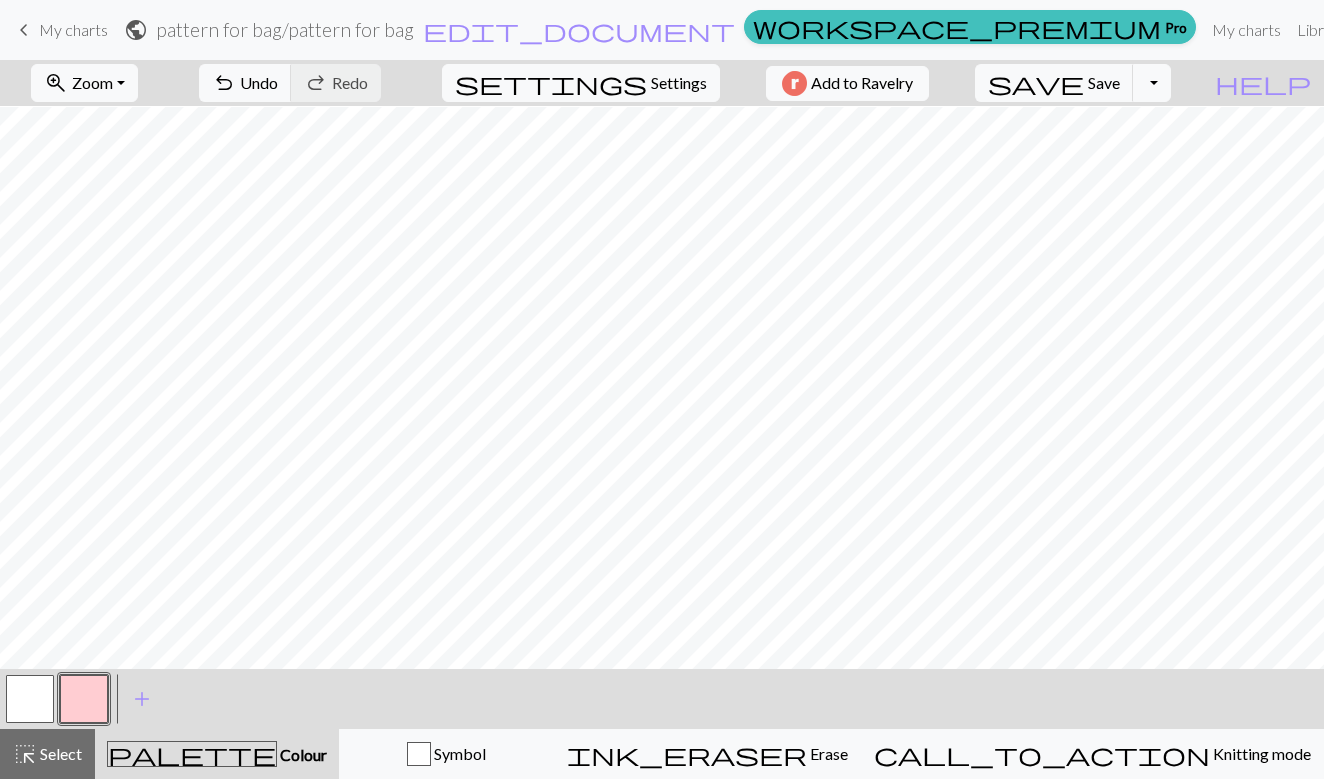 scroll, scrollTop: 527, scrollLeft: 78, axis: both 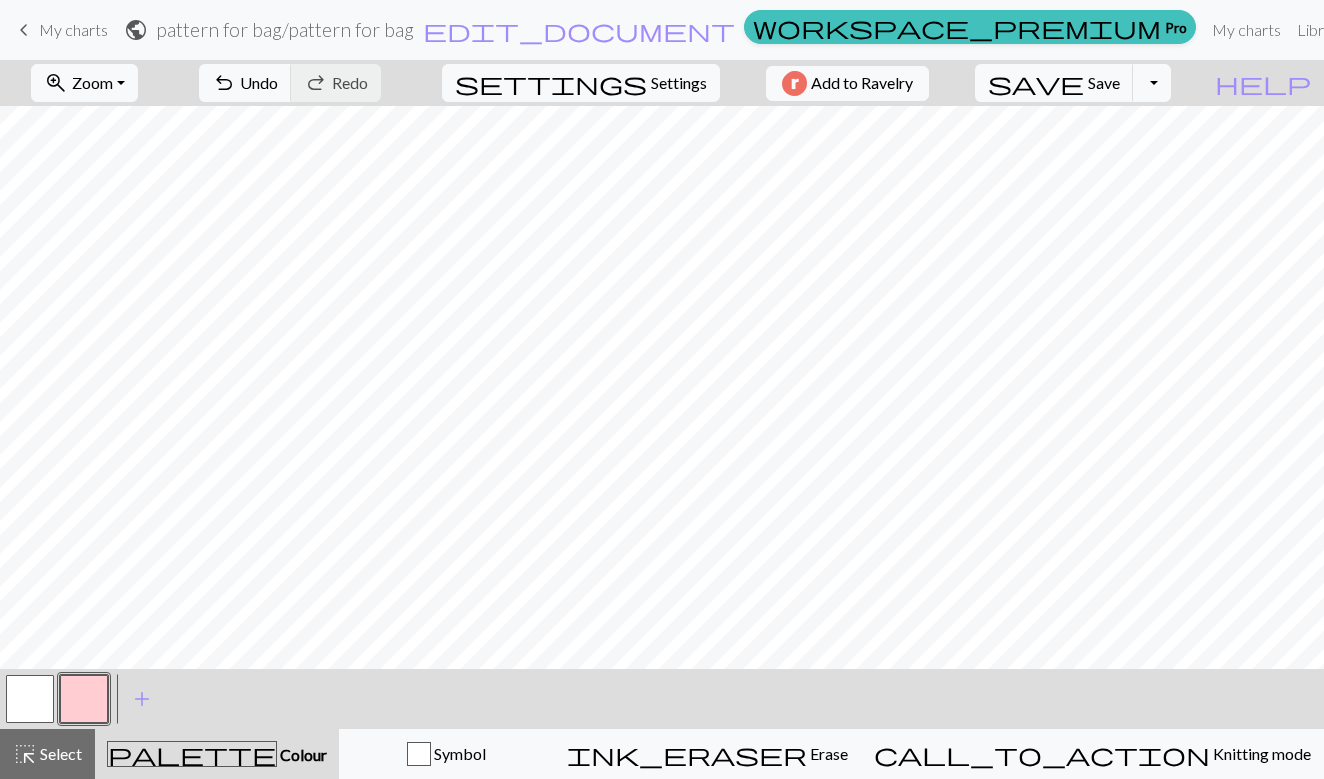 click on "Colour" at bounding box center (302, 754) 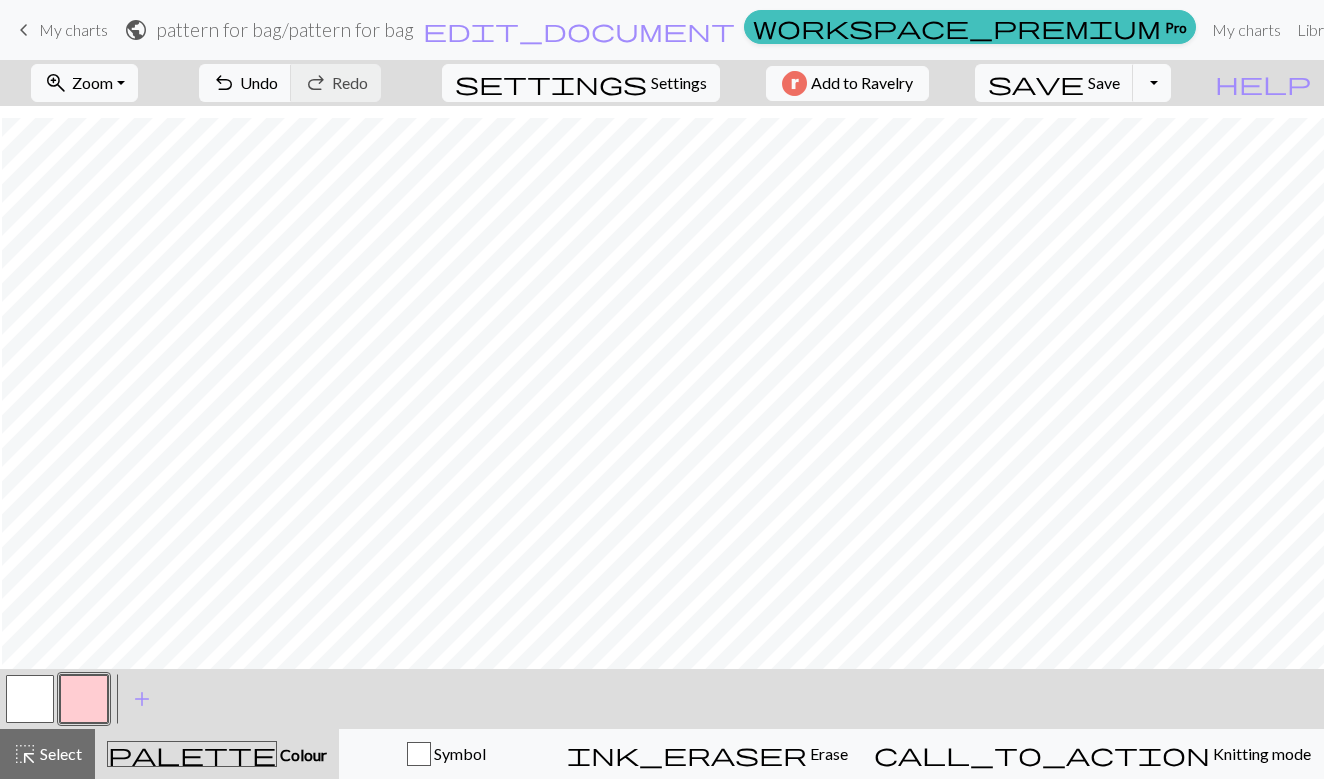 scroll, scrollTop: 527, scrollLeft: 72, axis: both 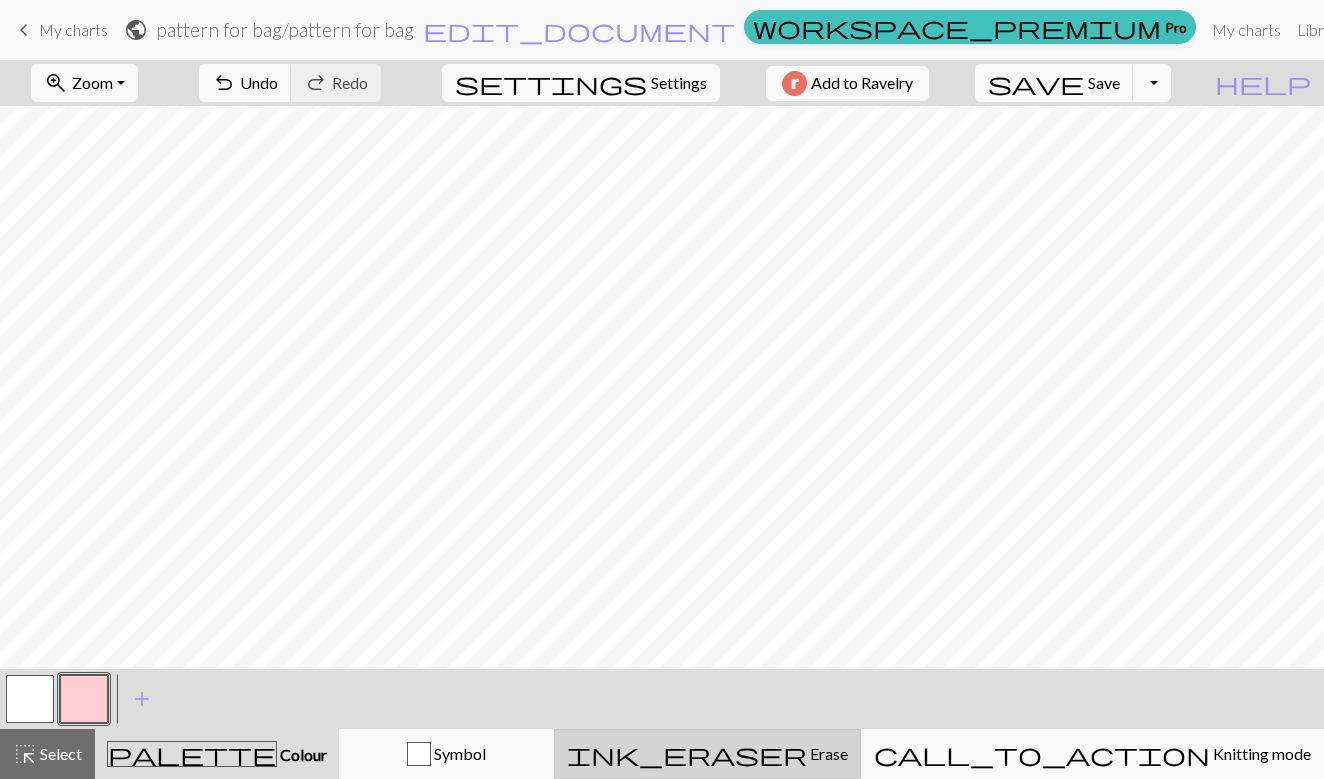 click on "ink_eraser" at bounding box center [687, 754] 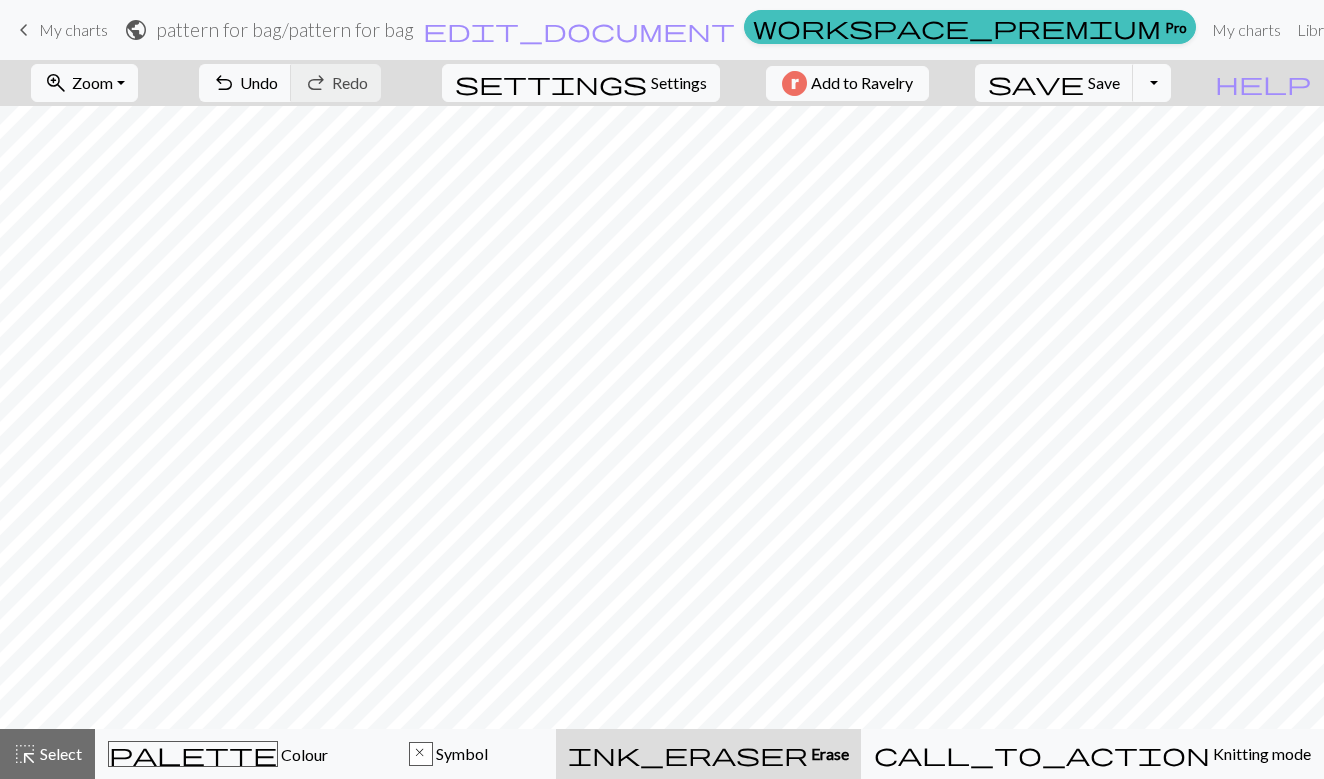 click on "ink_eraser" at bounding box center (688, 754) 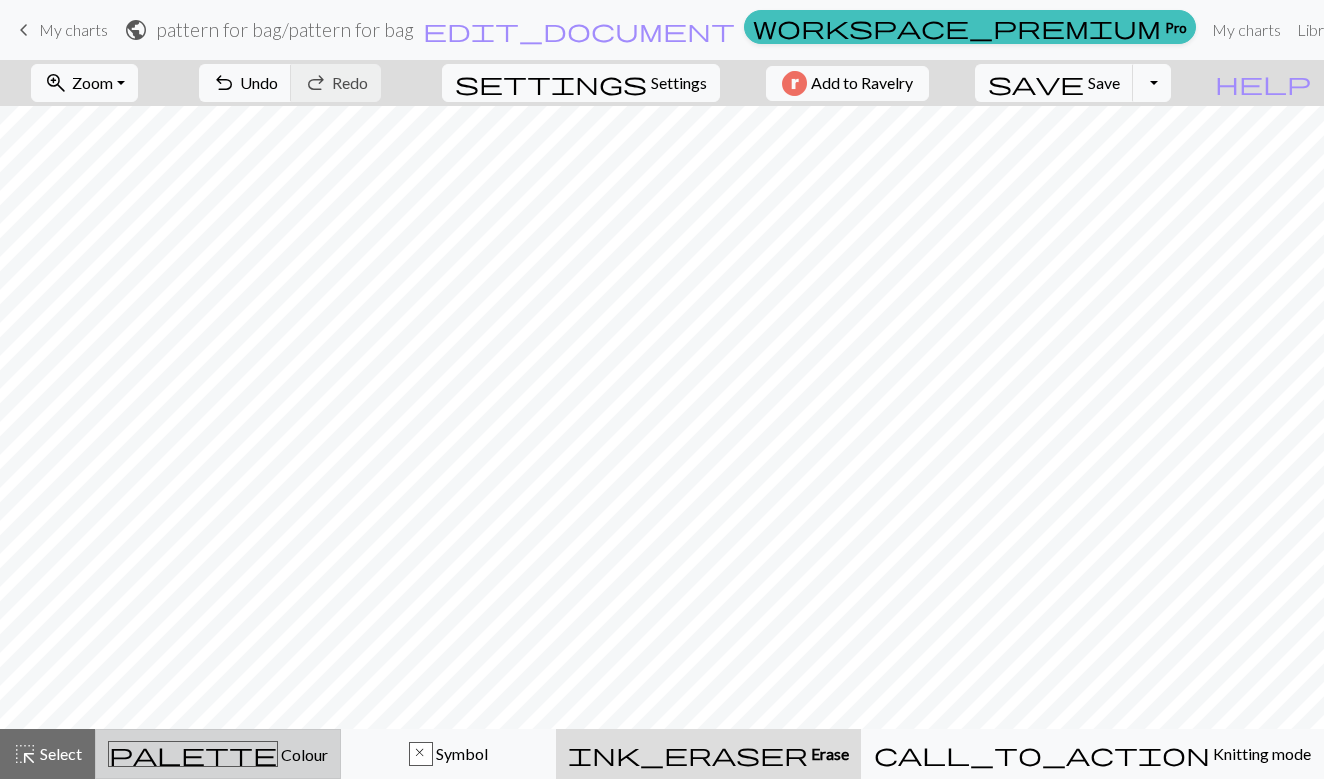 click on "palette   Colour   Colour" at bounding box center [218, 754] 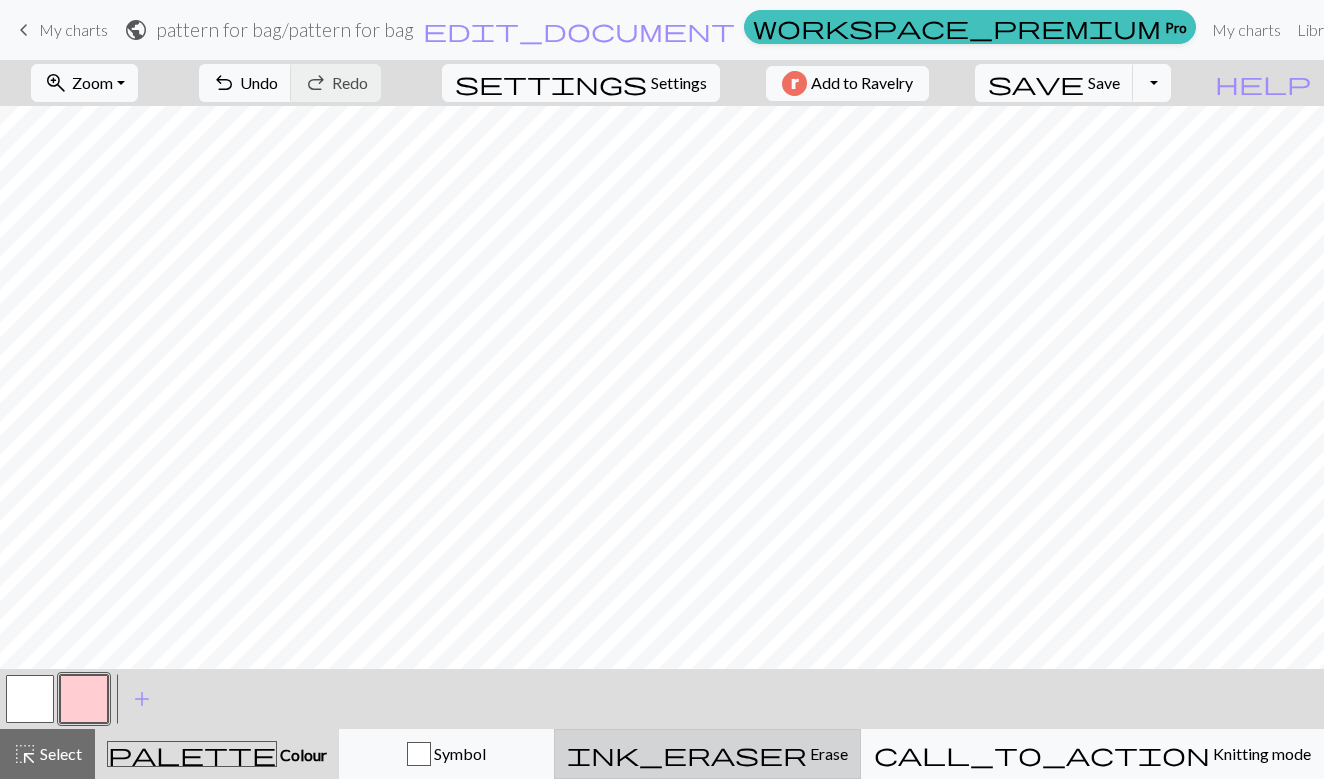 click on "ink_eraser" at bounding box center (687, 754) 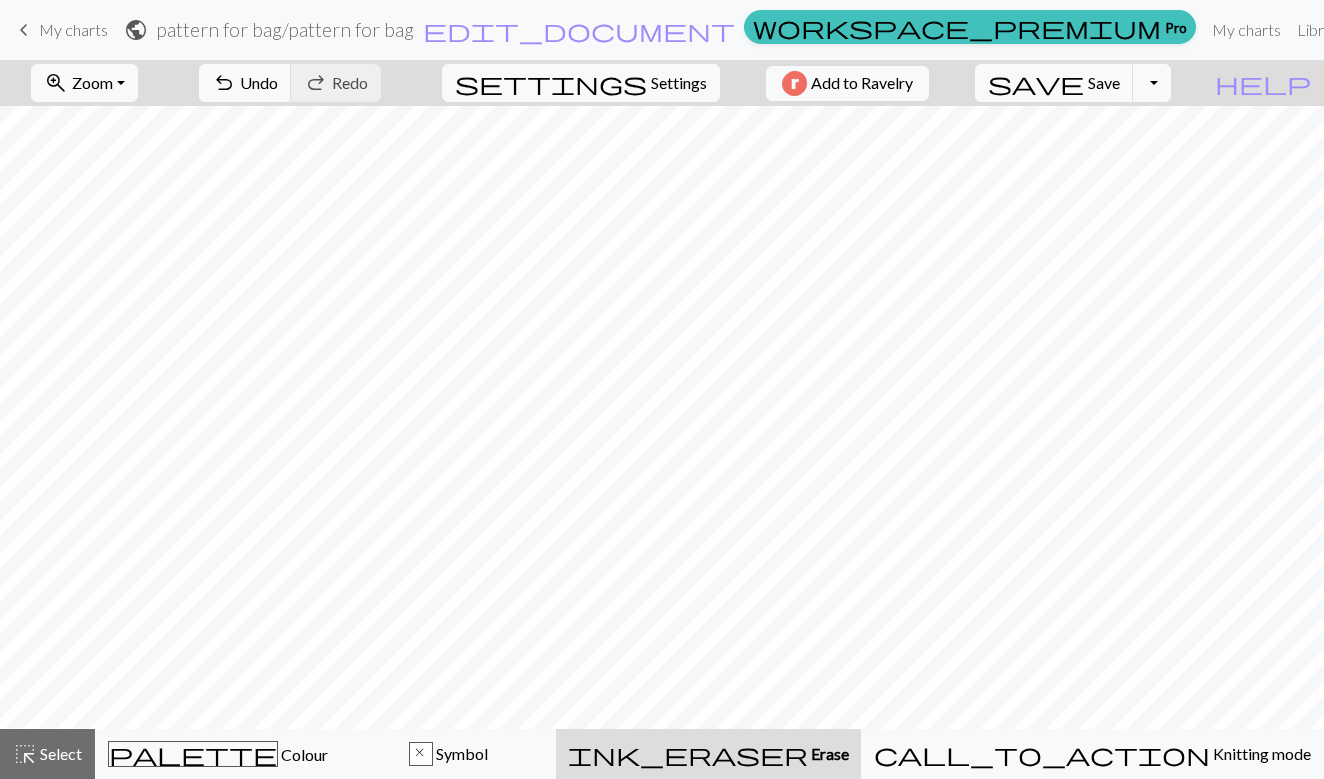 scroll, scrollTop: 0, scrollLeft: 0, axis: both 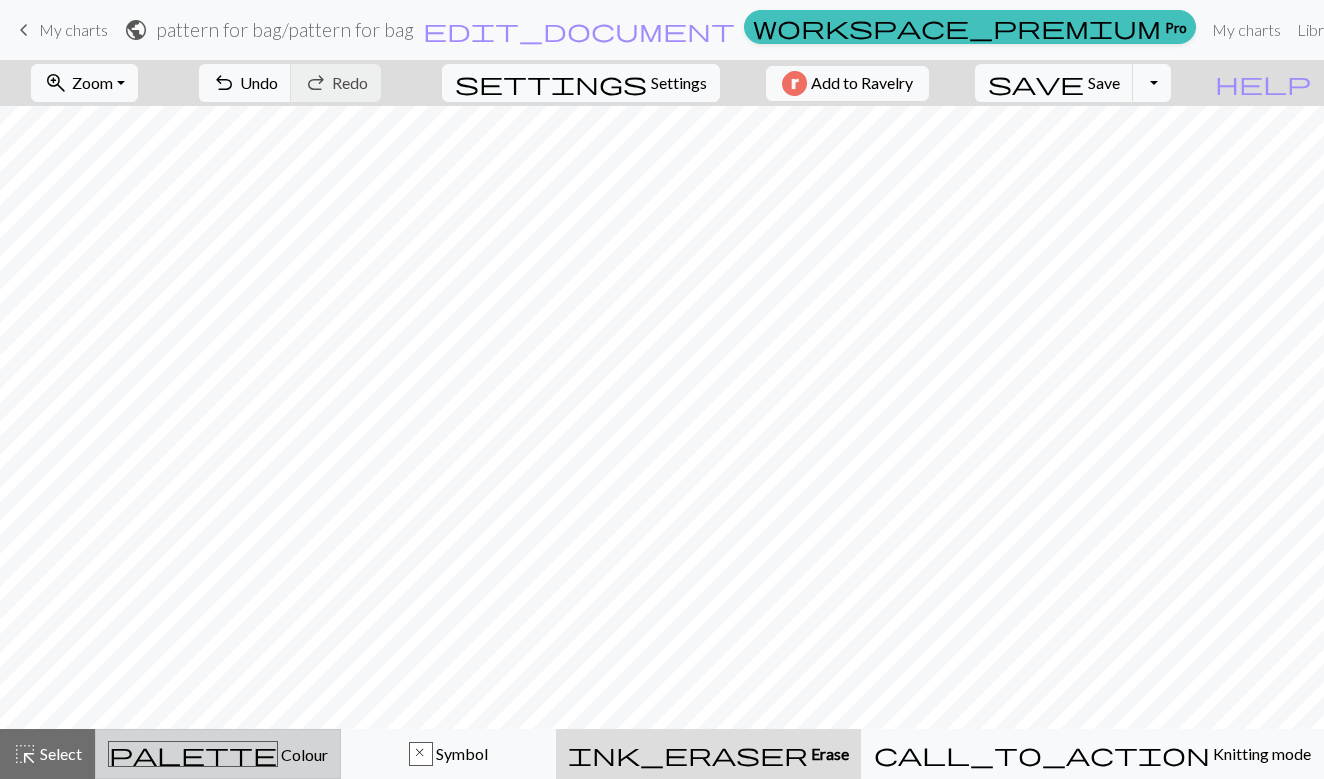 click on "Colour" at bounding box center (303, 754) 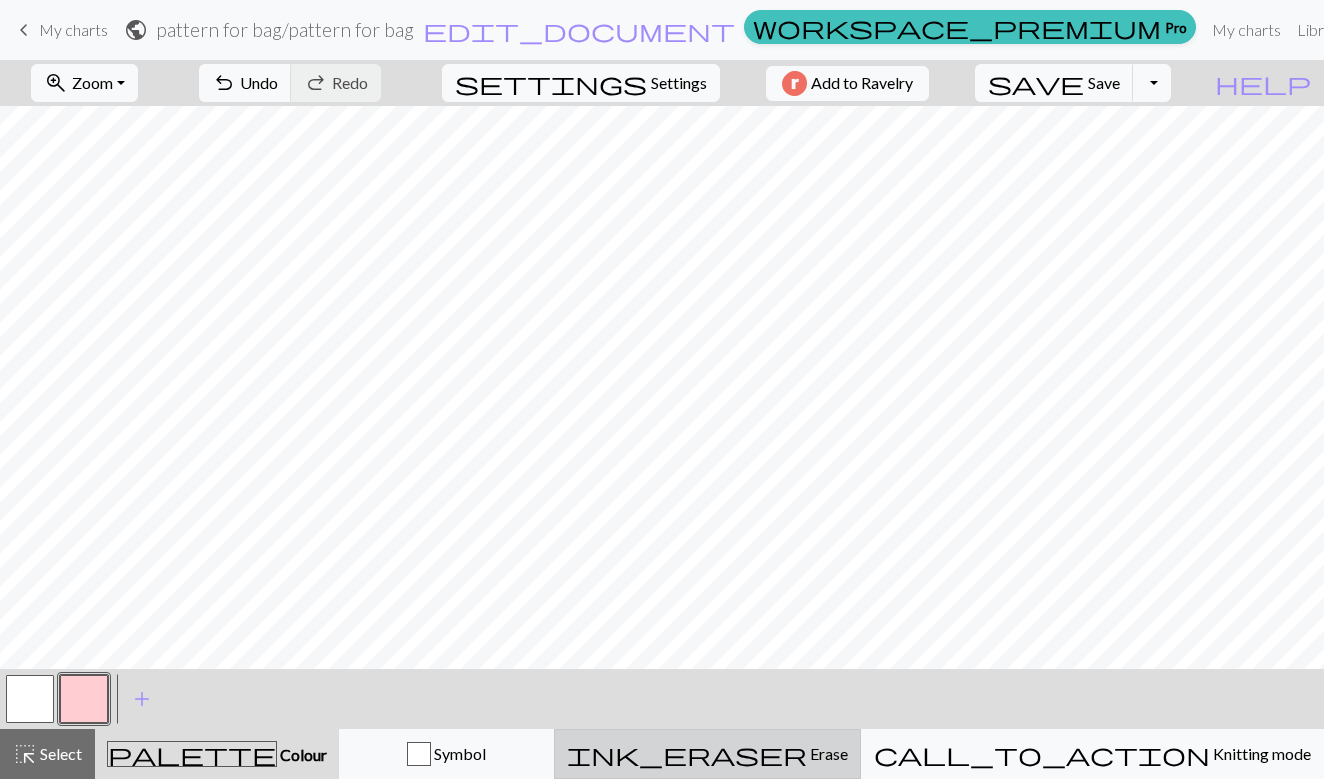 click on "Erase" at bounding box center (827, 753) 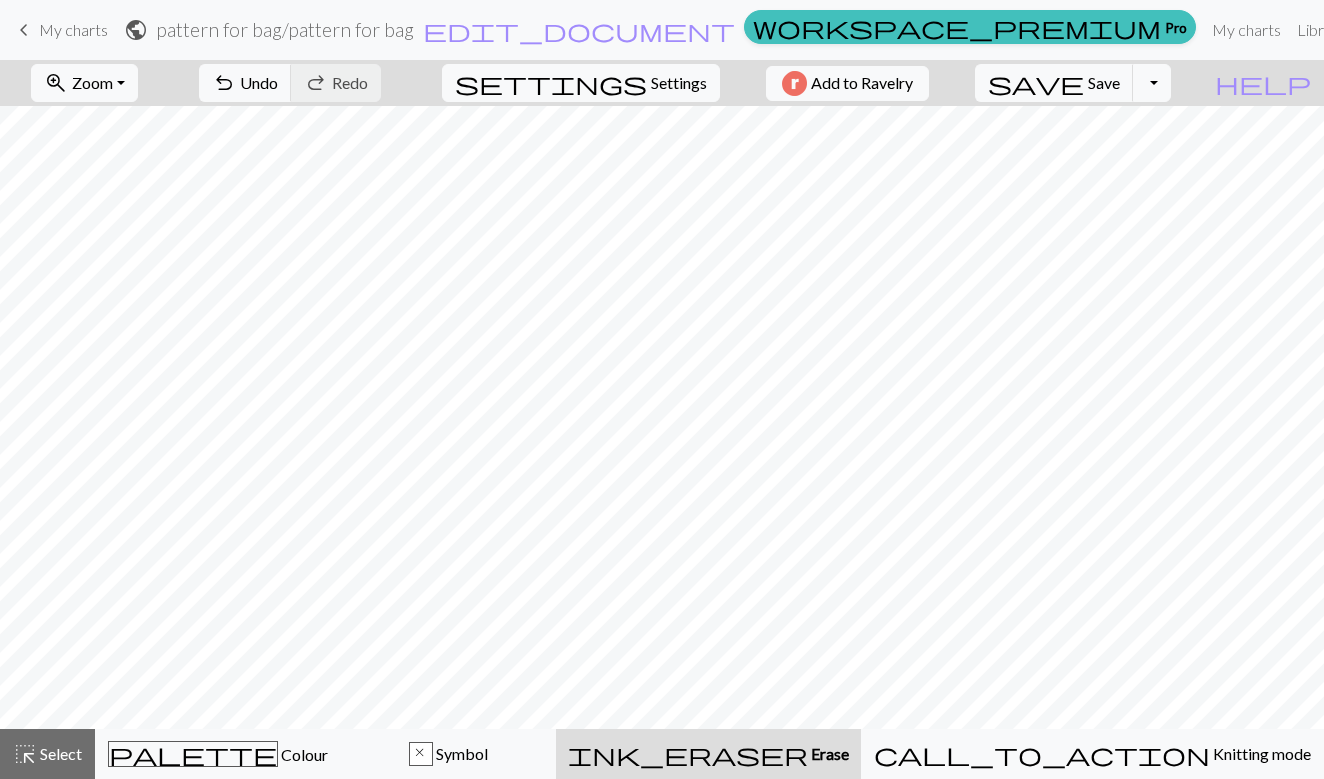 scroll, scrollTop: 0, scrollLeft: 0, axis: both 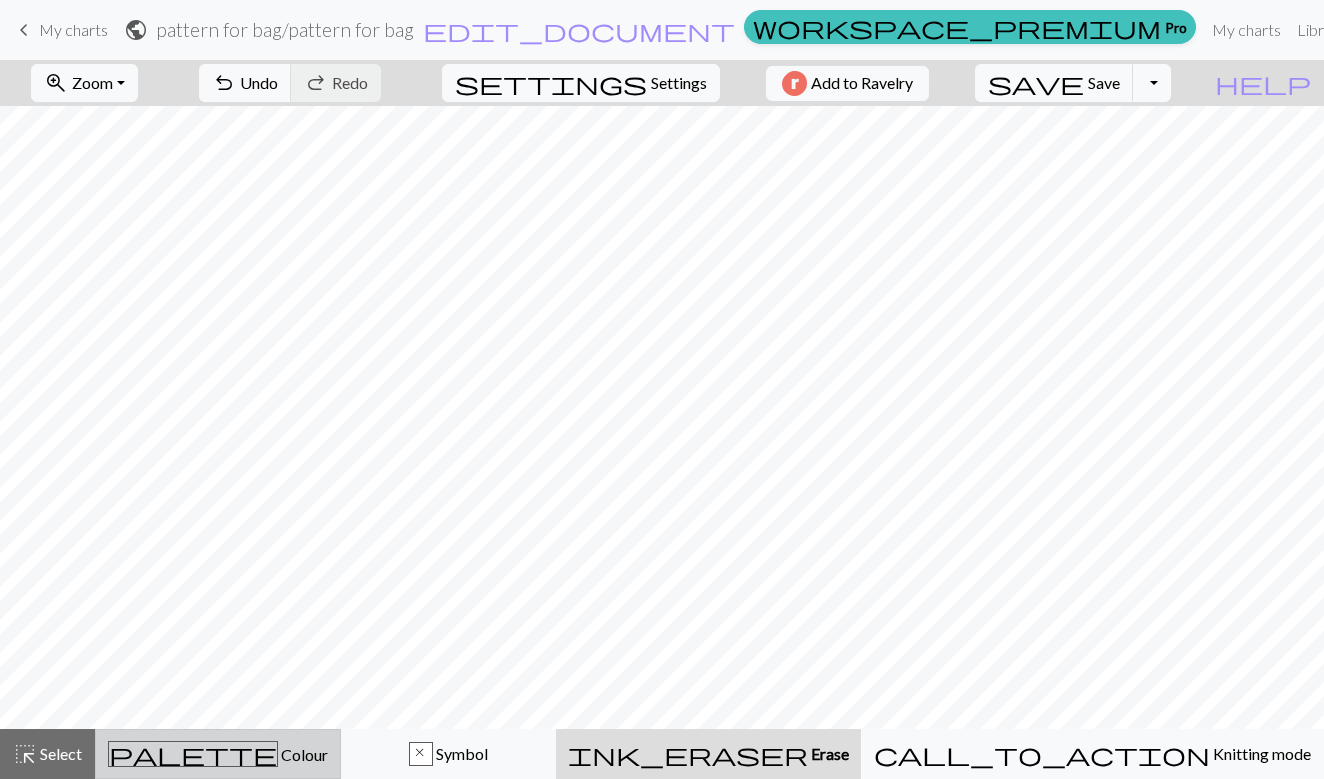 click on "Colour" at bounding box center (303, 754) 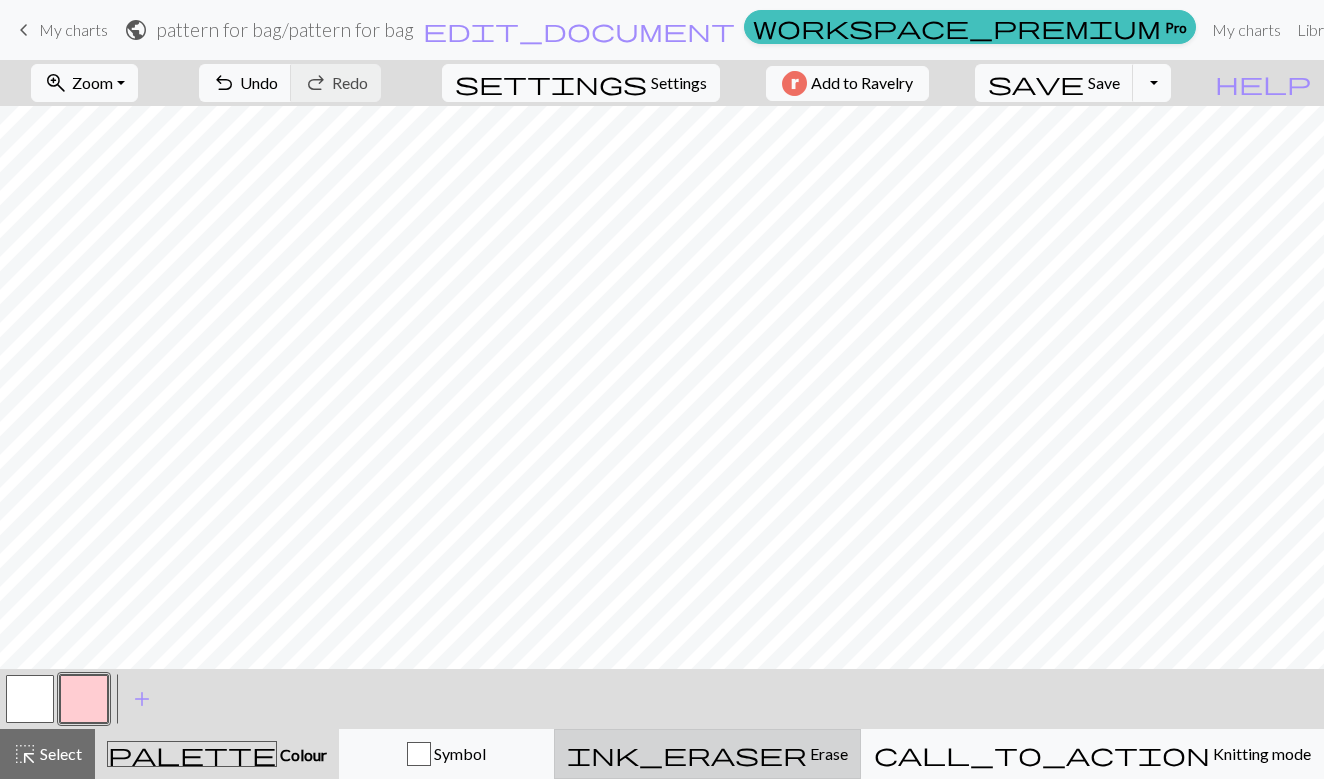 click on "Erase" at bounding box center [827, 753] 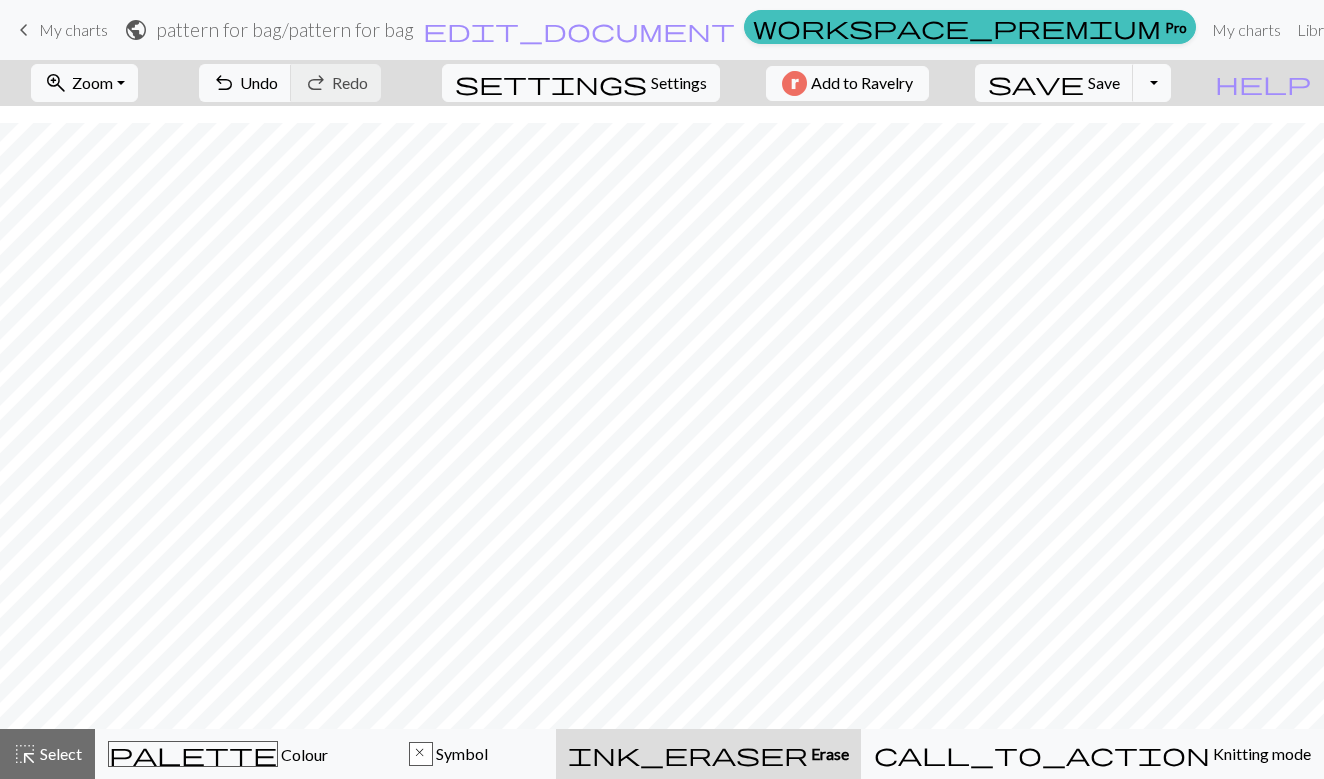 scroll, scrollTop: 323, scrollLeft: 89, axis: both 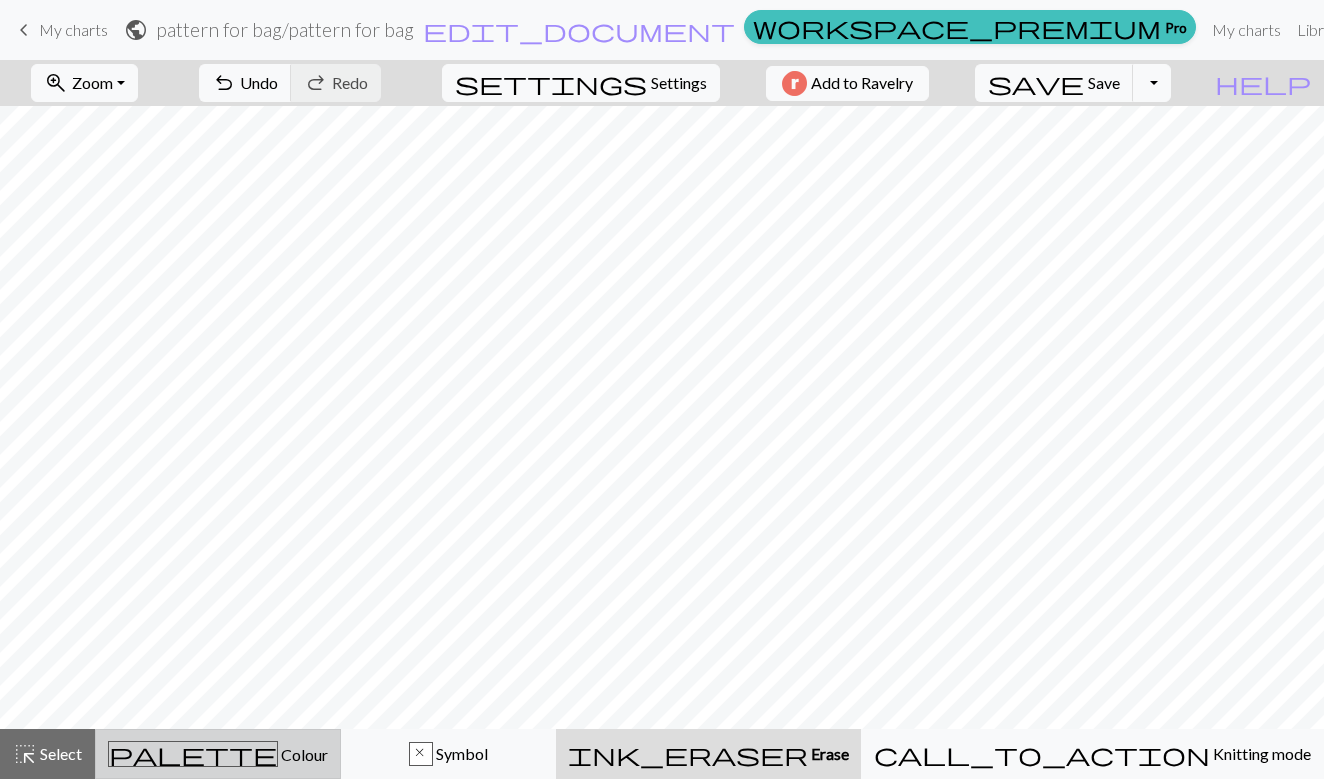 click on "palette   Colour   Colour" at bounding box center (218, 754) 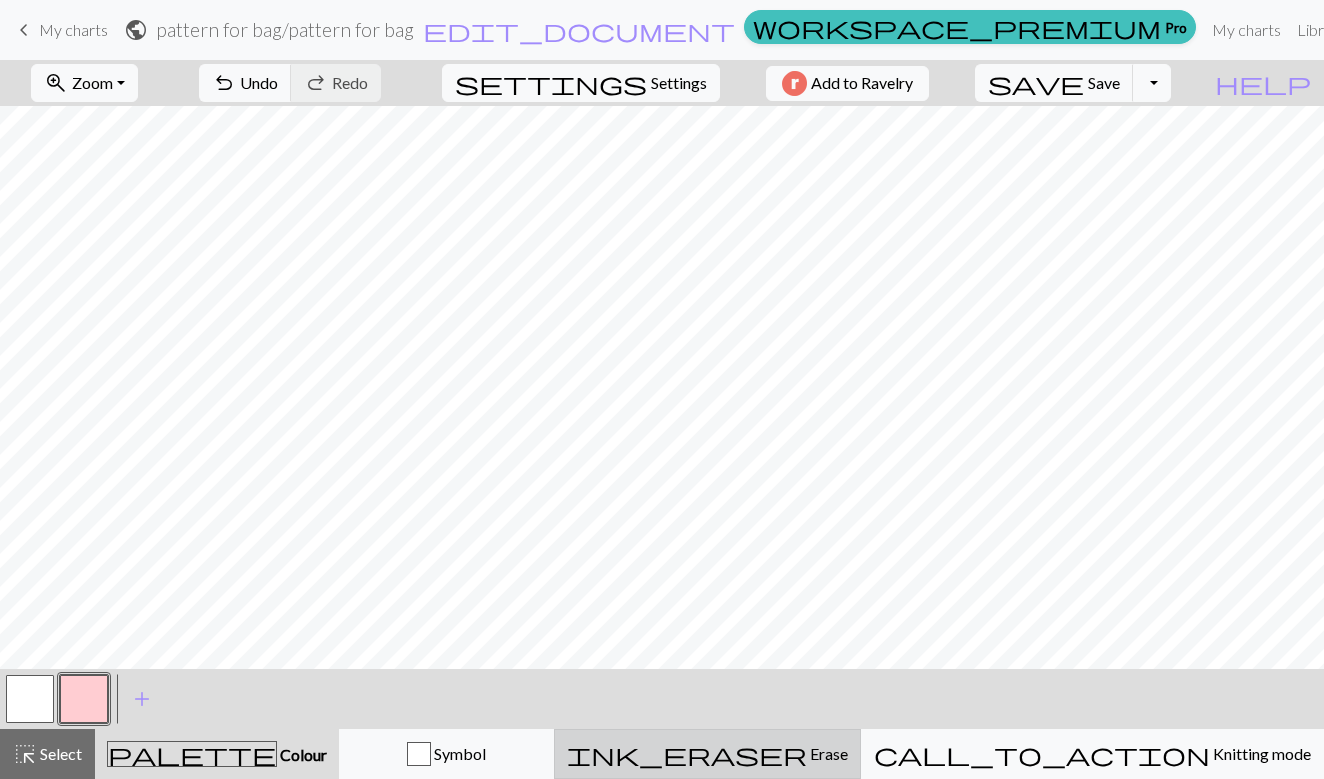click on "Erase" at bounding box center [827, 753] 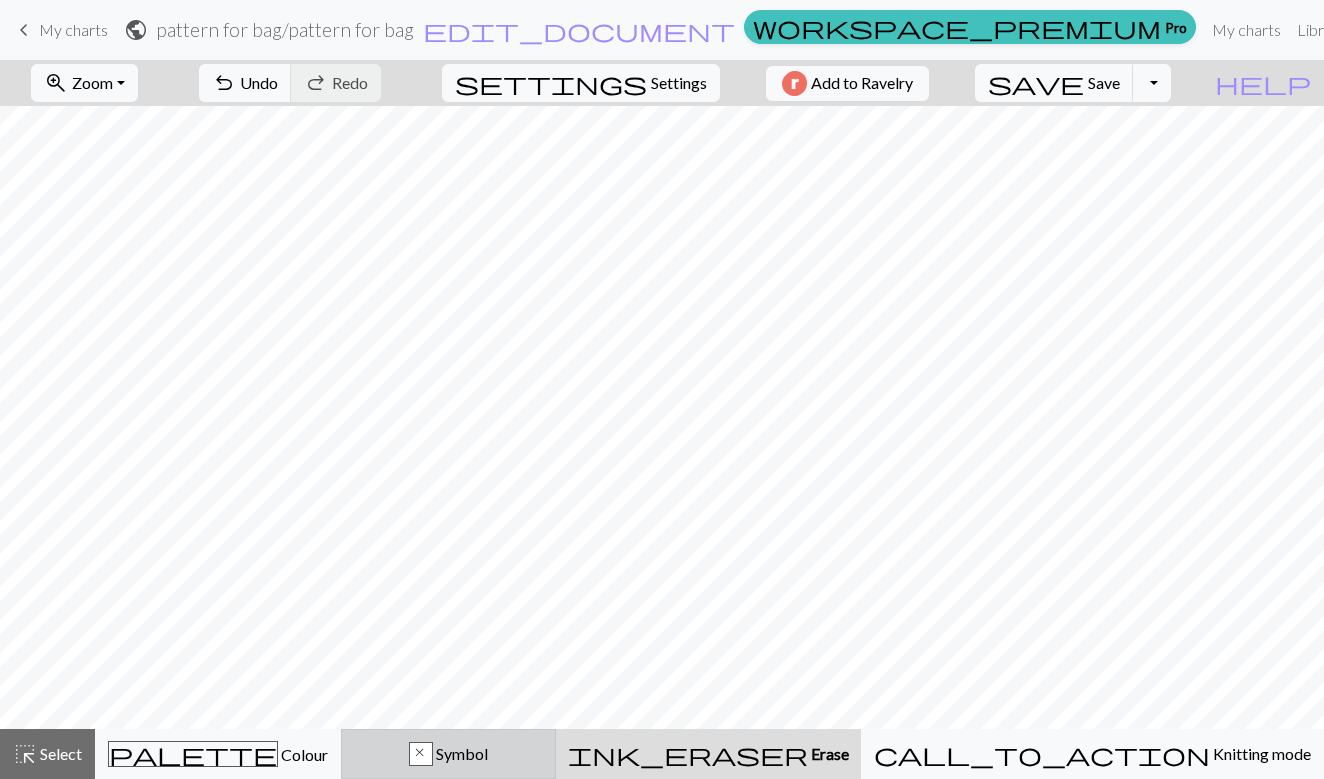 click on "Symbol" at bounding box center [460, 753] 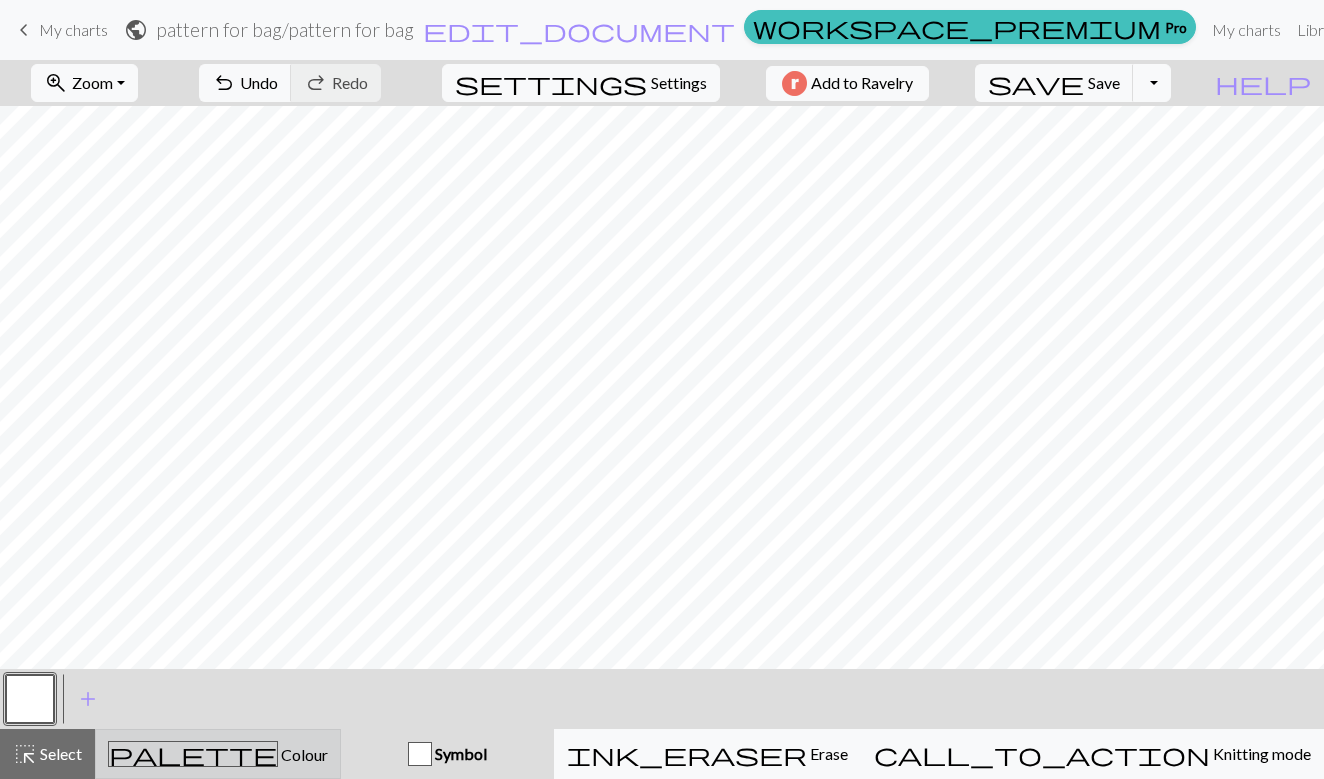click on "palette   Colour   Colour" at bounding box center (218, 754) 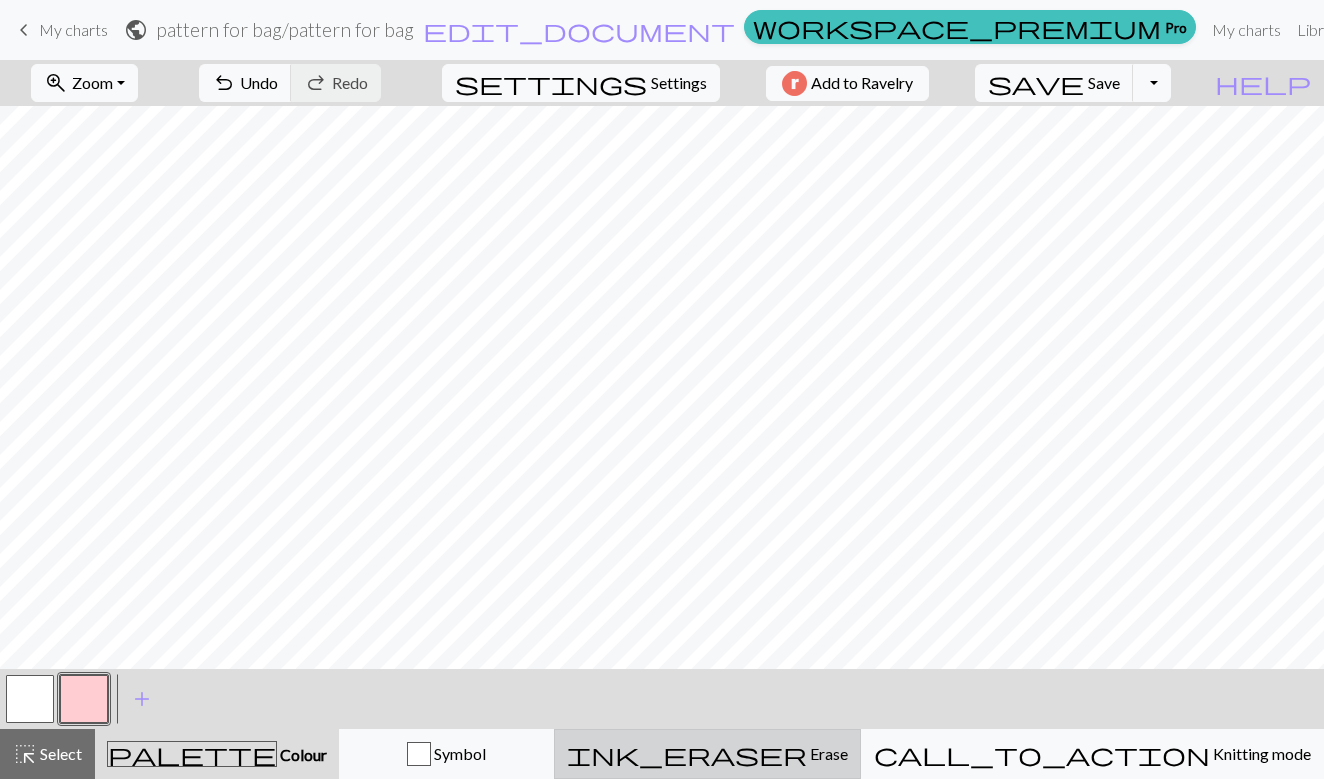 click on "Erase" at bounding box center [827, 753] 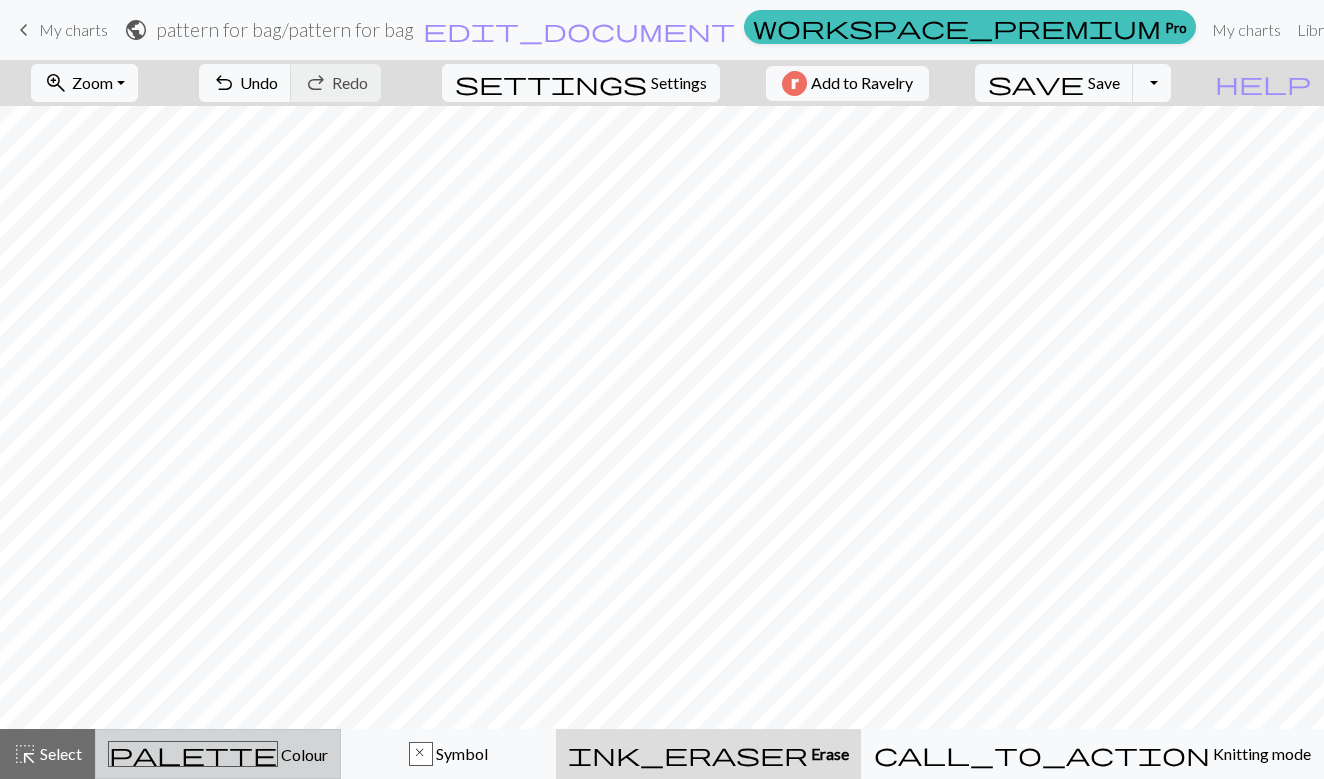 click on "palette   Colour   Colour" at bounding box center (218, 754) 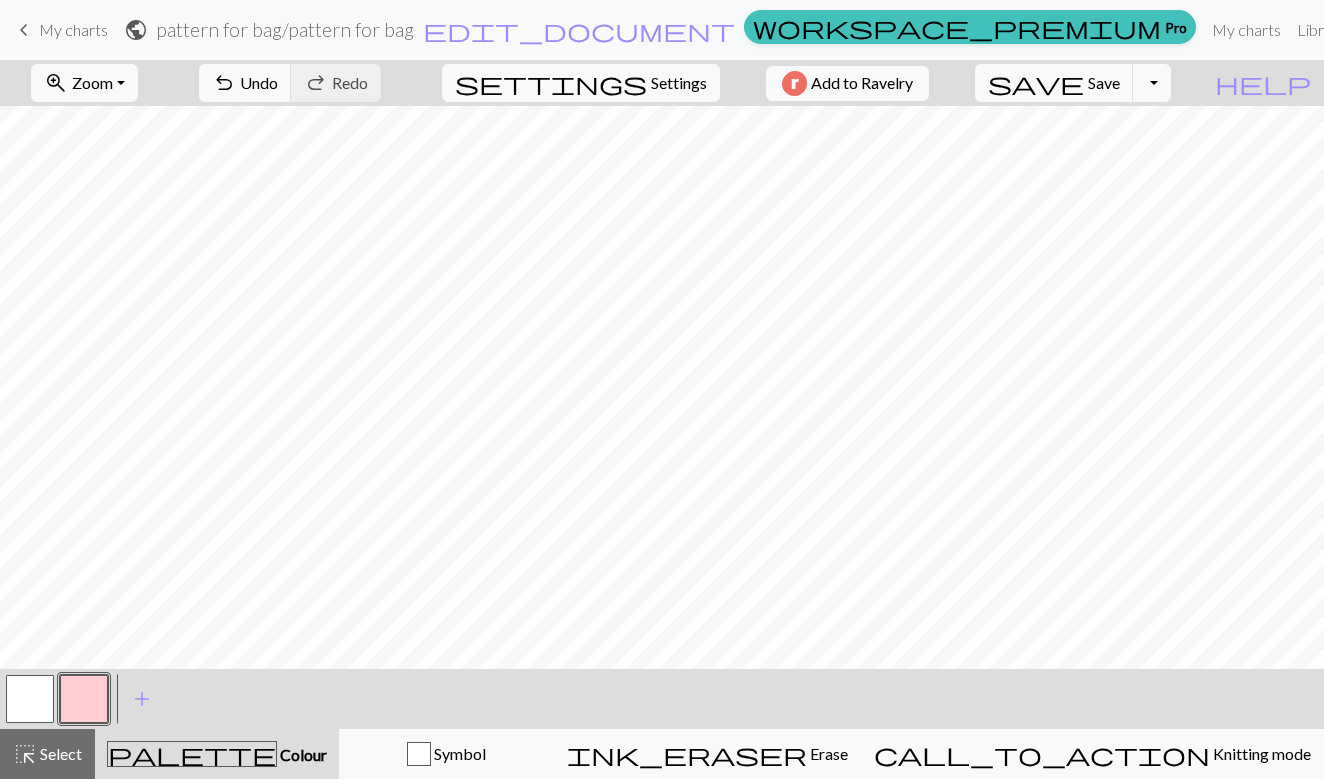 scroll, scrollTop: 233, scrollLeft: 89, axis: both 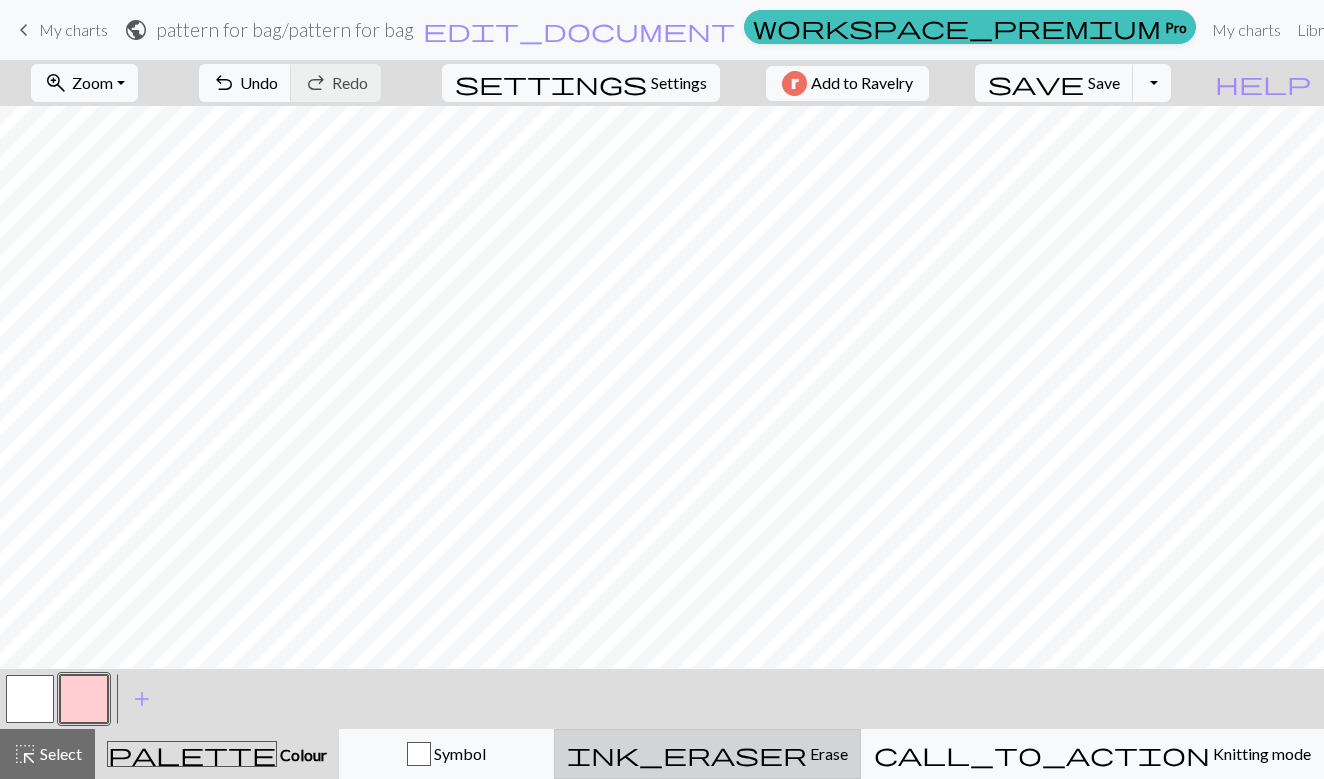 click on "Erase" at bounding box center [827, 753] 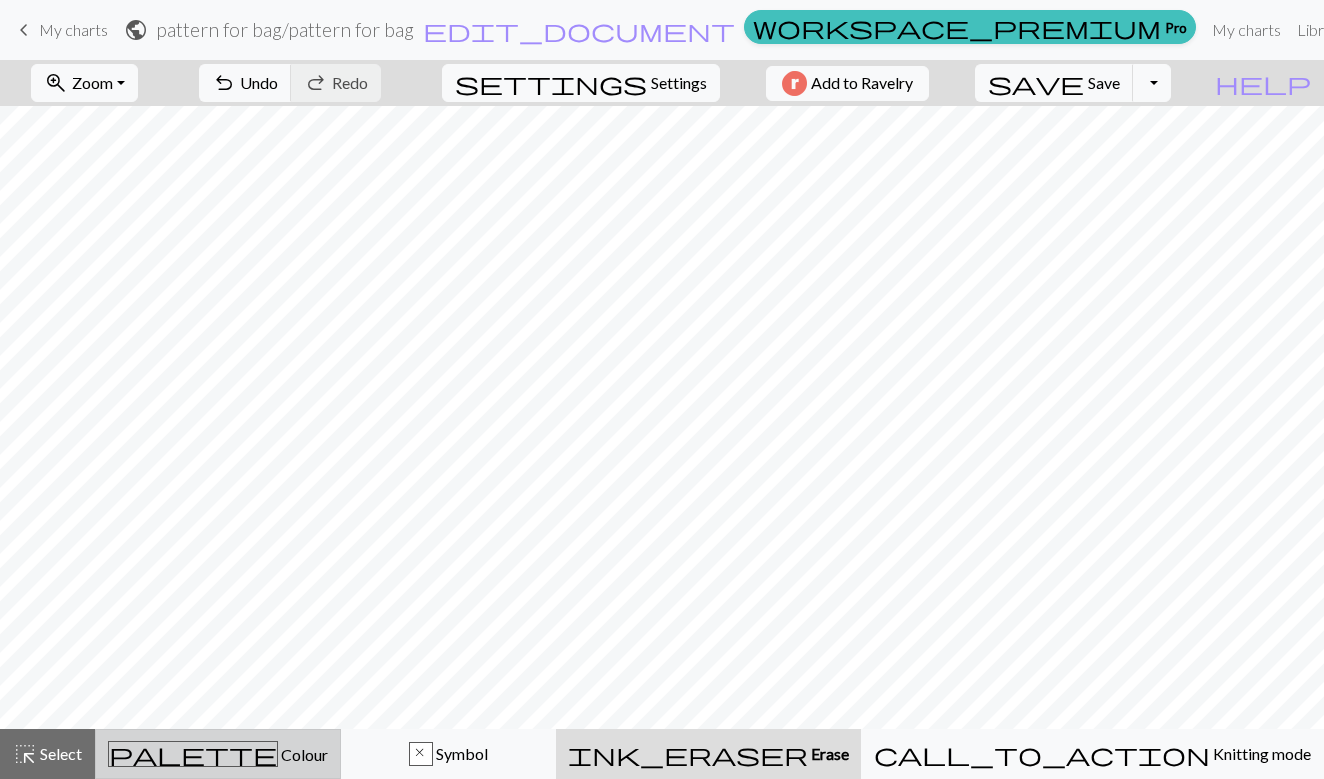 click on "palette   Colour   Colour" at bounding box center (218, 754) 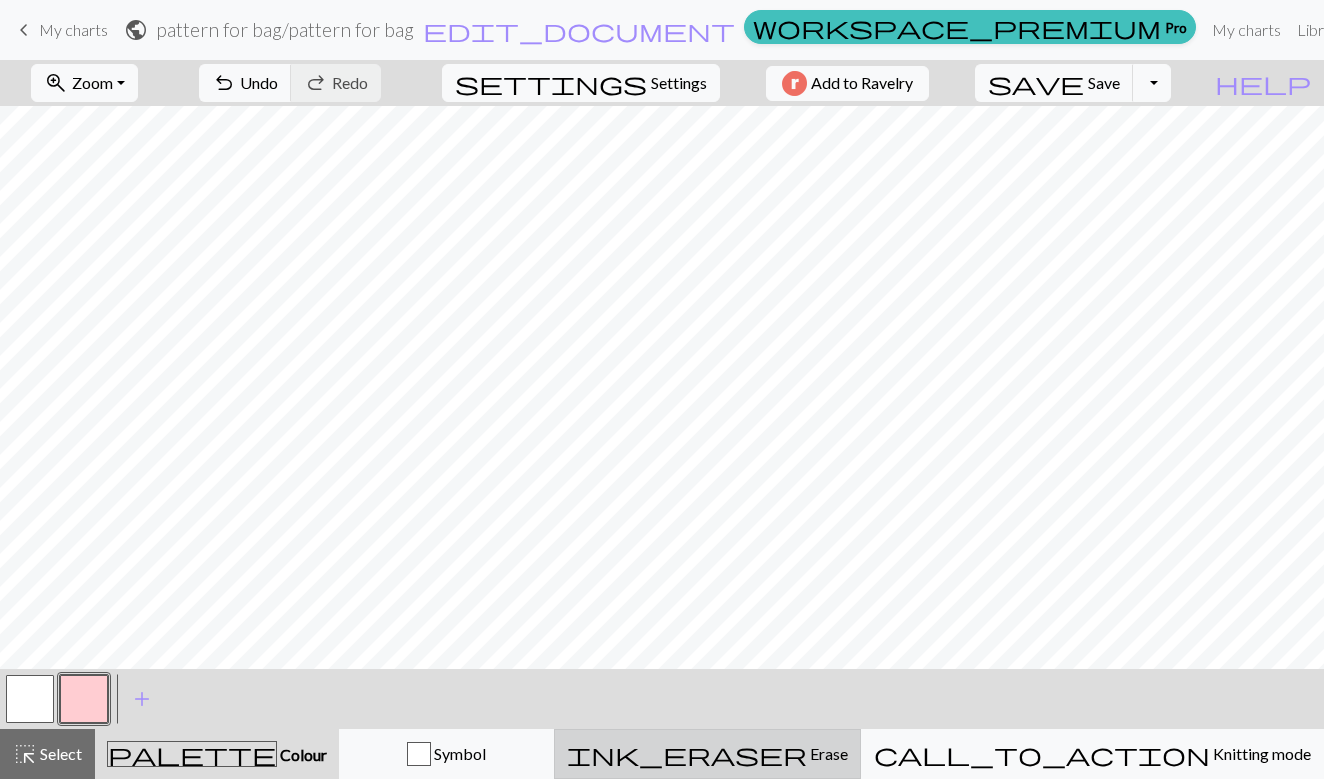 click on "Erase" at bounding box center [827, 753] 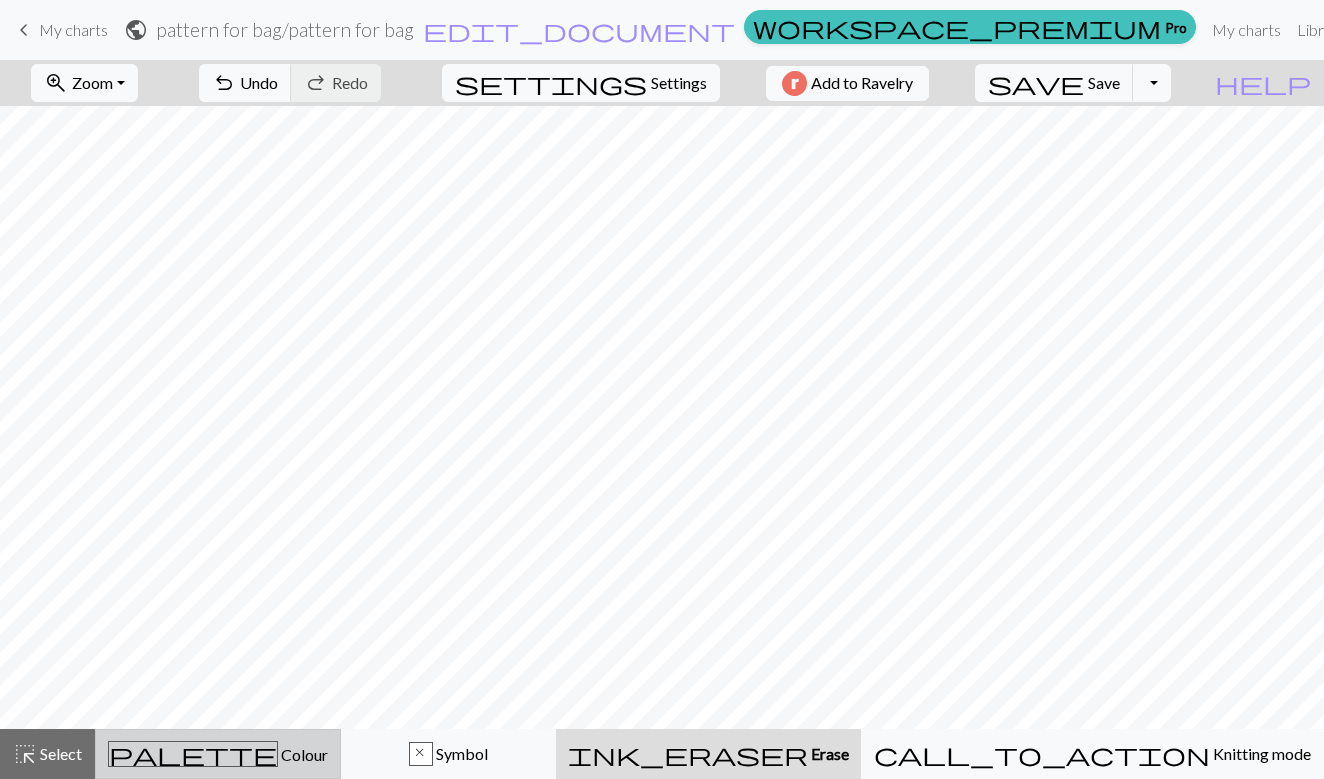 click on "palette   Colour   Colour" at bounding box center (218, 754) 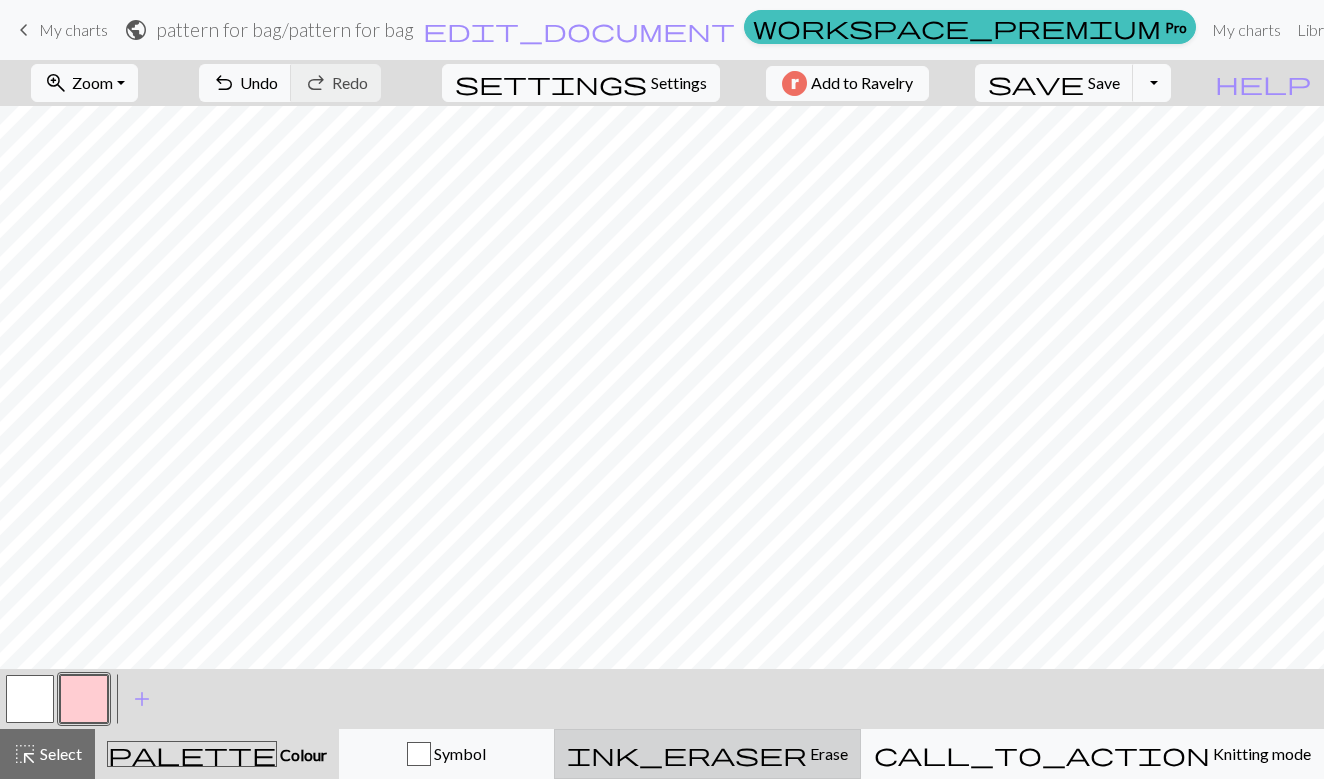 click on "ink_eraser" at bounding box center [687, 754] 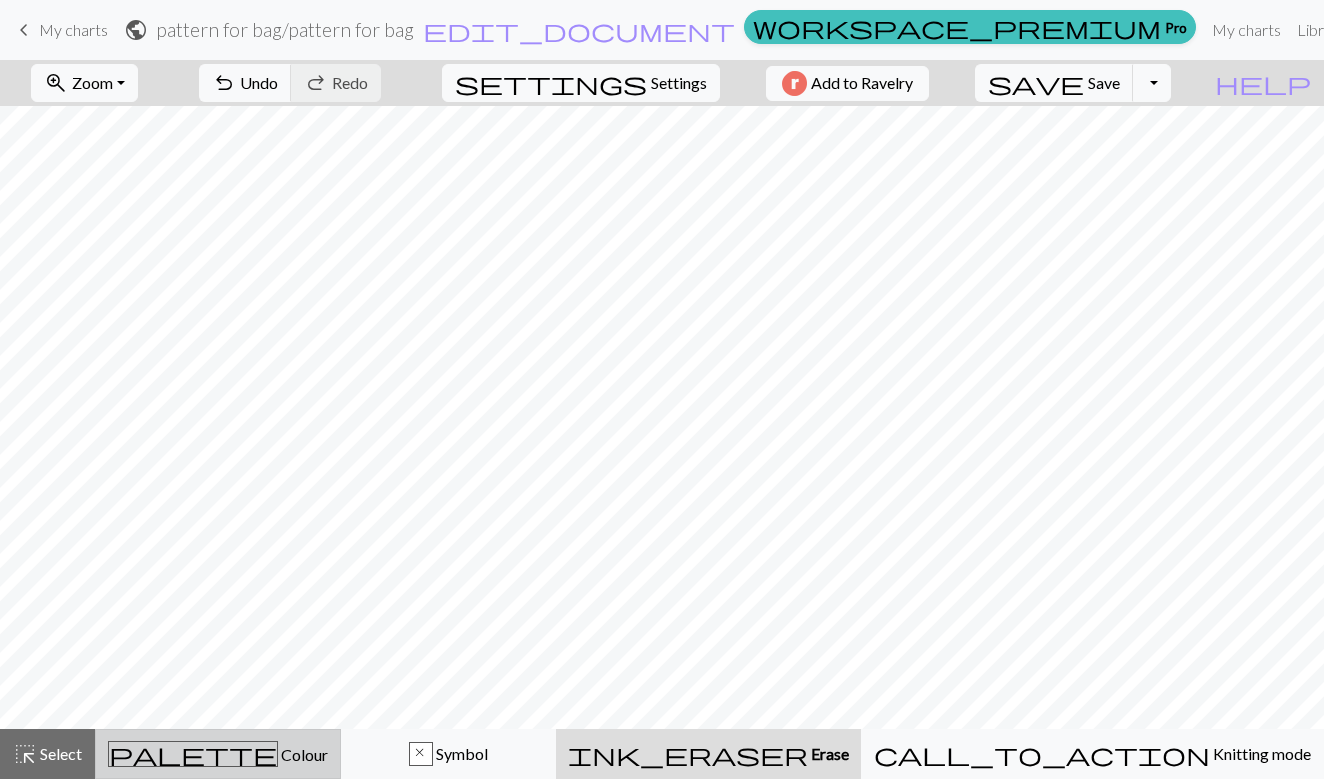 click on "palette   Colour   Colour" at bounding box center [218, 754] 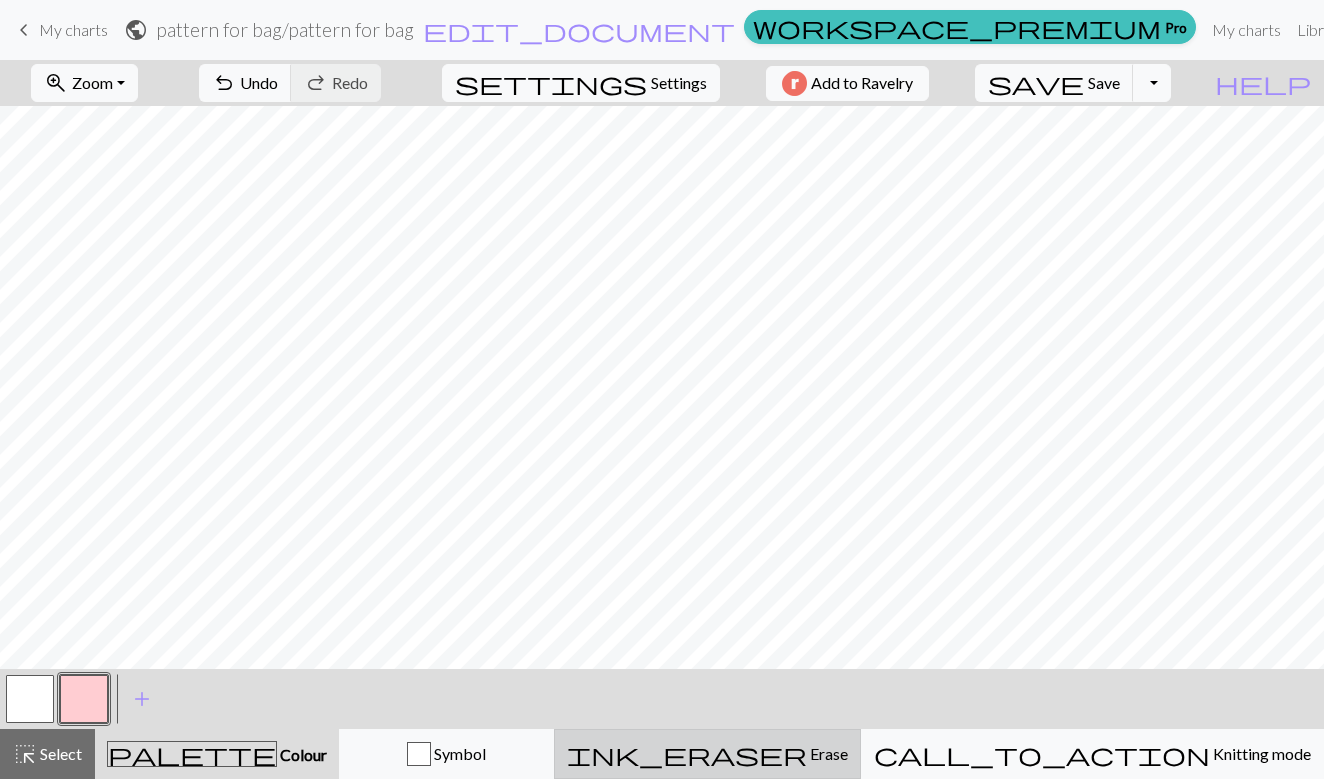 click on "ink_eraser   Erase   Erase" at bounding box center (707, 754) 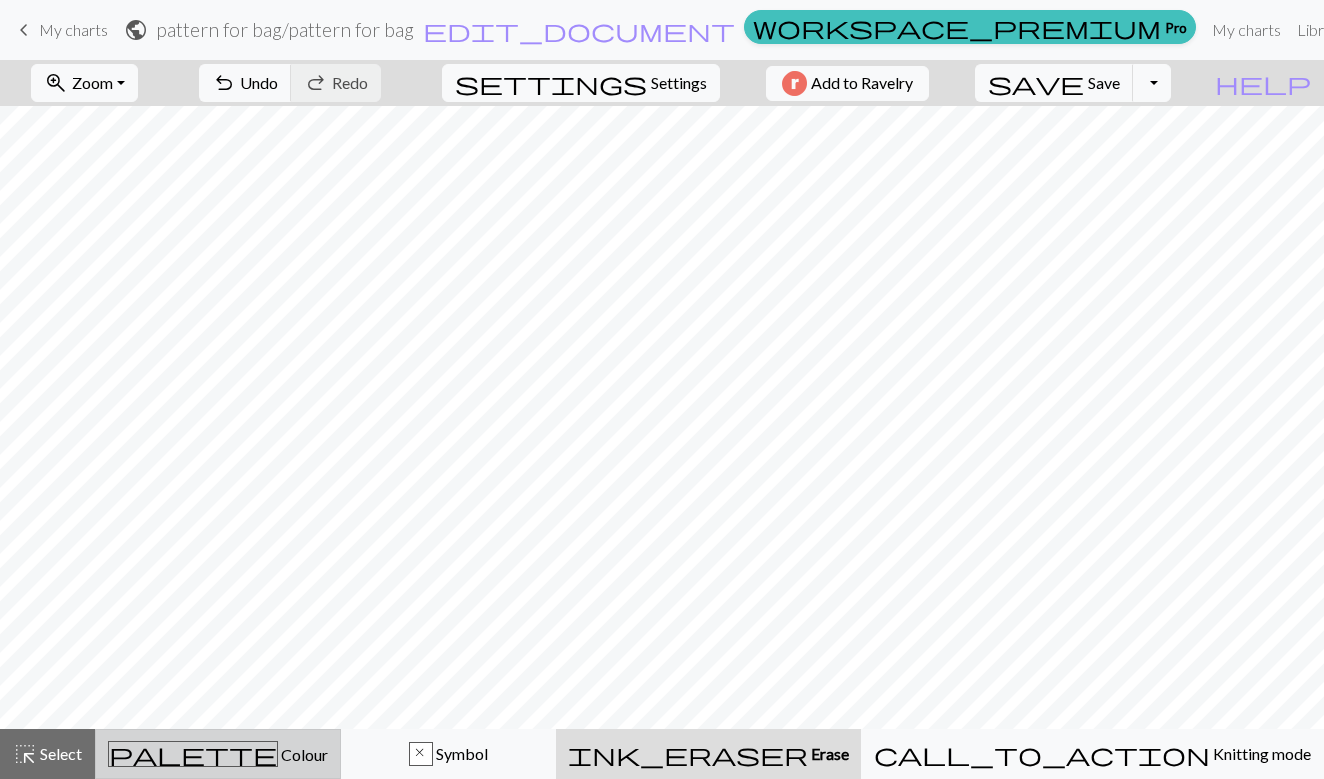 click on "palette   Colour   Colour" at bounding box center [218, 754] 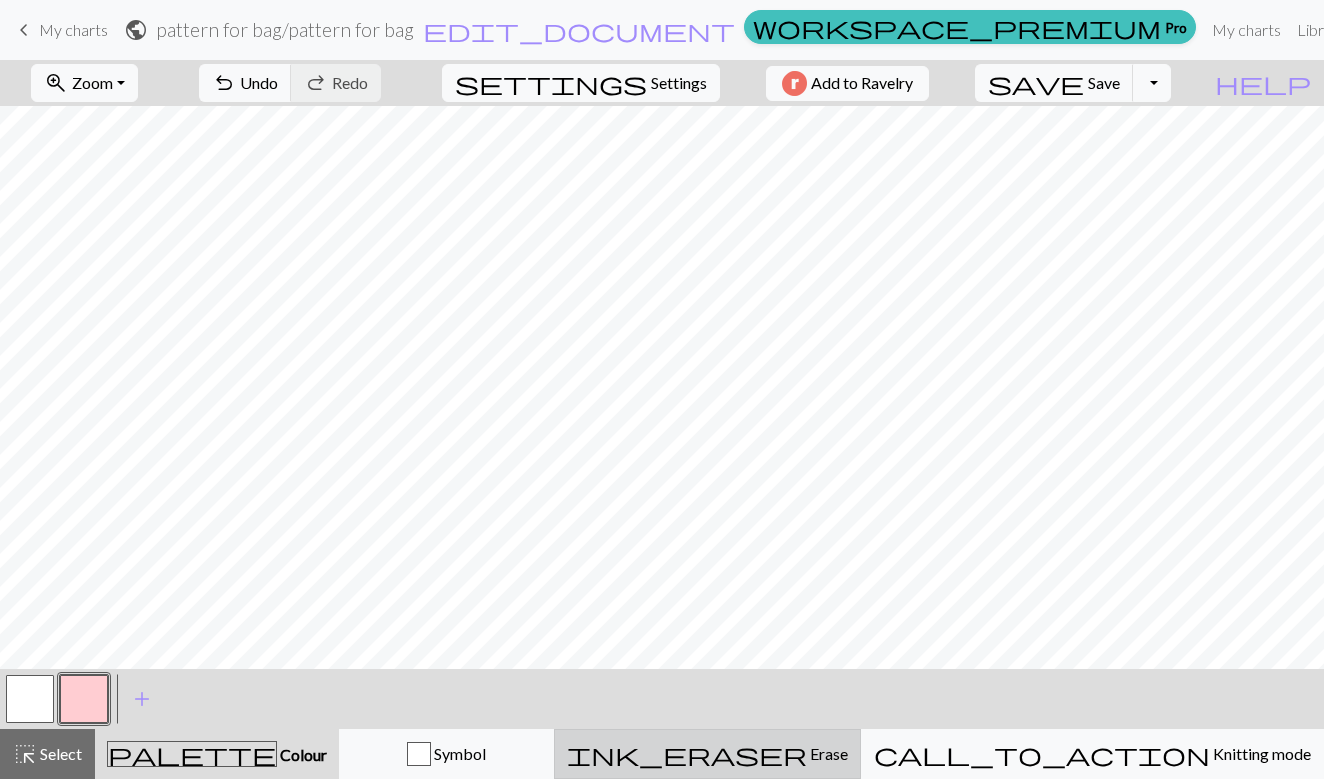 click on "Erase" at bounding box center (827, 753) 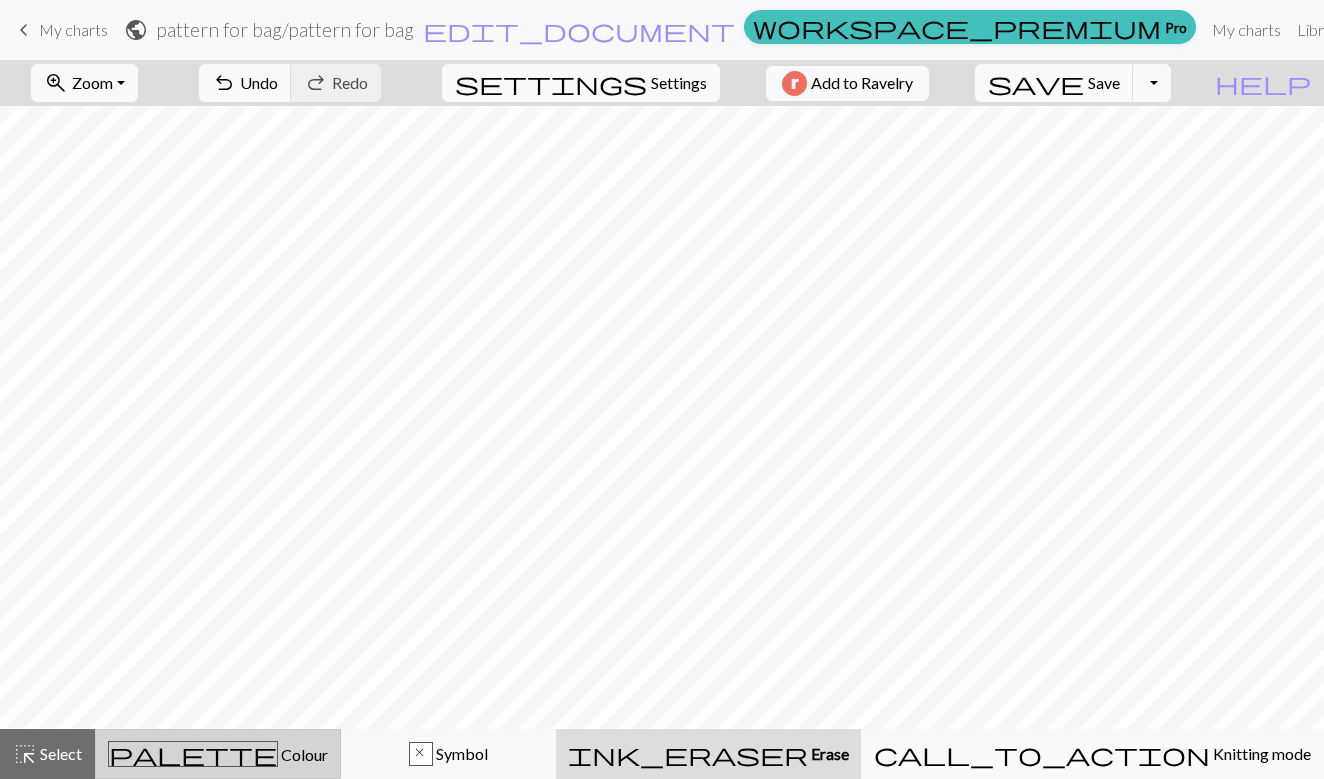 click on "palette   Colour   Colour" at bounding box center (218, 754) 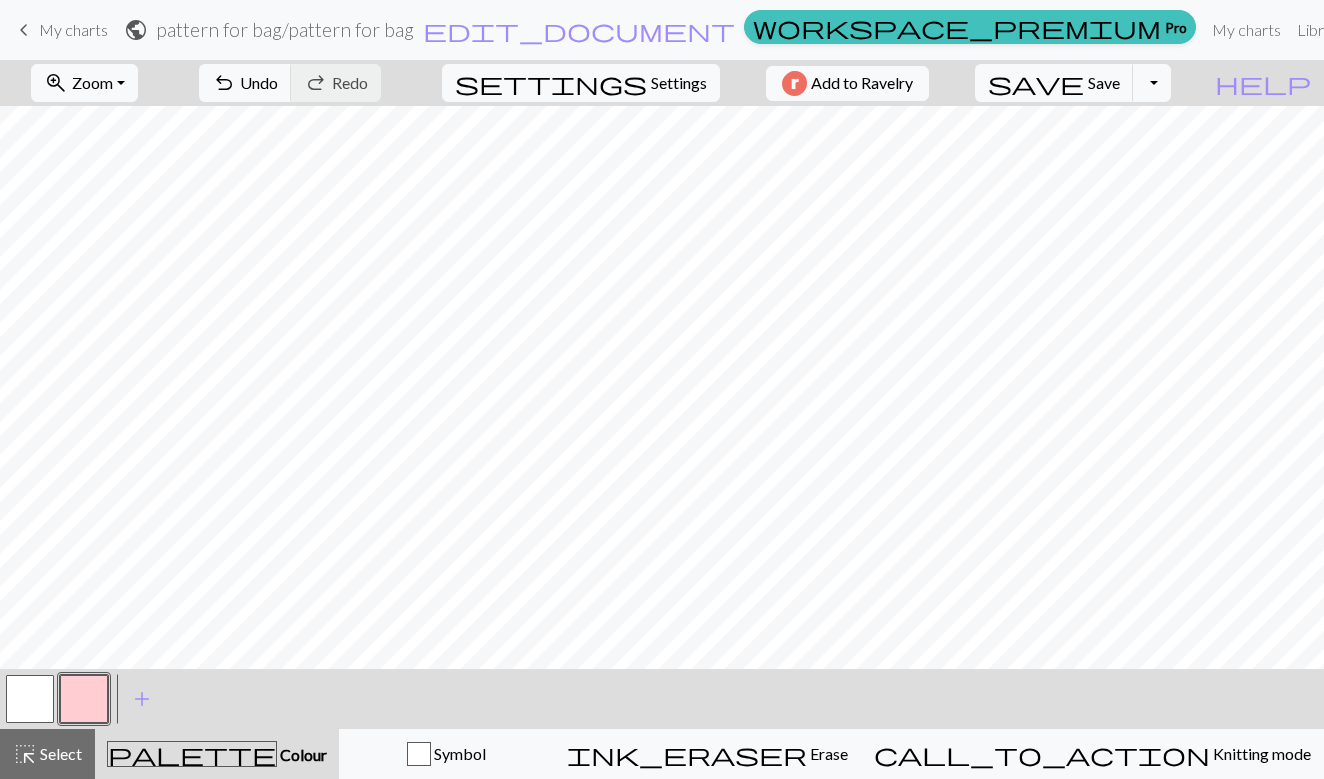 click on "Colour" at bounding box center (302, 754) 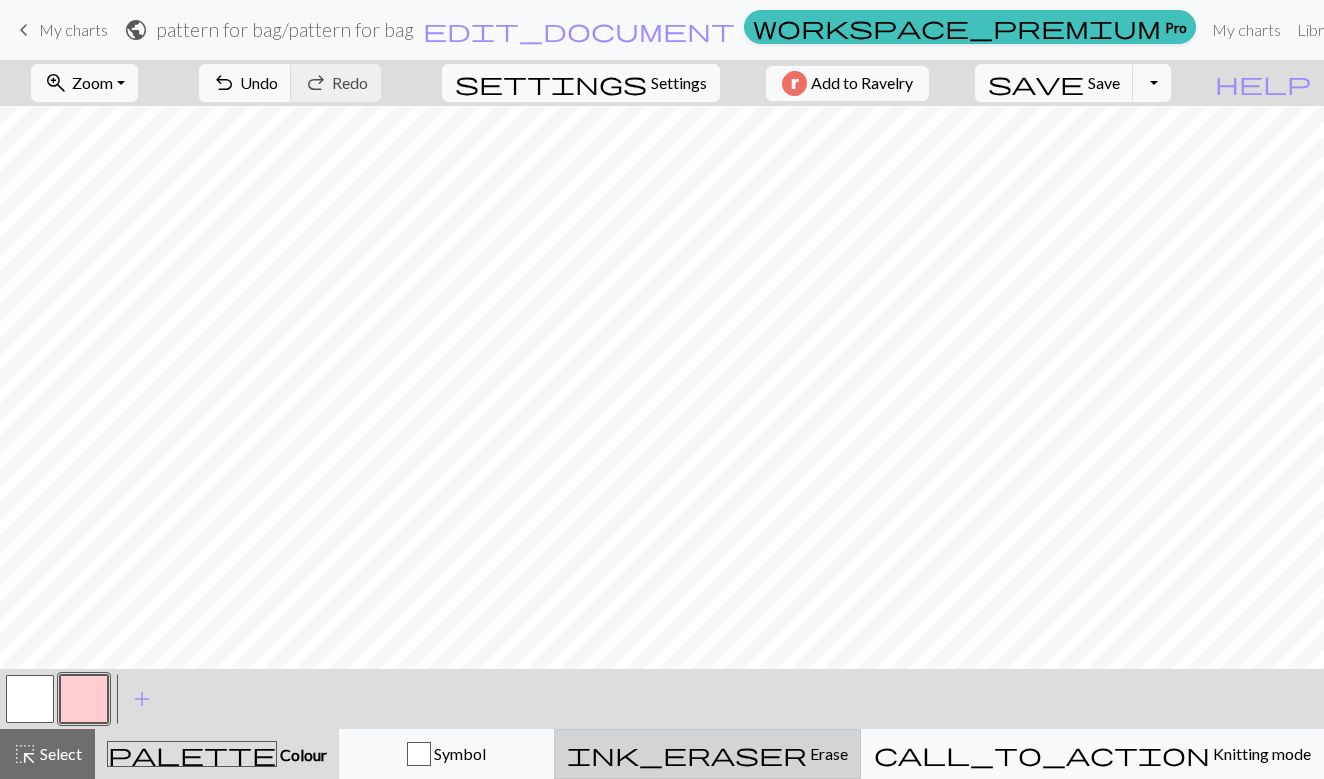 click on "Erase" at bounding box center [827, 753] 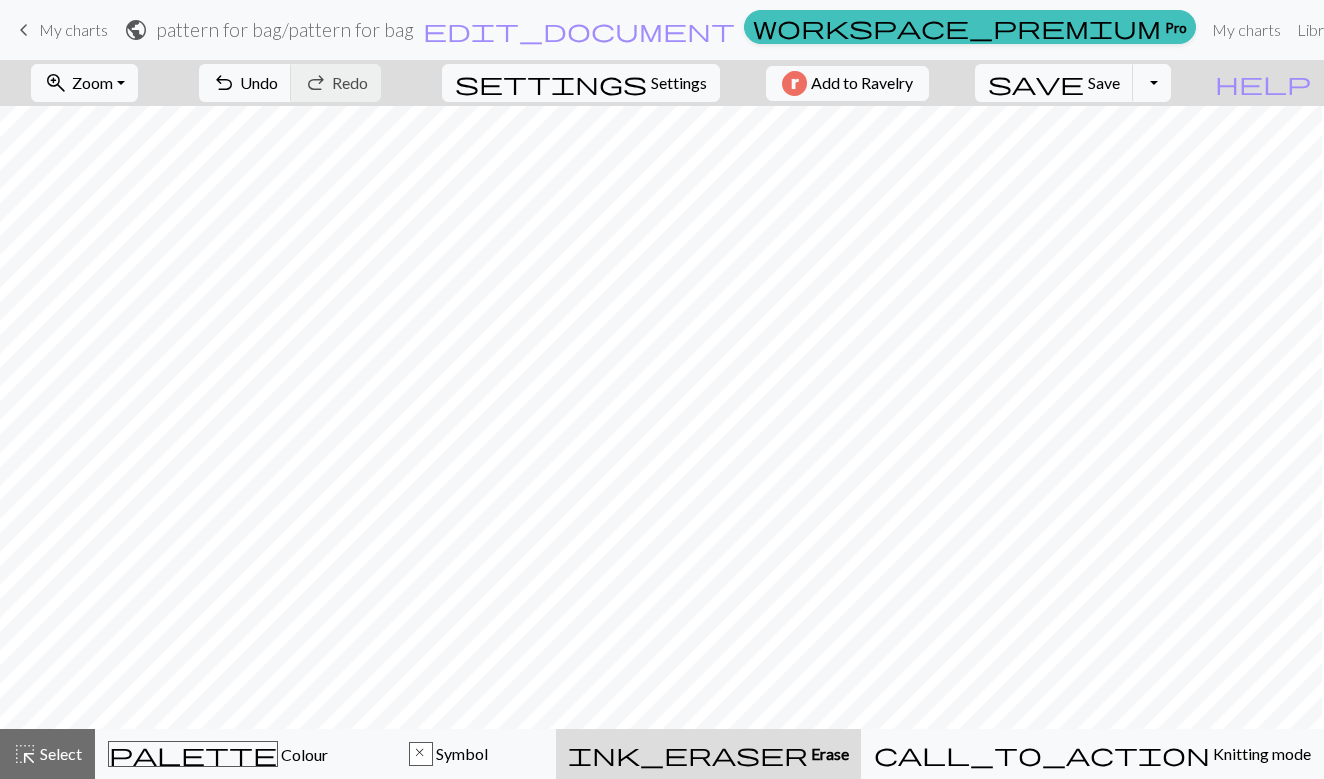 scroll, scrollTop: 300, scrollLeft: 81, axis: both 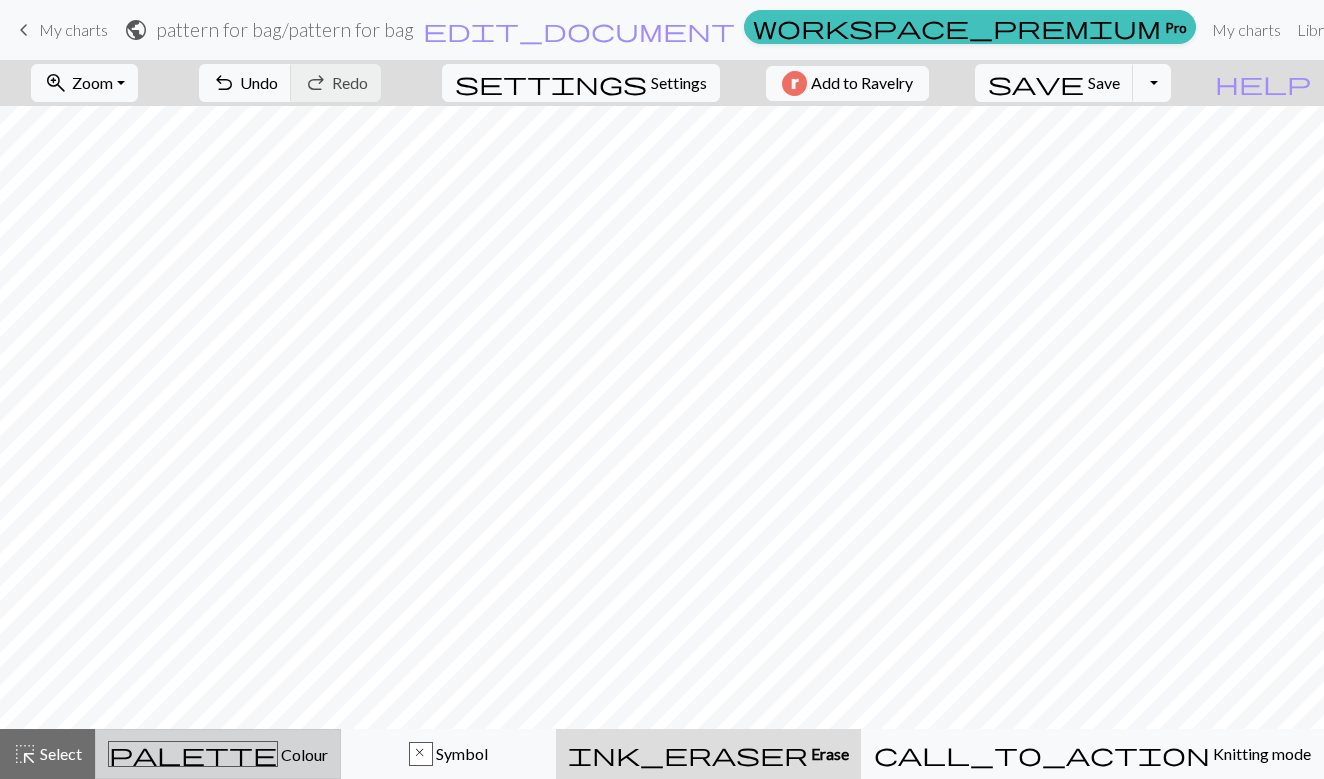 click on "palette   Colour   Colour" at bounding box center (218, 754) 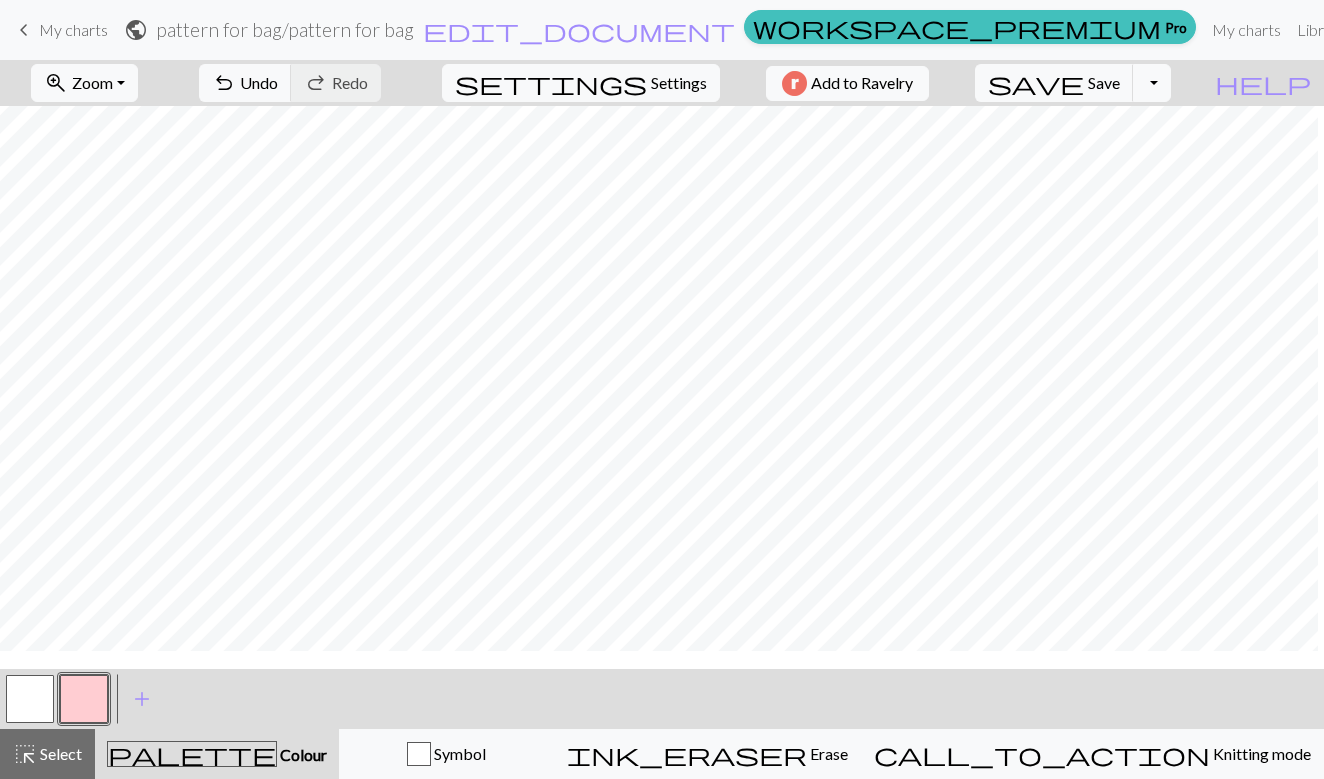 scroll, scrollTop: 232, scrollLeft: 75, axis: both 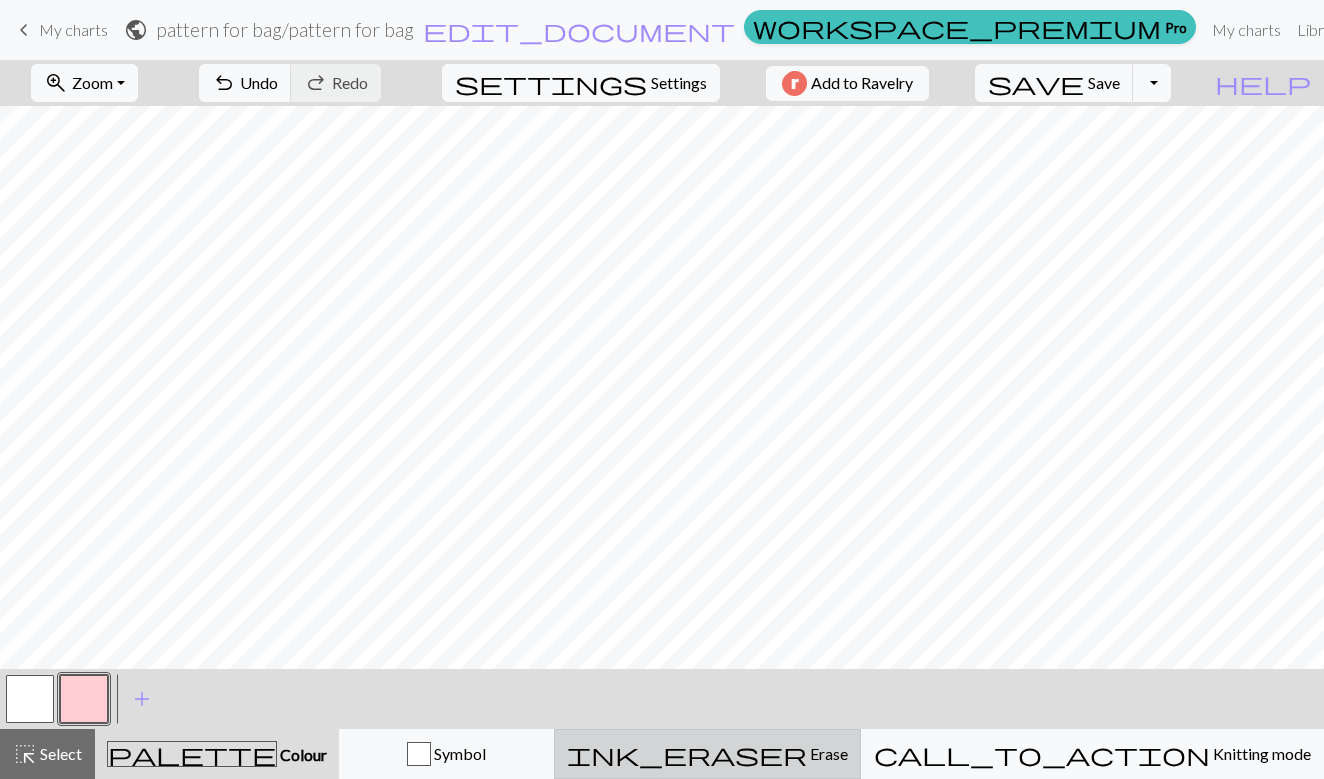 click on "ink_eraser" at bounding box center [687, 754] 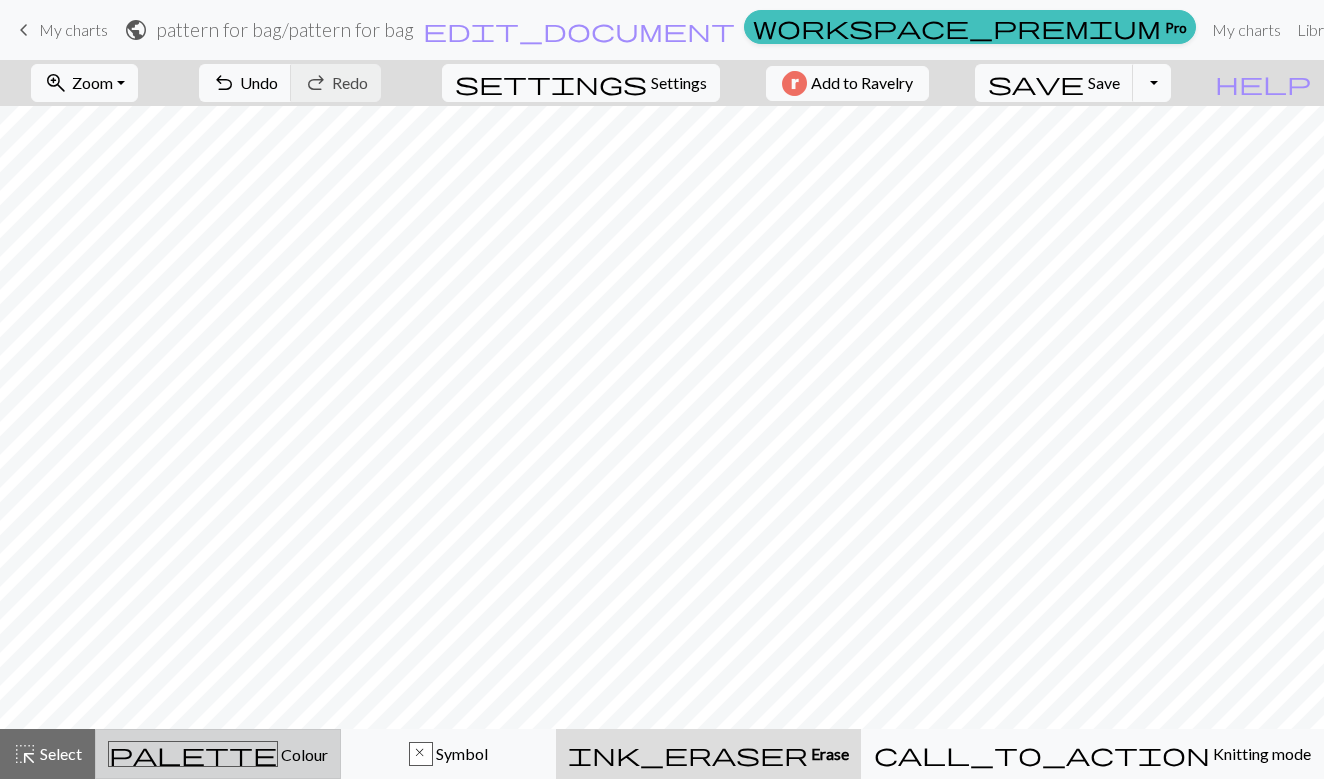 click on "Colour" at bounding box center (303, 754) 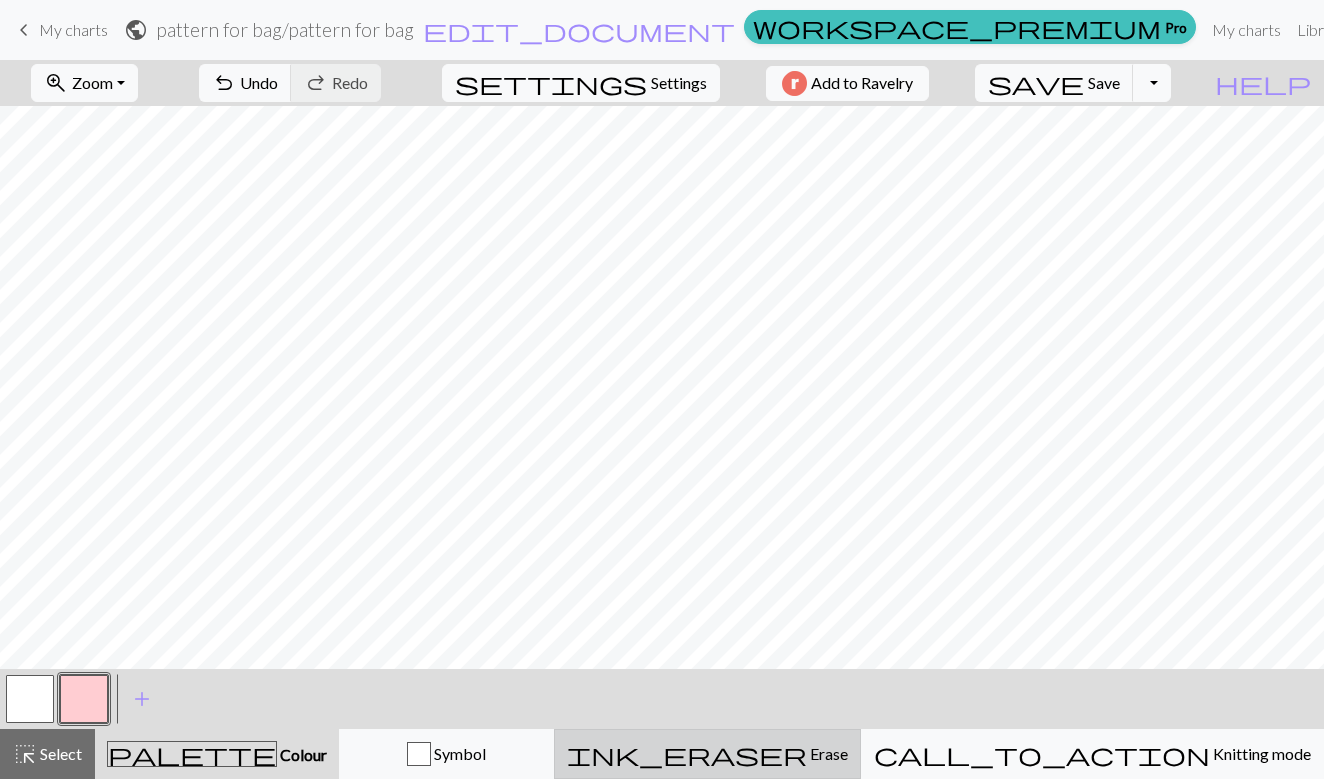 click on "Erase" at bounding box center (827, 753) 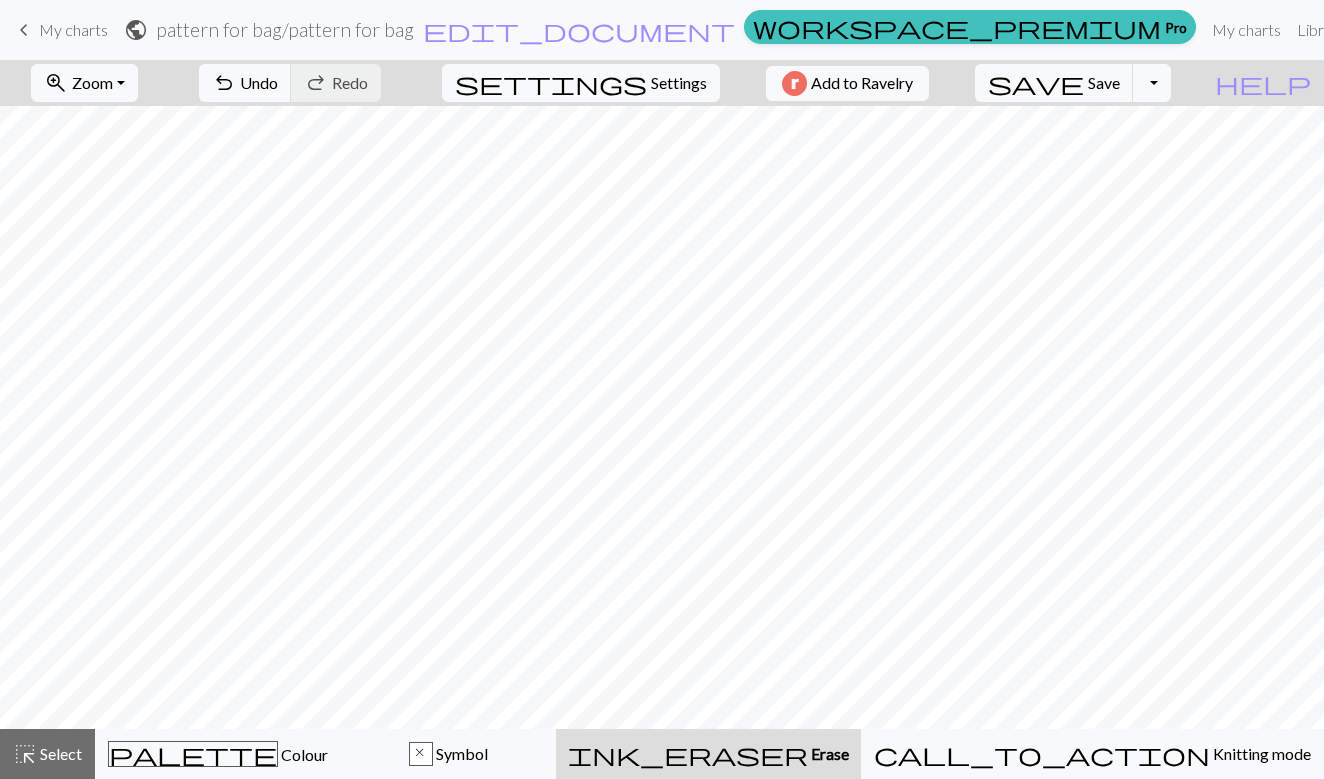 click on "Erase" at bounding box center (828, 753) 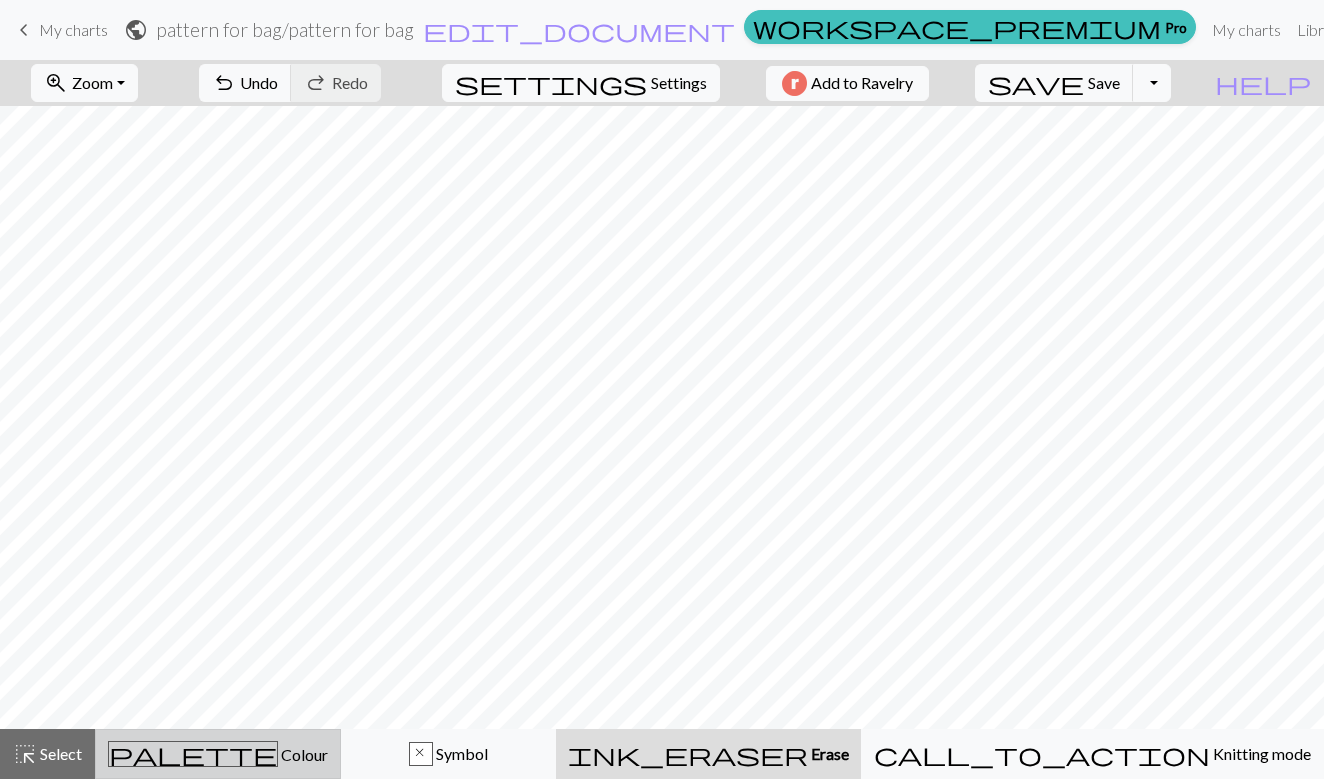 click on "Colour" at bounding box center [303, 754] 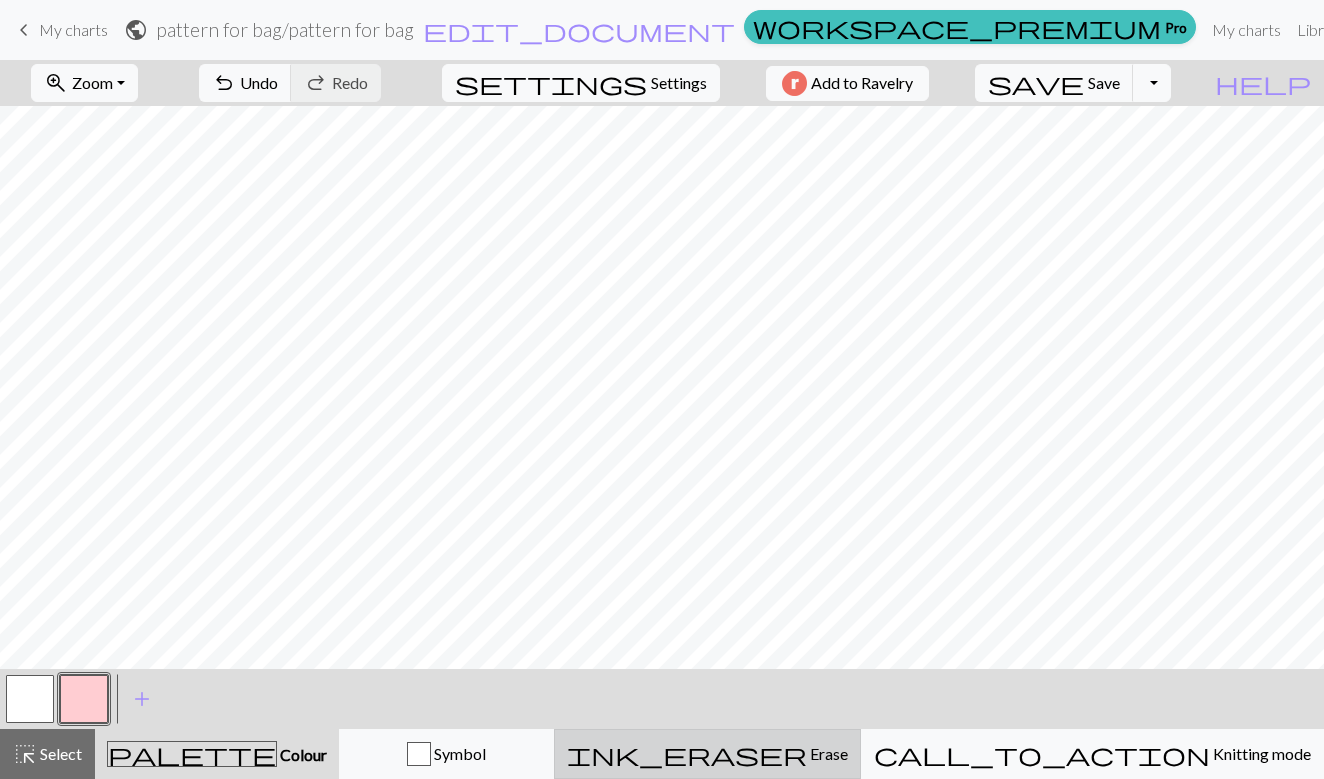 click on "Erase" at bounding box center [827, 753] 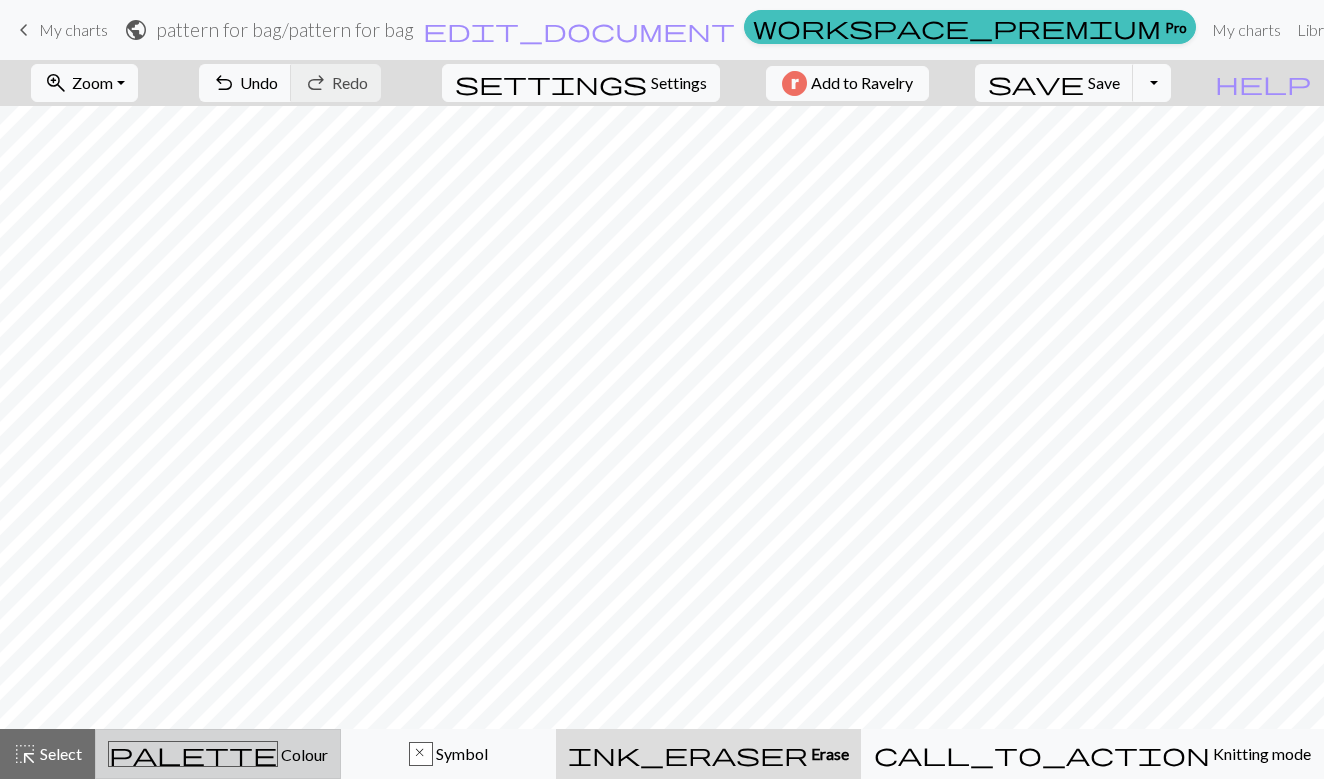 click on "palette   Colour   Colour" at bounding box center [218, 754] 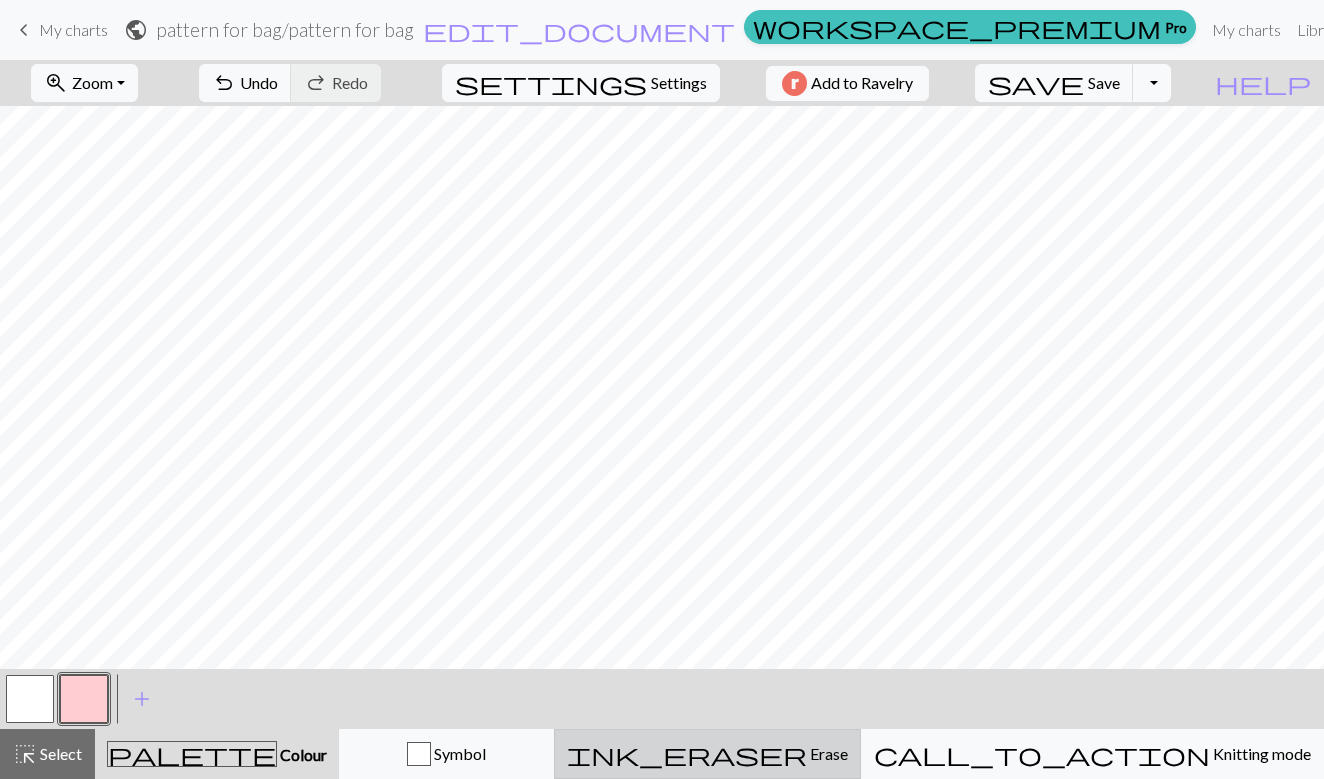 click on "Erase" at bounding box center (827, 753) 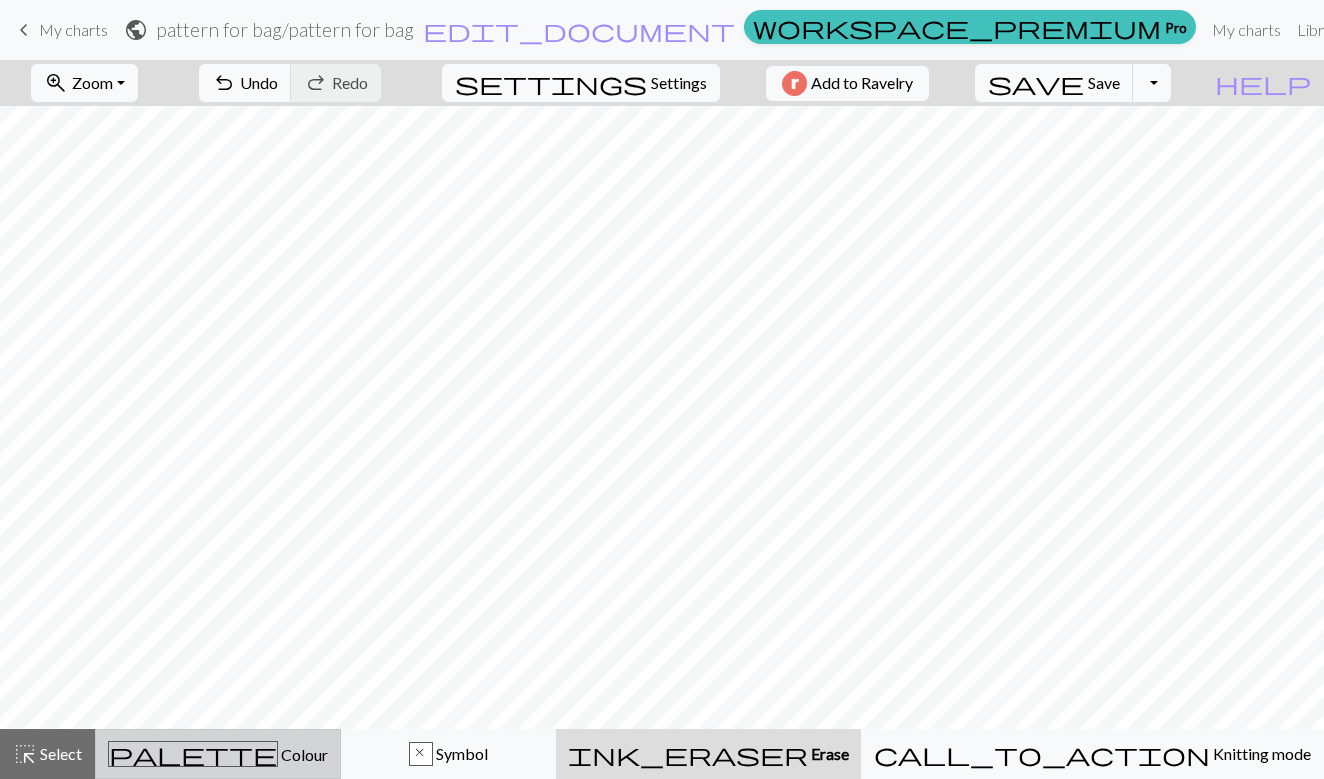 click on "palette   Colour   Colour" at bounding box center [218, 754] 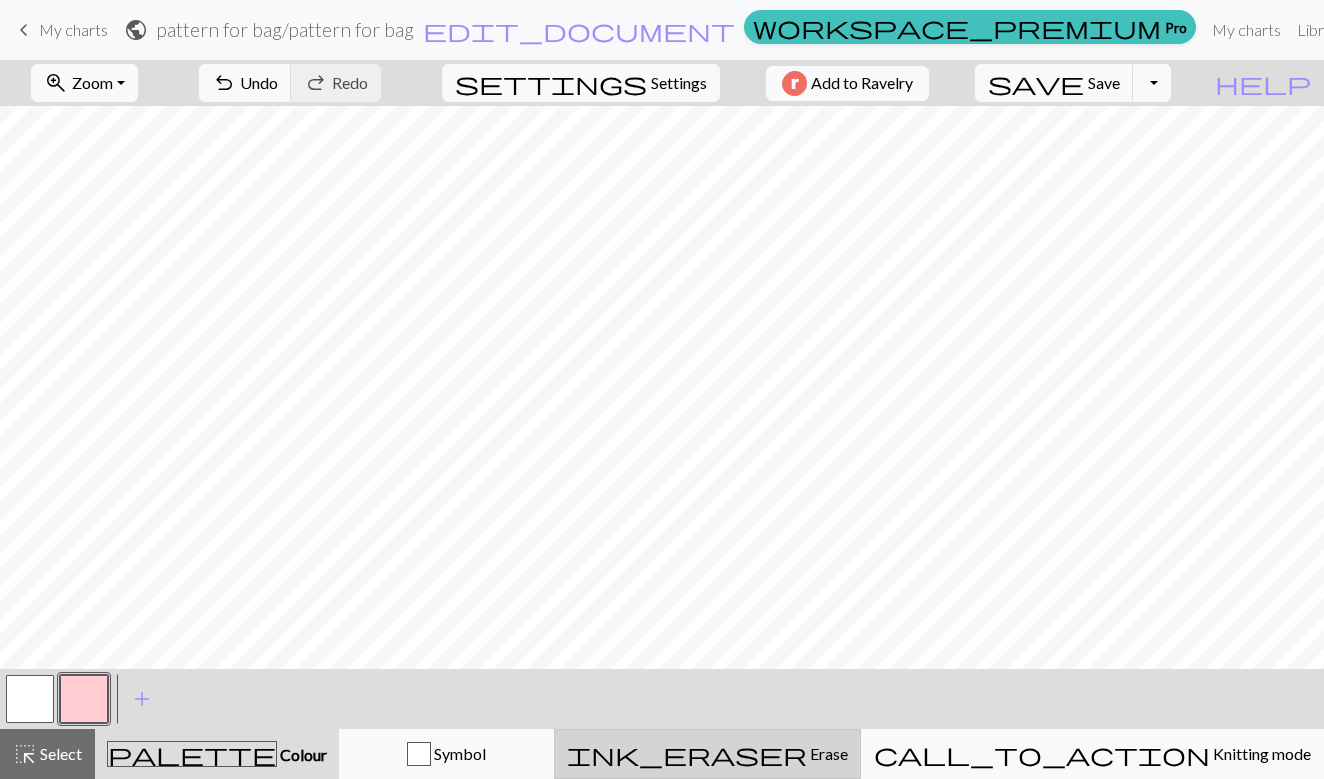 click on "Erase" at bounding box center (827, 753) 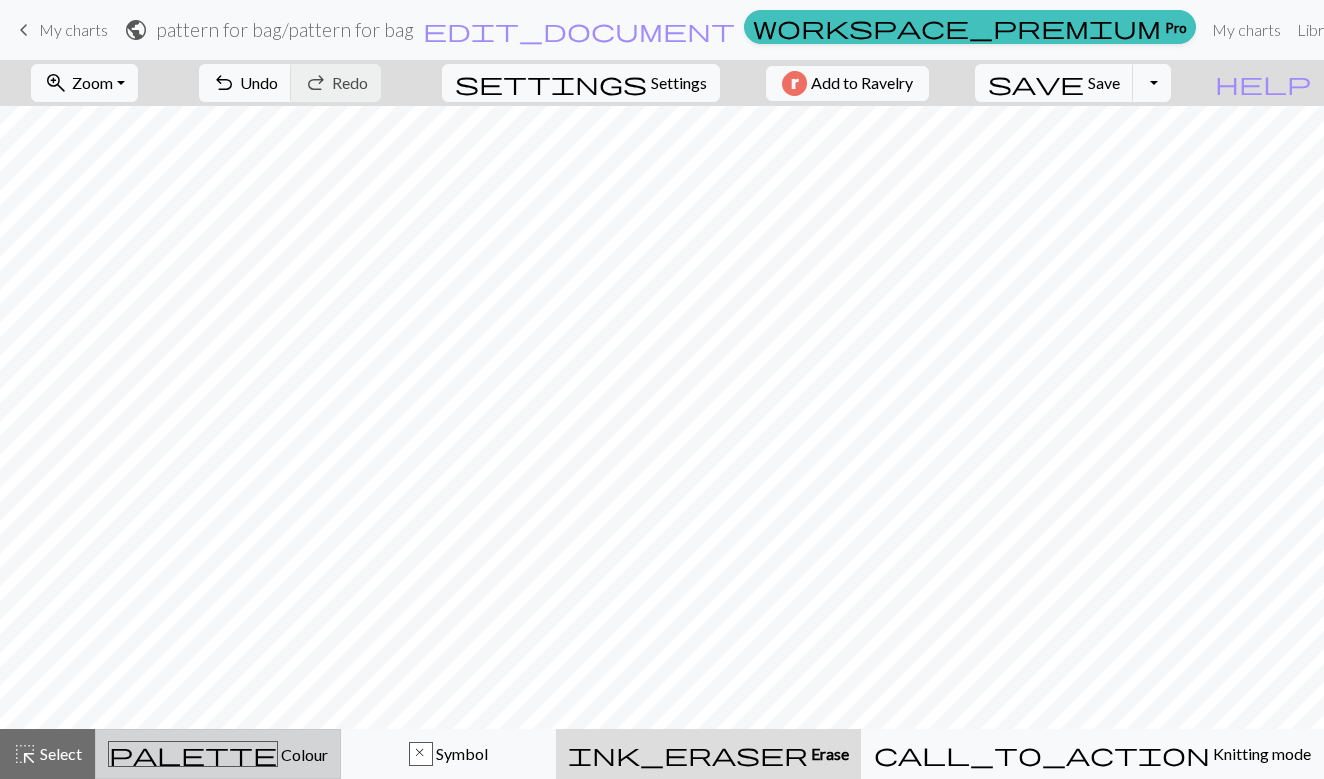 click on "Colour" at bounding box center [303, 754] 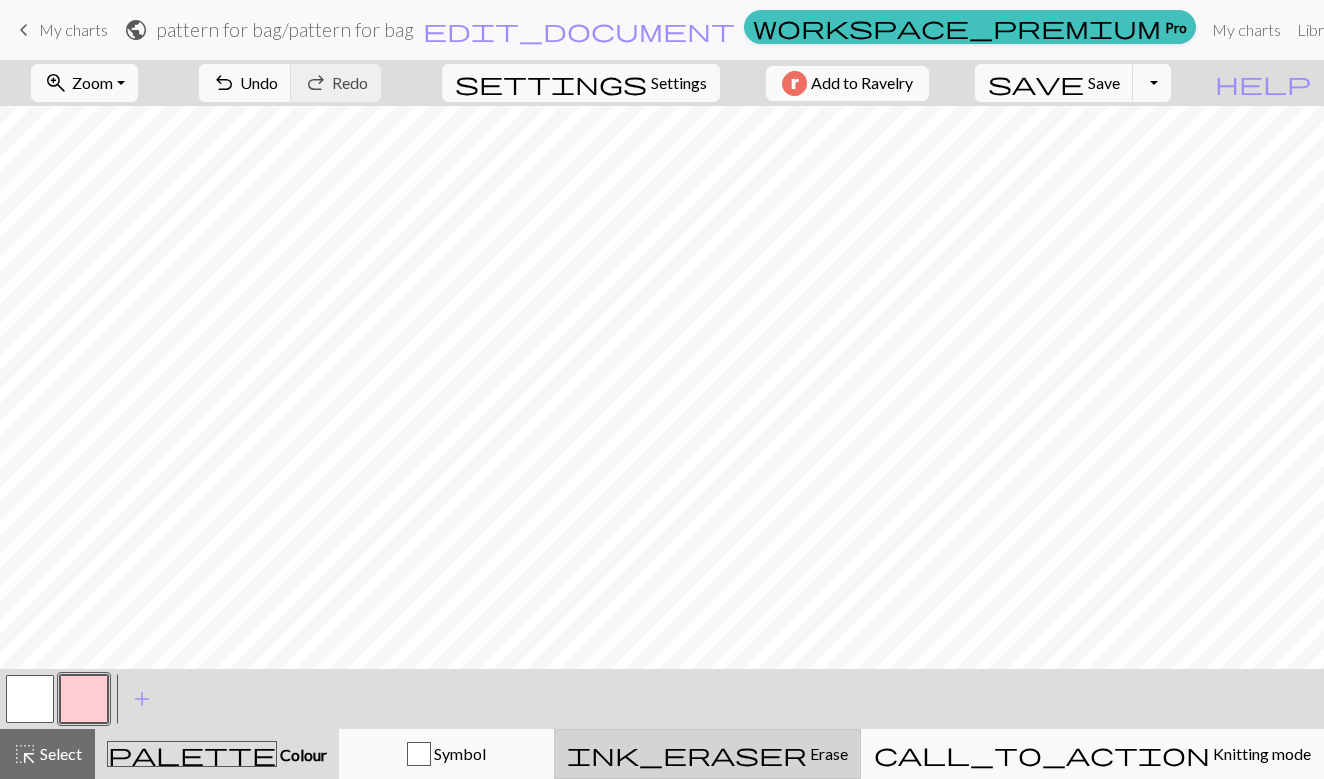 click on "Erase" at bounding box center [827, 753] 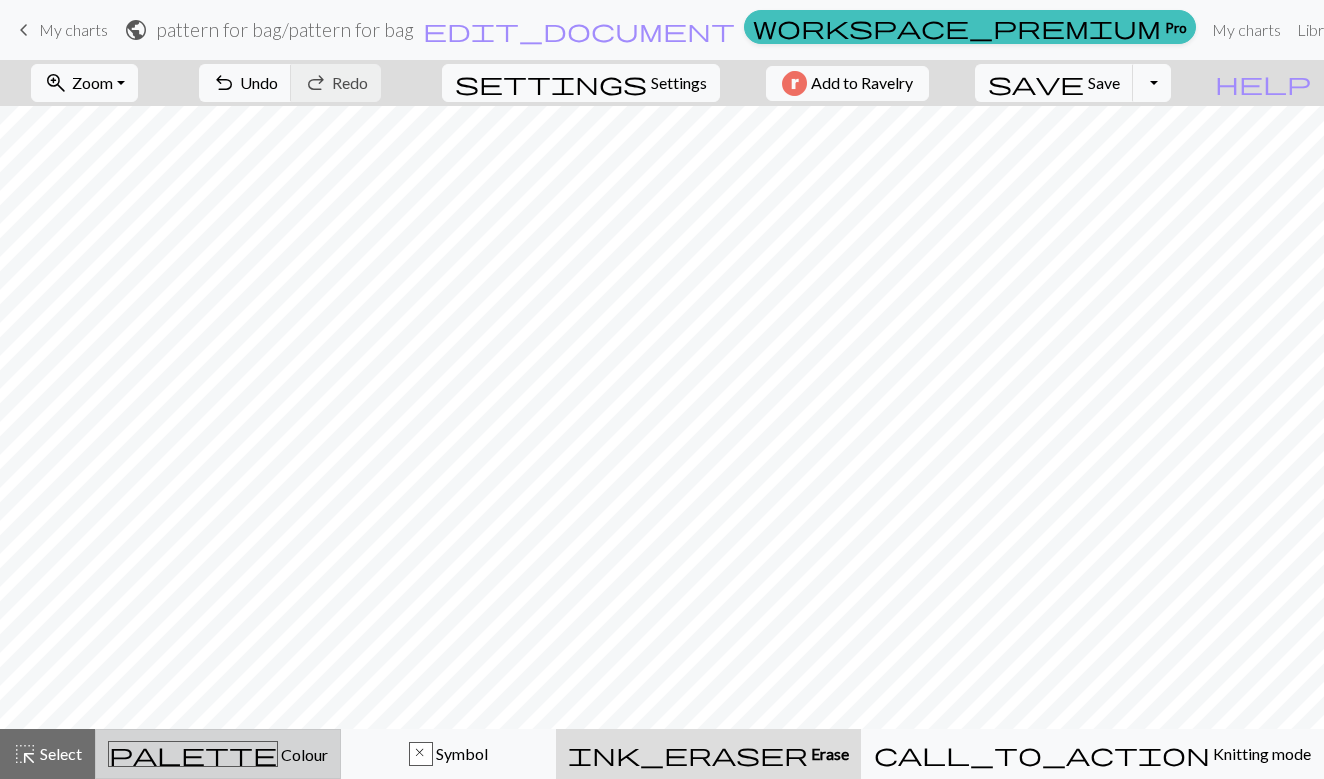 click on "Colour" at bounding box center (303, 754) 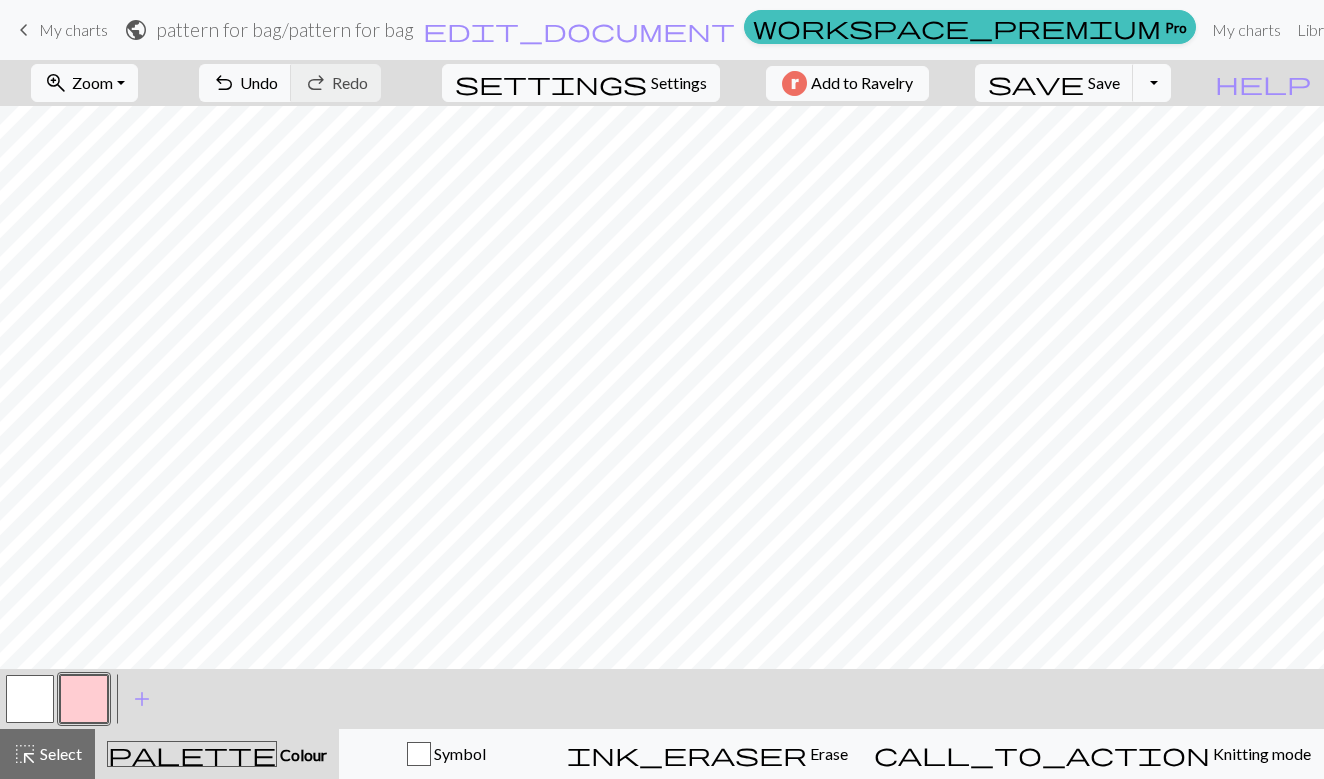 click on "Colour" at bounding box center [302, 754] 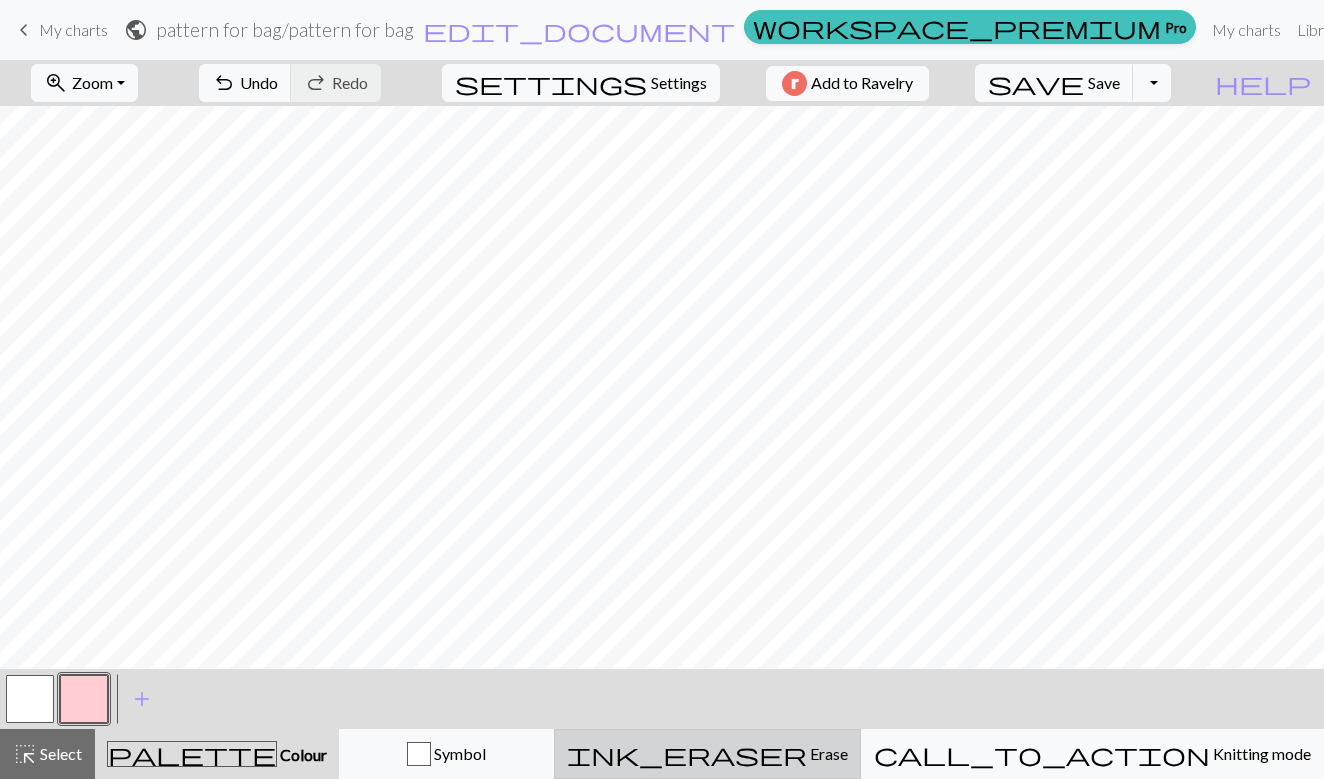 click on "Erase" at bounding box center [827, 753] 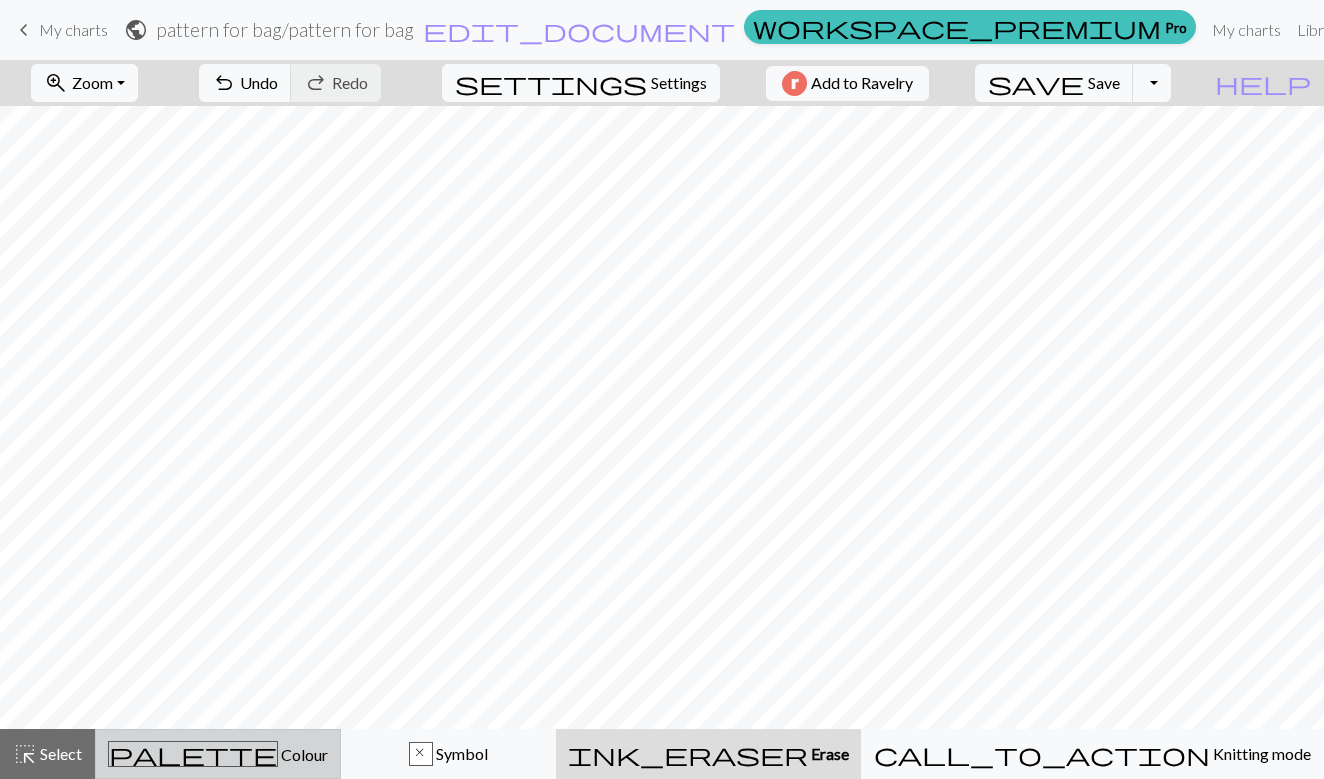 click on "palette   Colour   Colour" at bounding box center (218, 754) 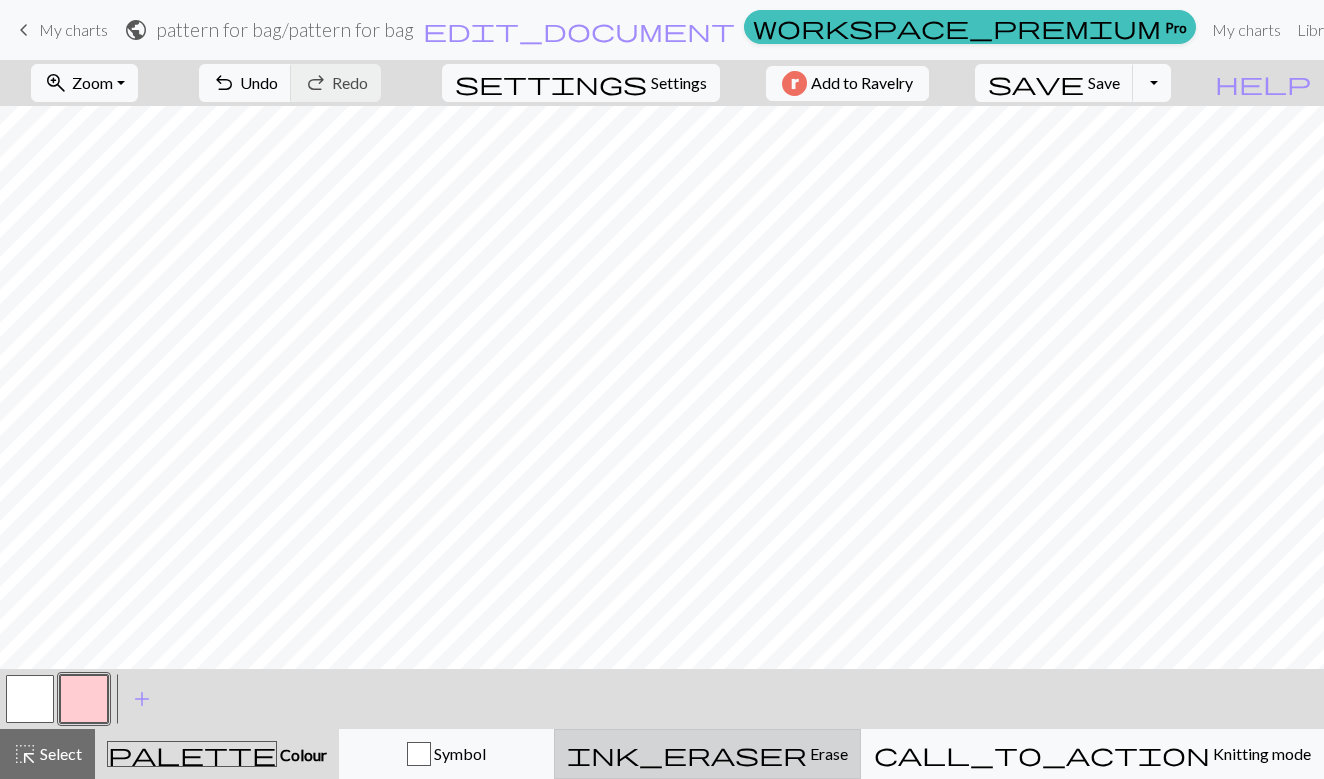 click on "ink_eraser" at bounding box center (687, 754) 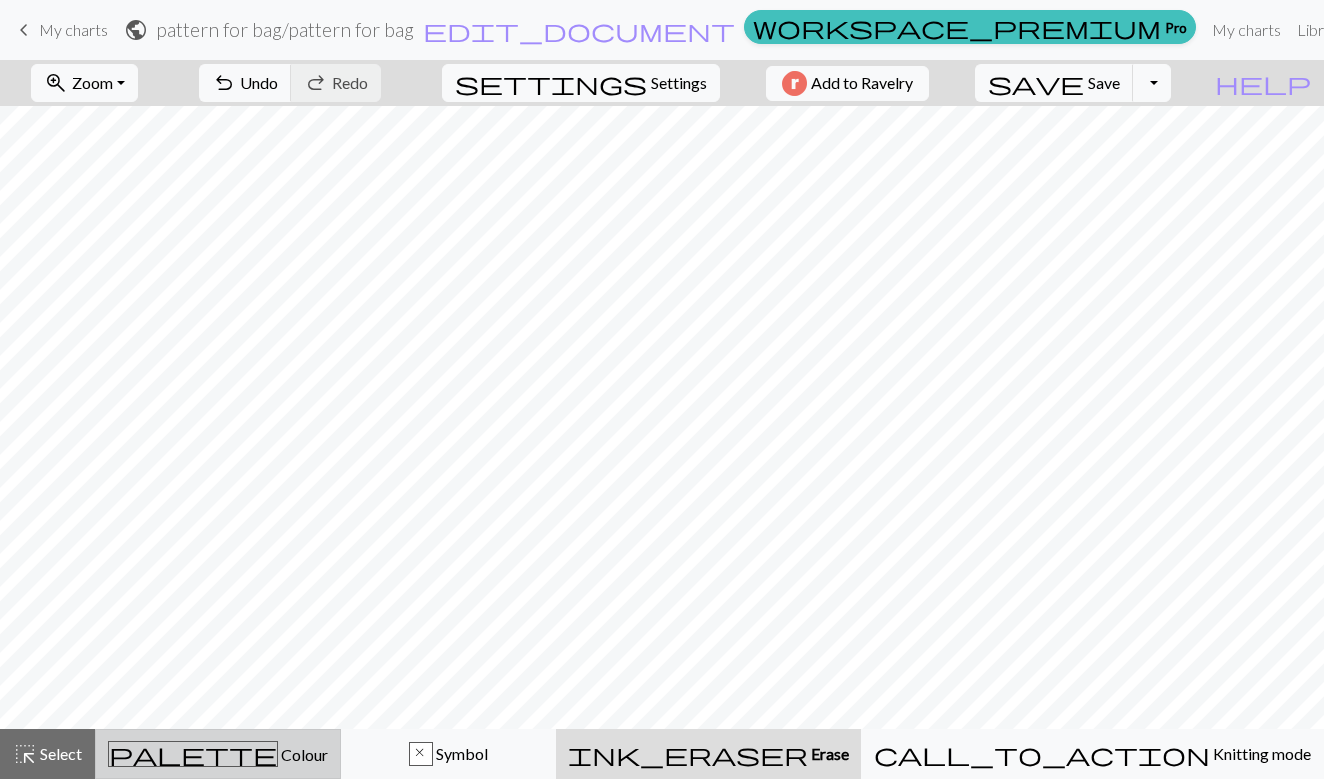 click on "Colour" at bounding box center (303, 754) 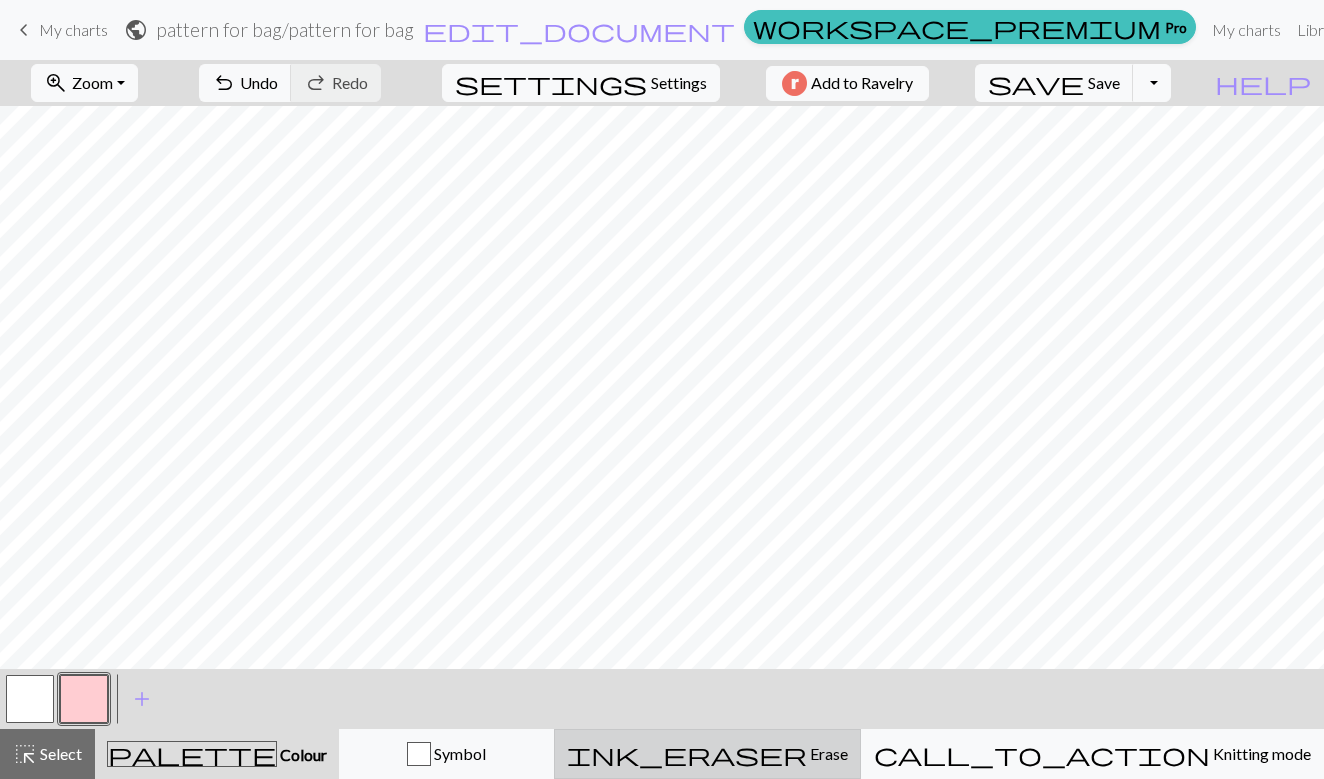 click on "ink_eraser" at bounding box center (687, 754) 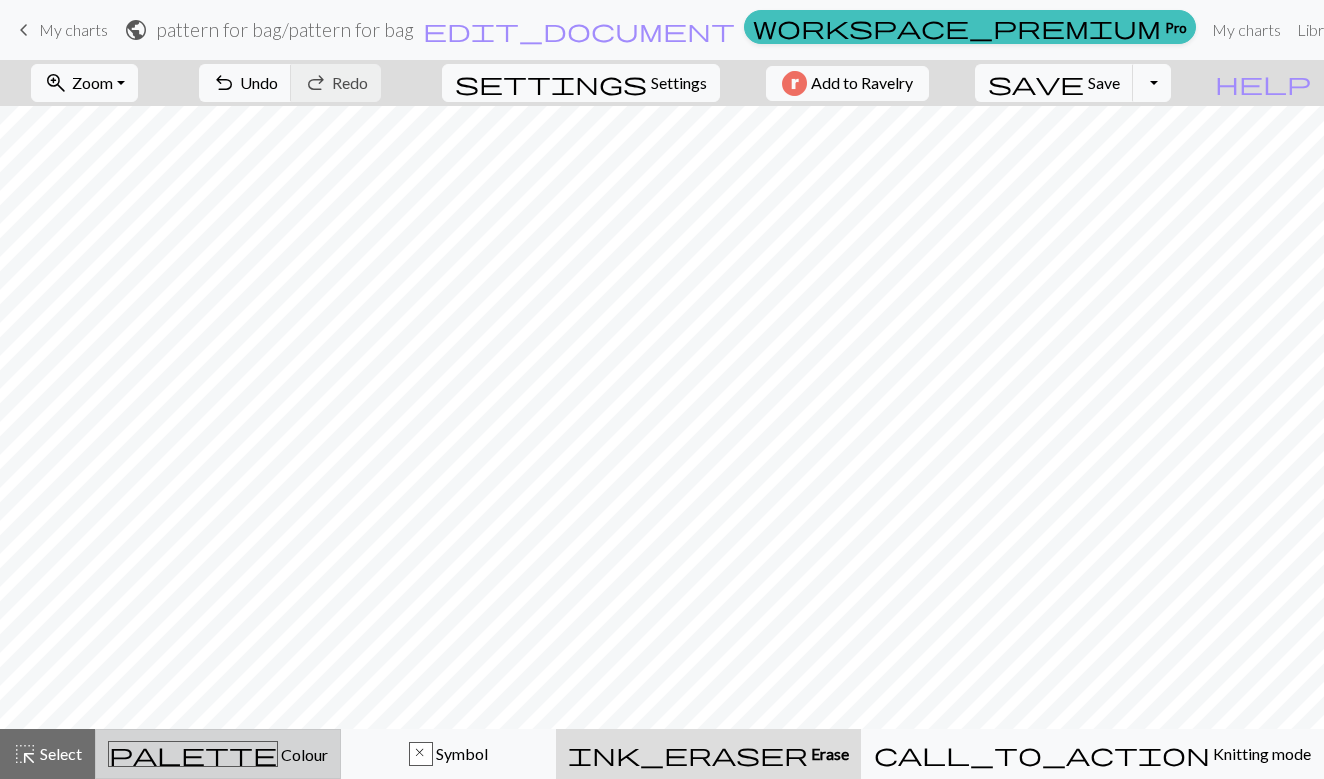 click on "Colour" at bounding box center [303, 754] 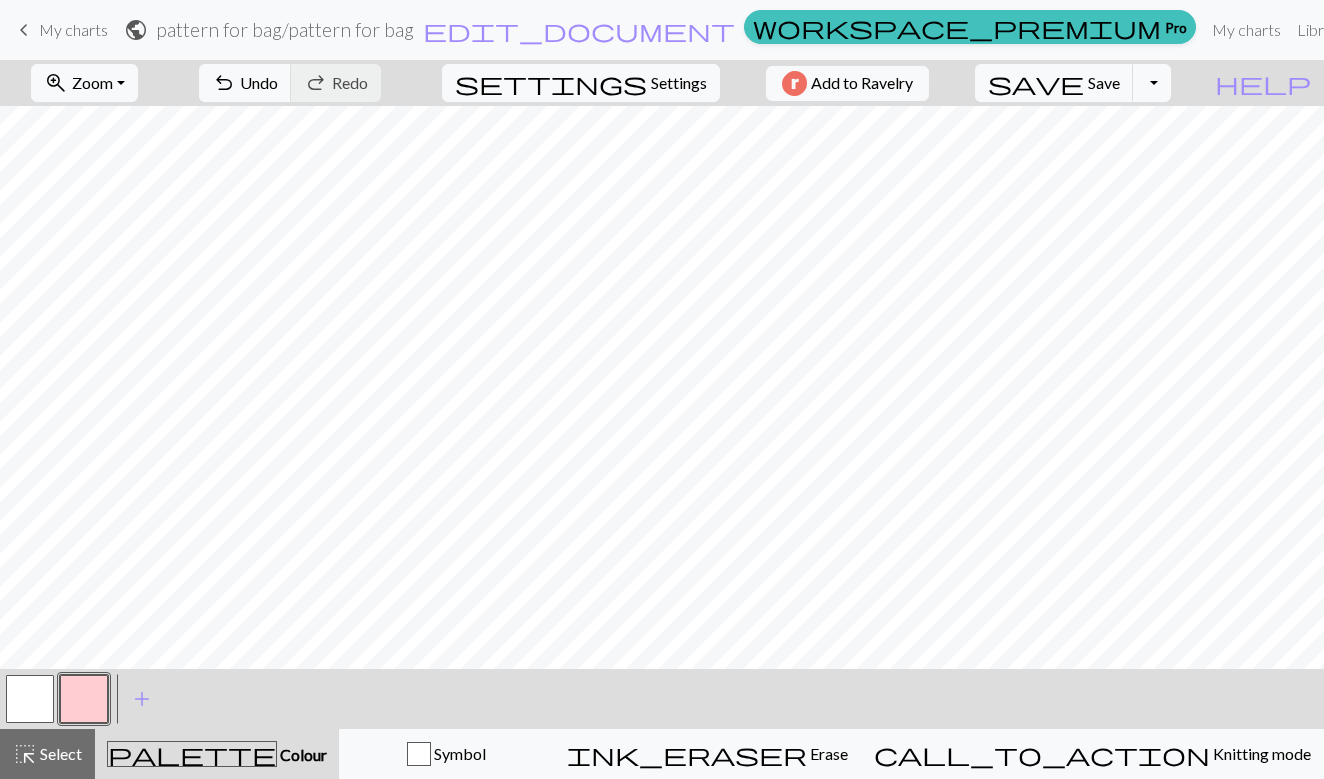 click on "Colour" at bounding box center (302, 754) 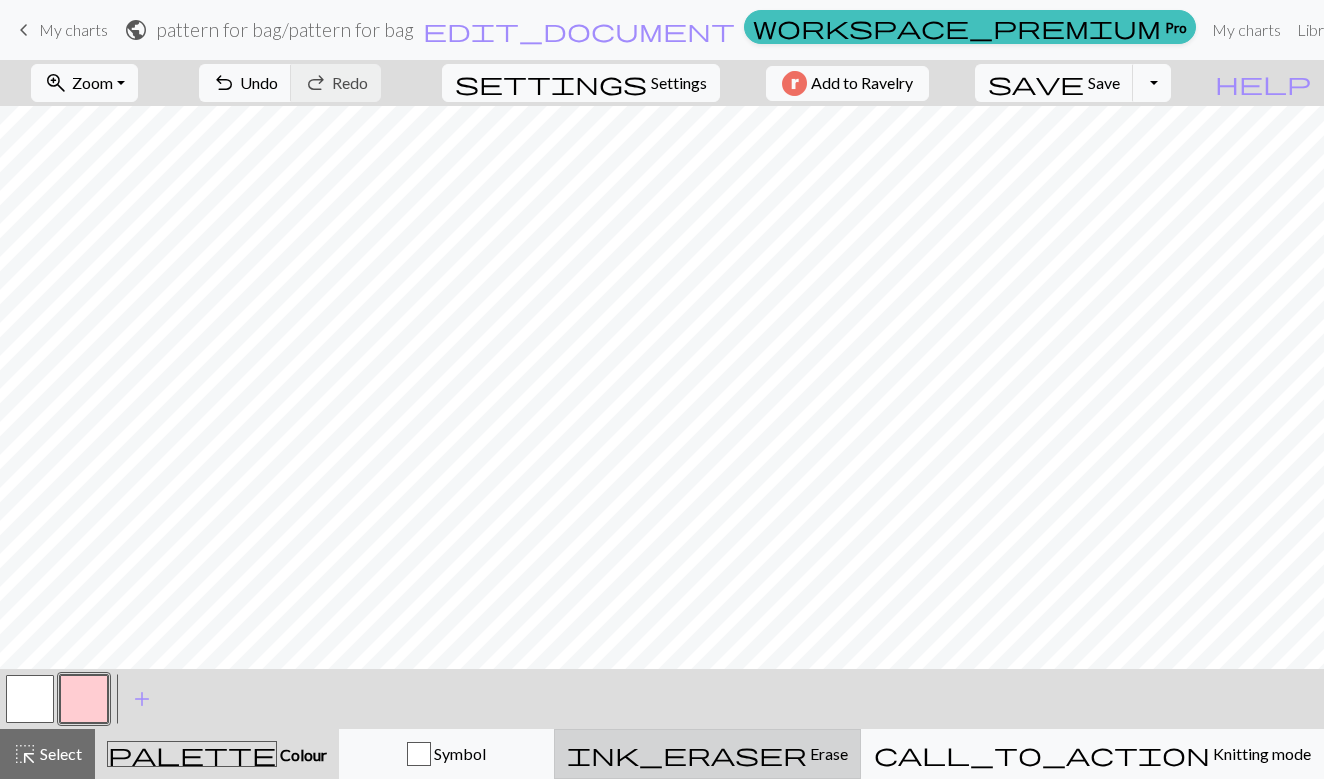 click on "Erase" at bounding box center [827, 753] 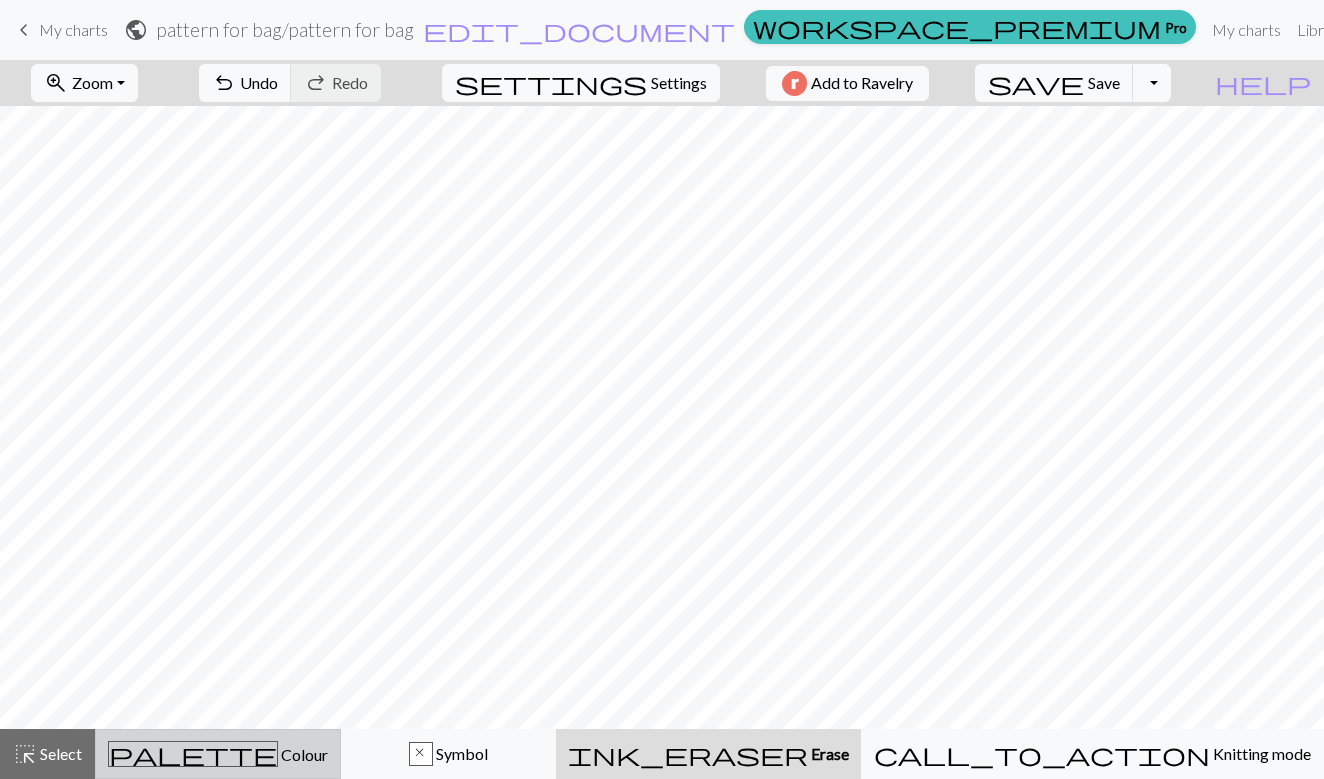 click on "palette   Colour   Colour" at bounding box center (218, 754) 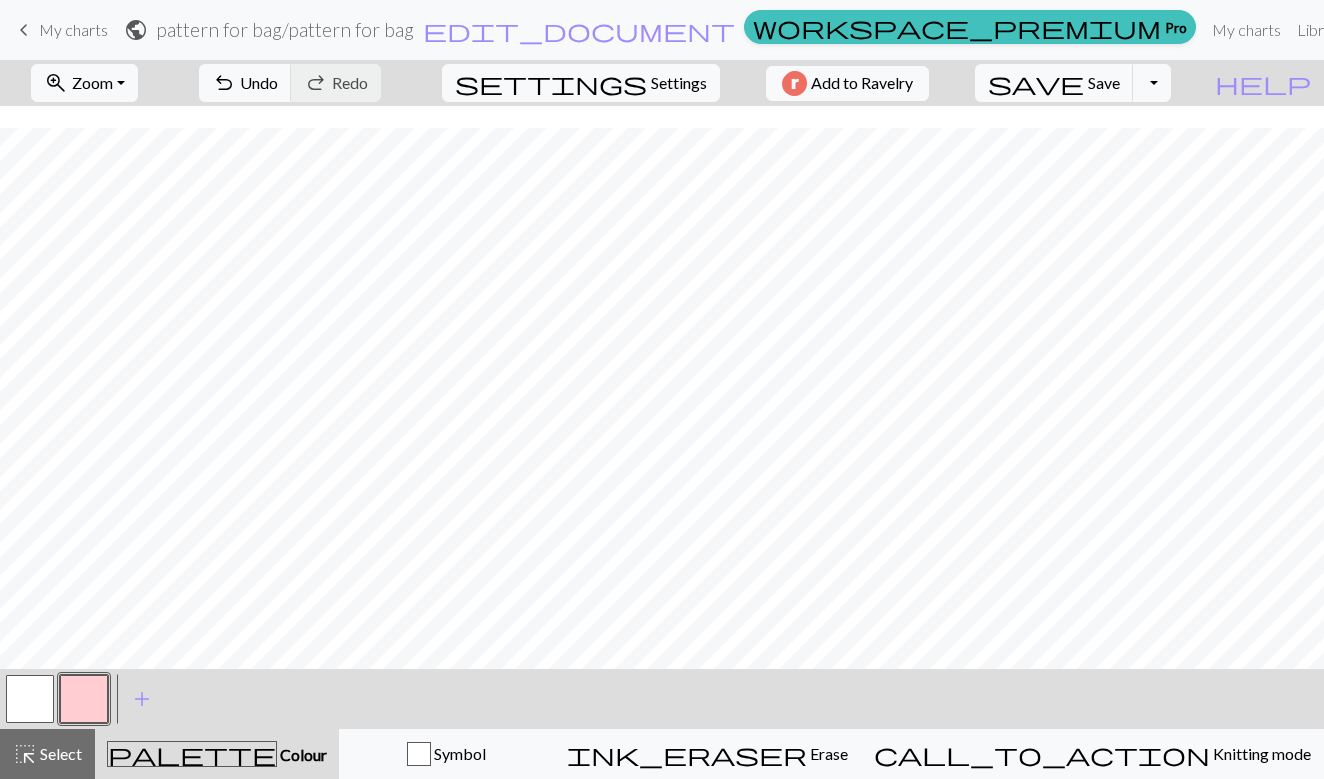 scroll, scrollTop: 0, scrollLeft: 0, axis: both 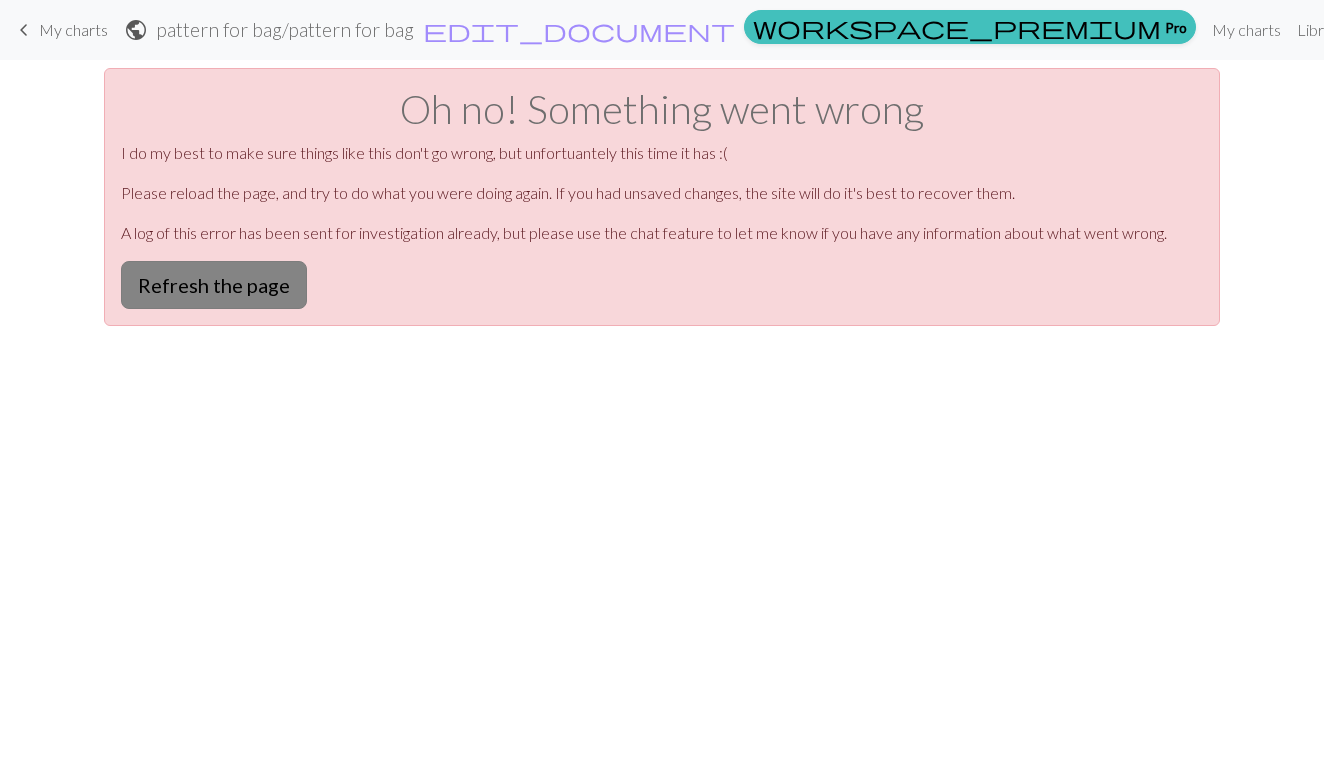 click on "Refresh the page" at bounding box center (214, 285) 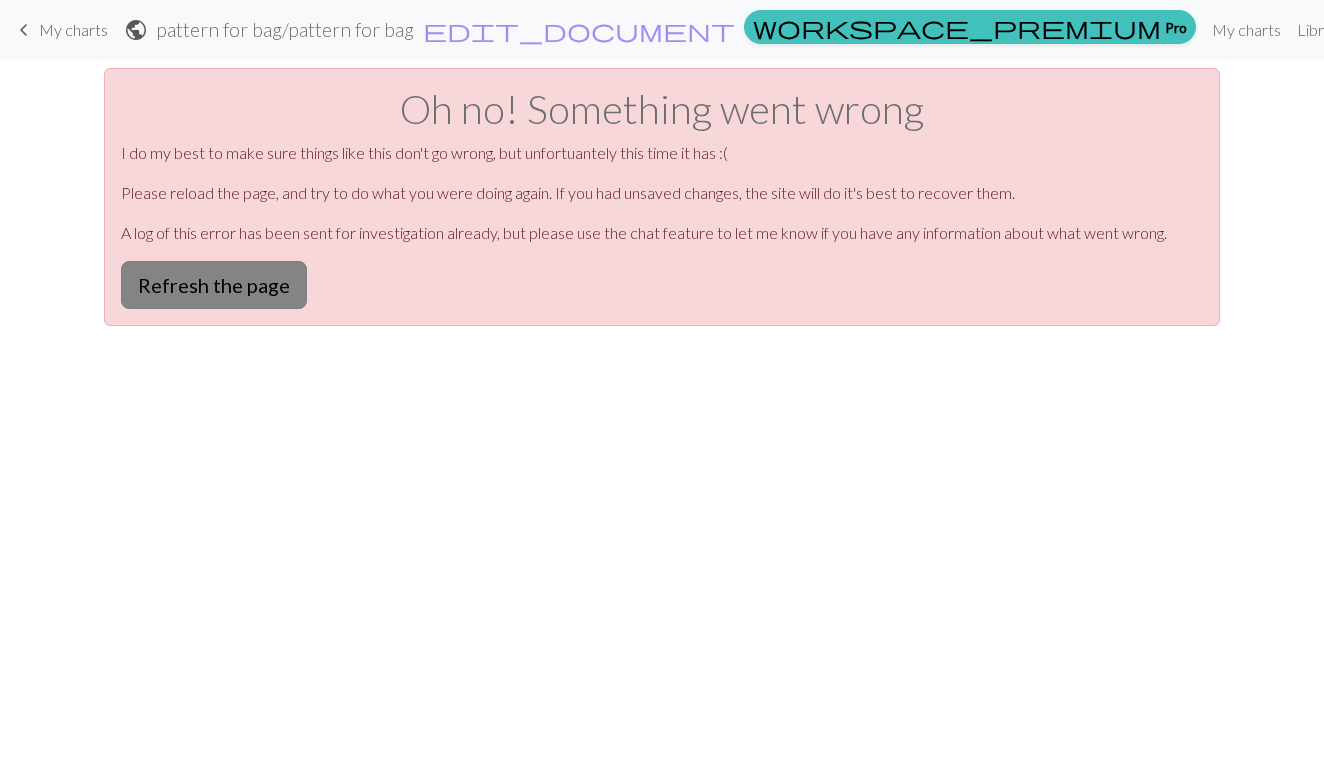 click on "Refresh the page" at bounding box center (214, 285) 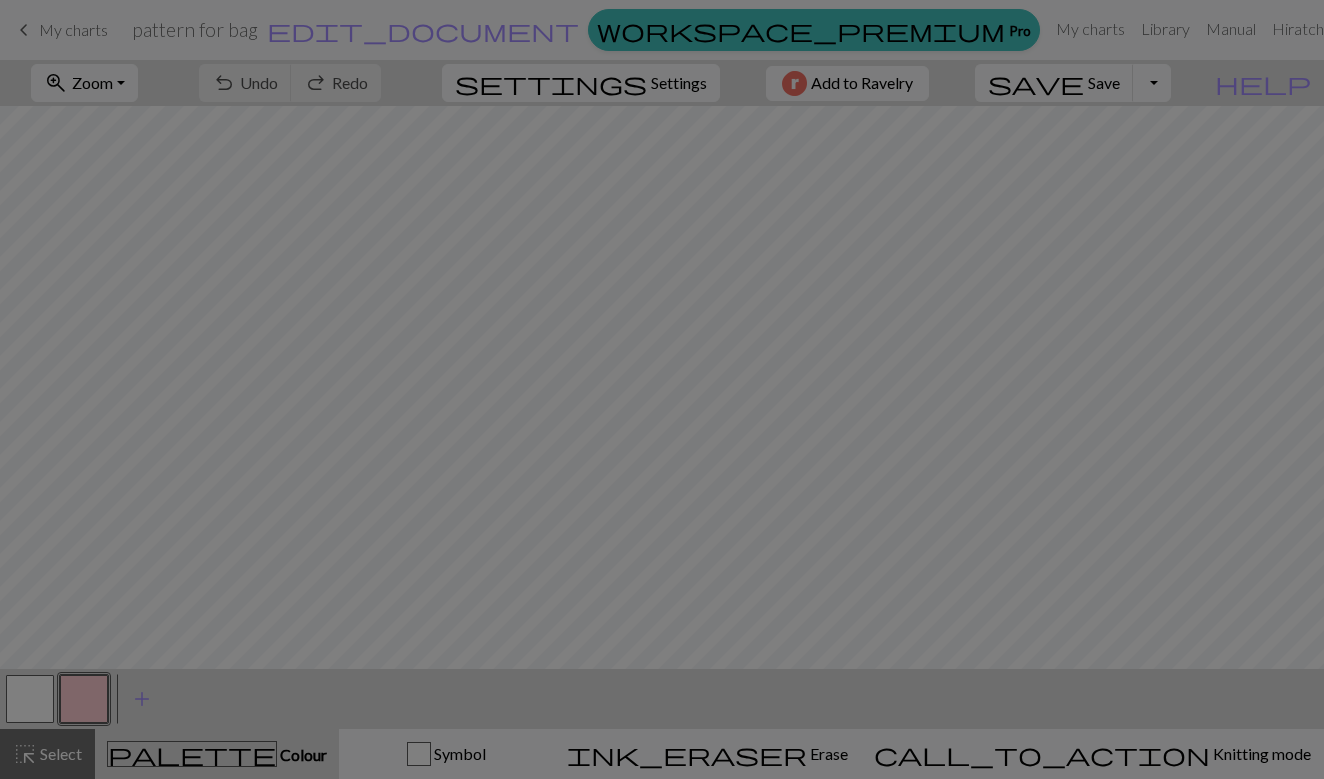scroll, scrollTop: 0, scrollLeft: 0, axis: both 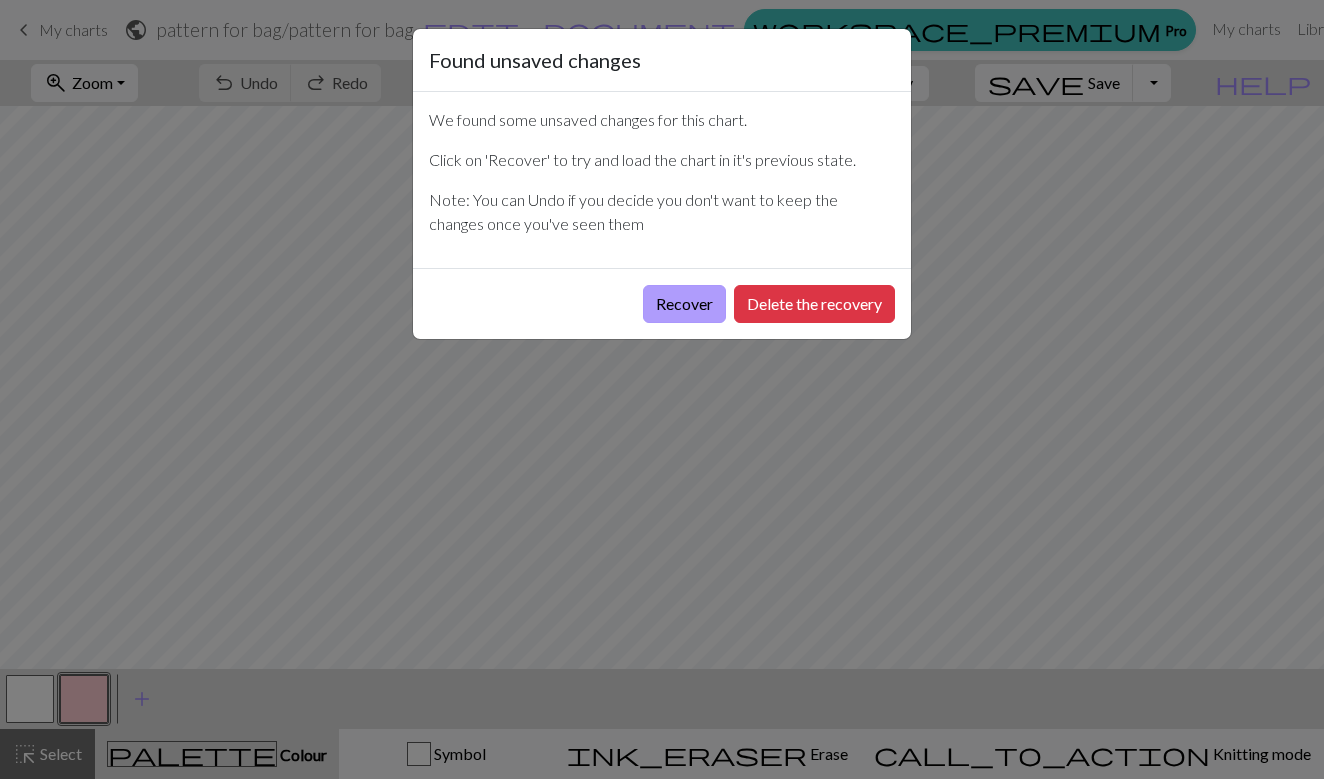 click on "Recover" at bounding box center [684, 304] 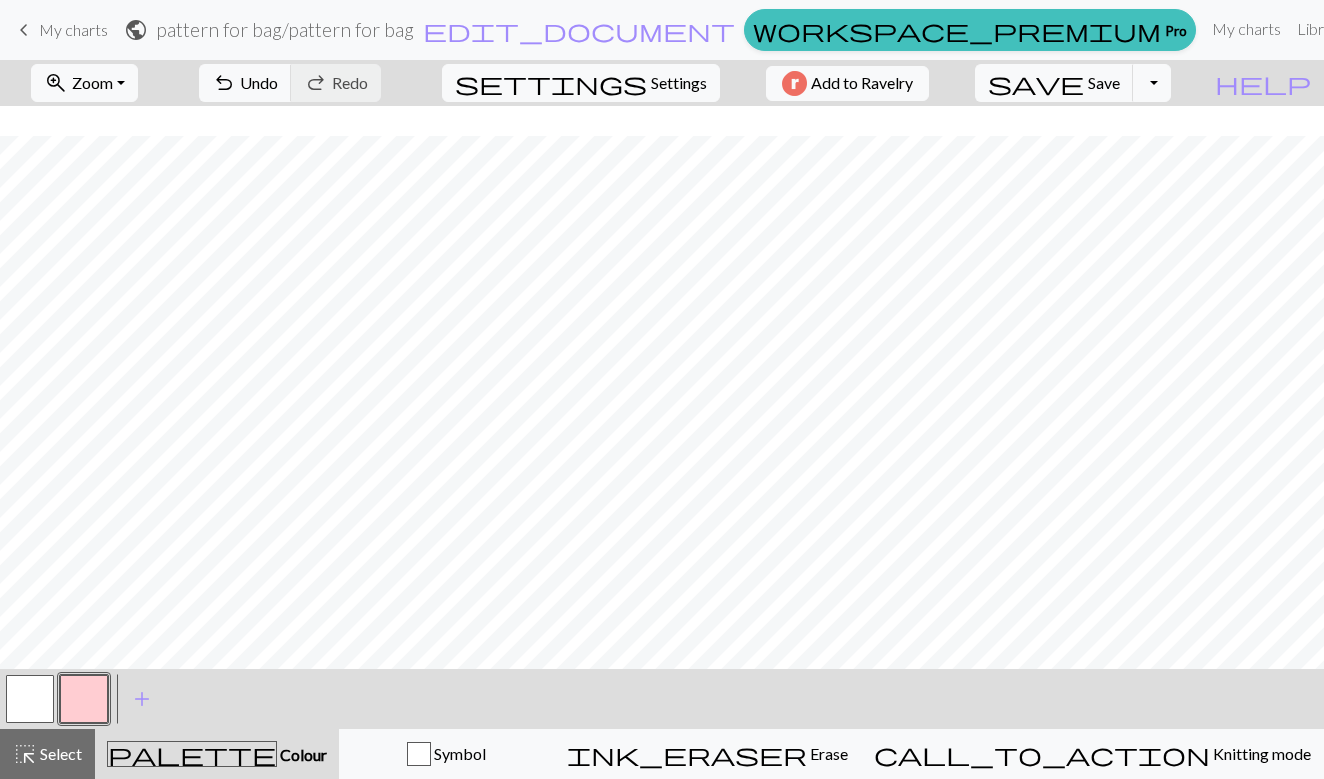 scroll, scrollTop: 0, scrollLeft: 0, axis: both 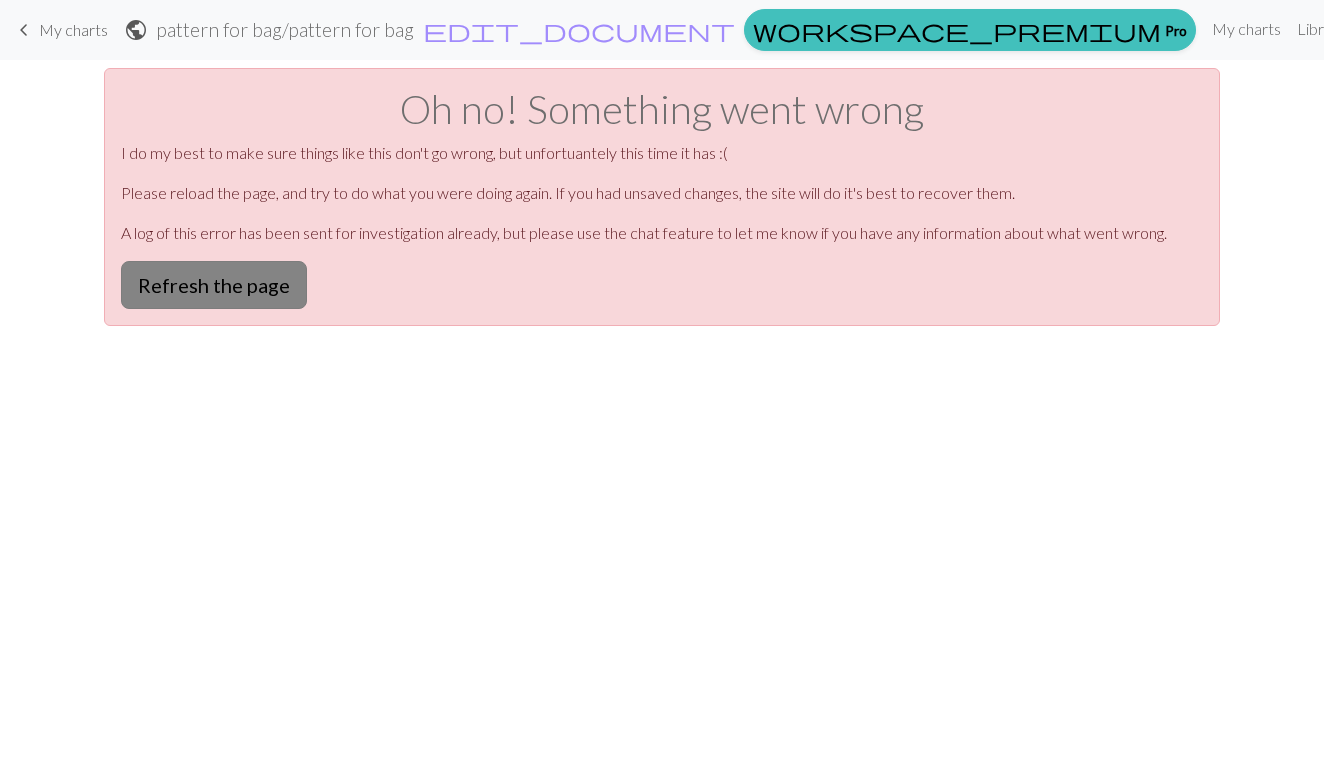 click on "Refresh the page" at bounding box center [214, 285] 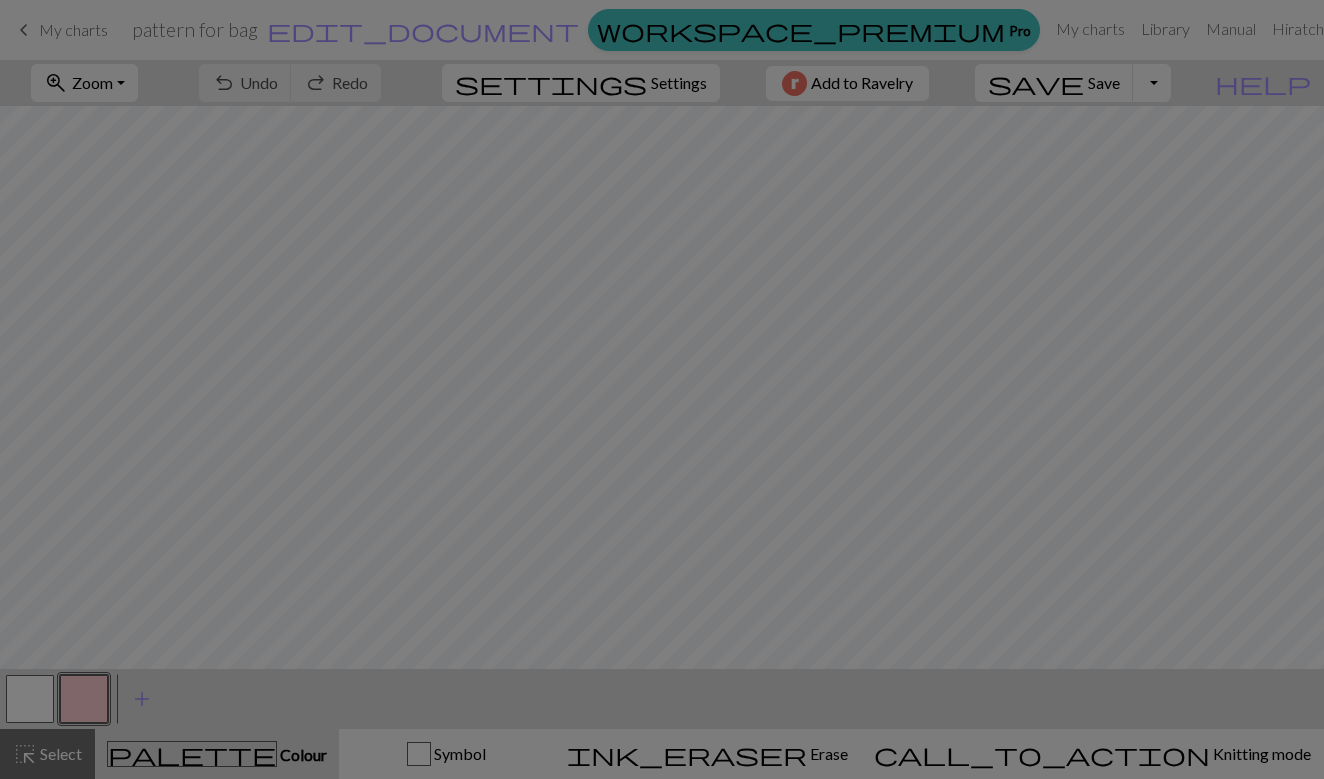 scroll, scrollTop: 0, scrollLeft: 0, axis: both 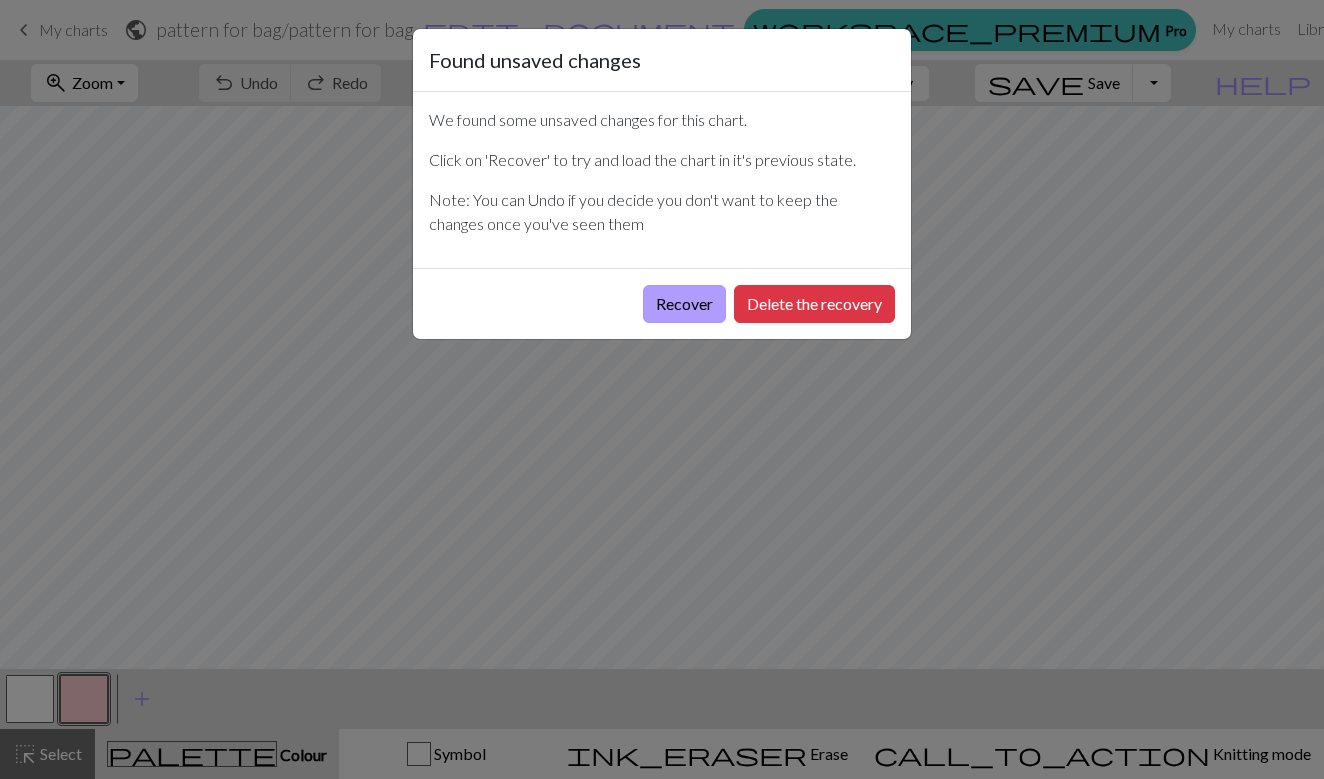 click on "Recover" at bounding box center [684, 304] 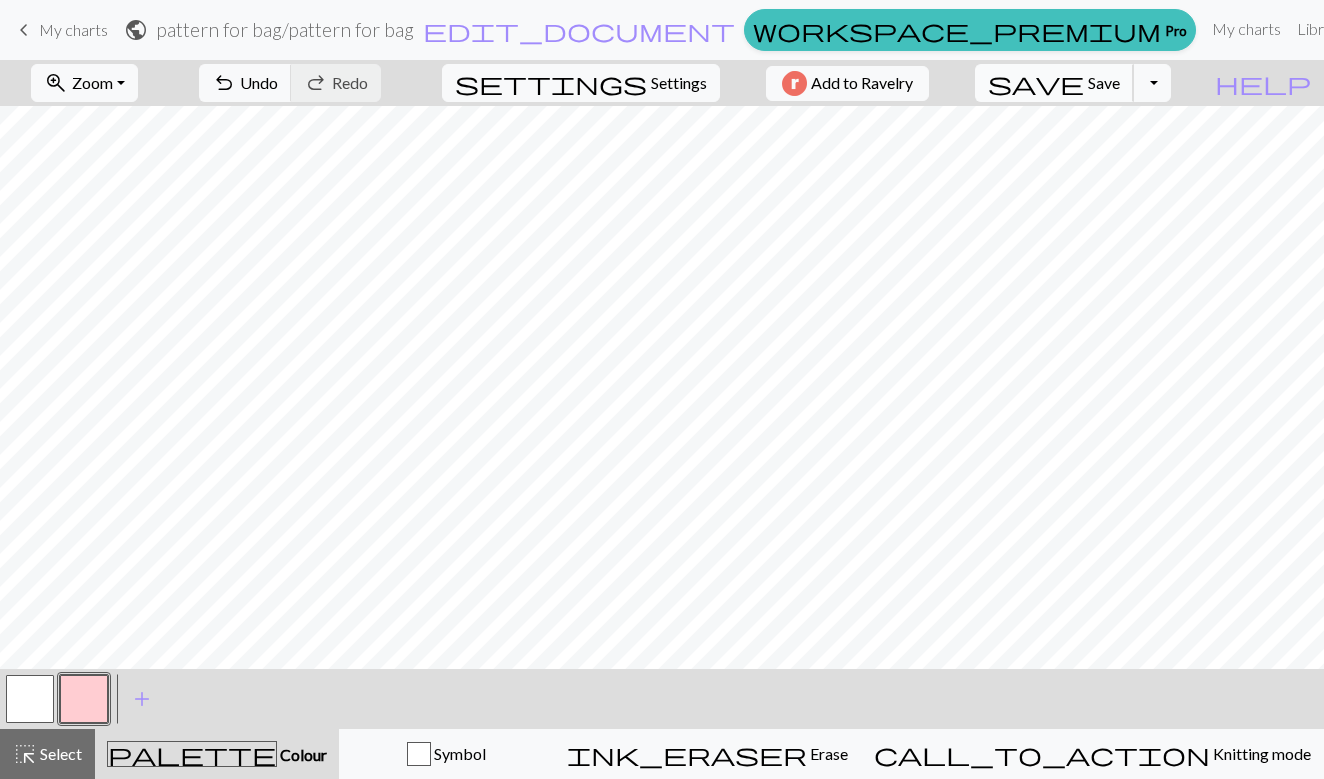 click on "save Save Save" at bounding box center (1054, 83) 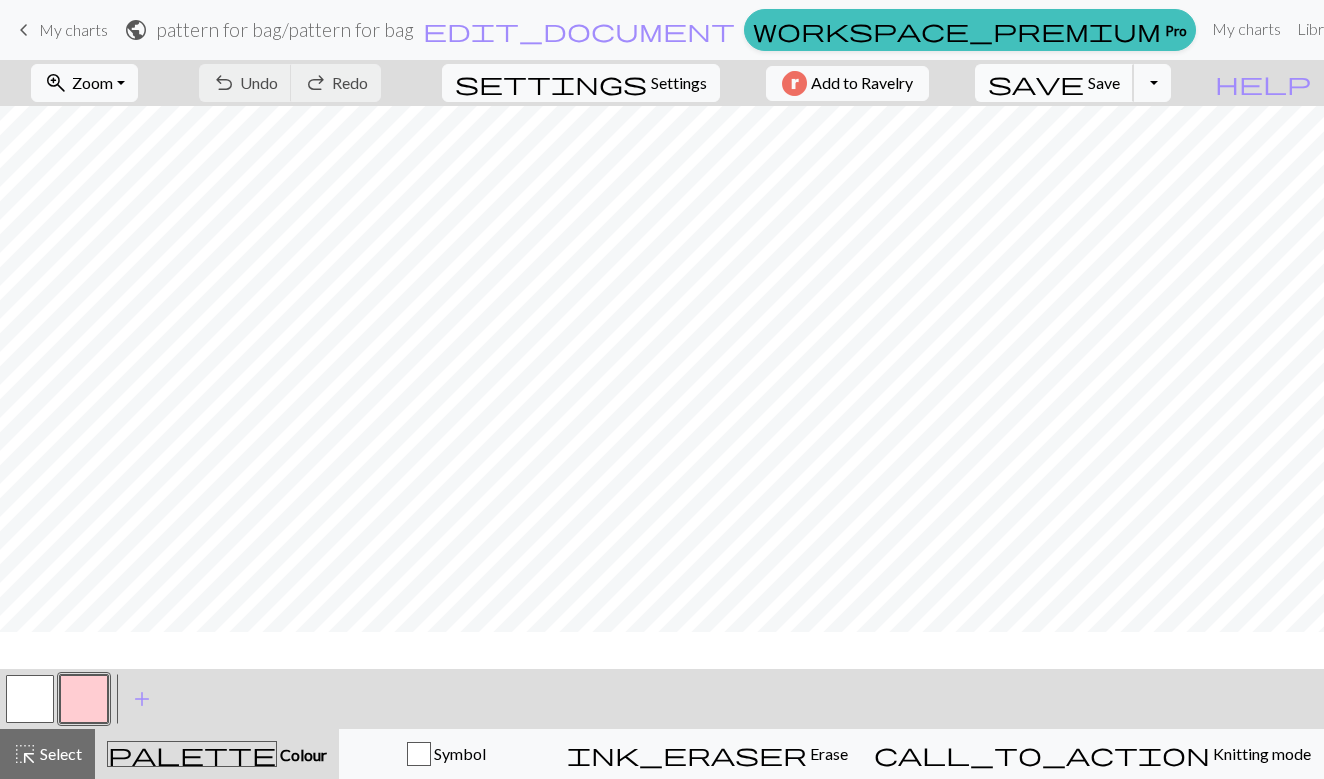 scroll, scrollTop: 0, scrollLeft: 0, axis: both 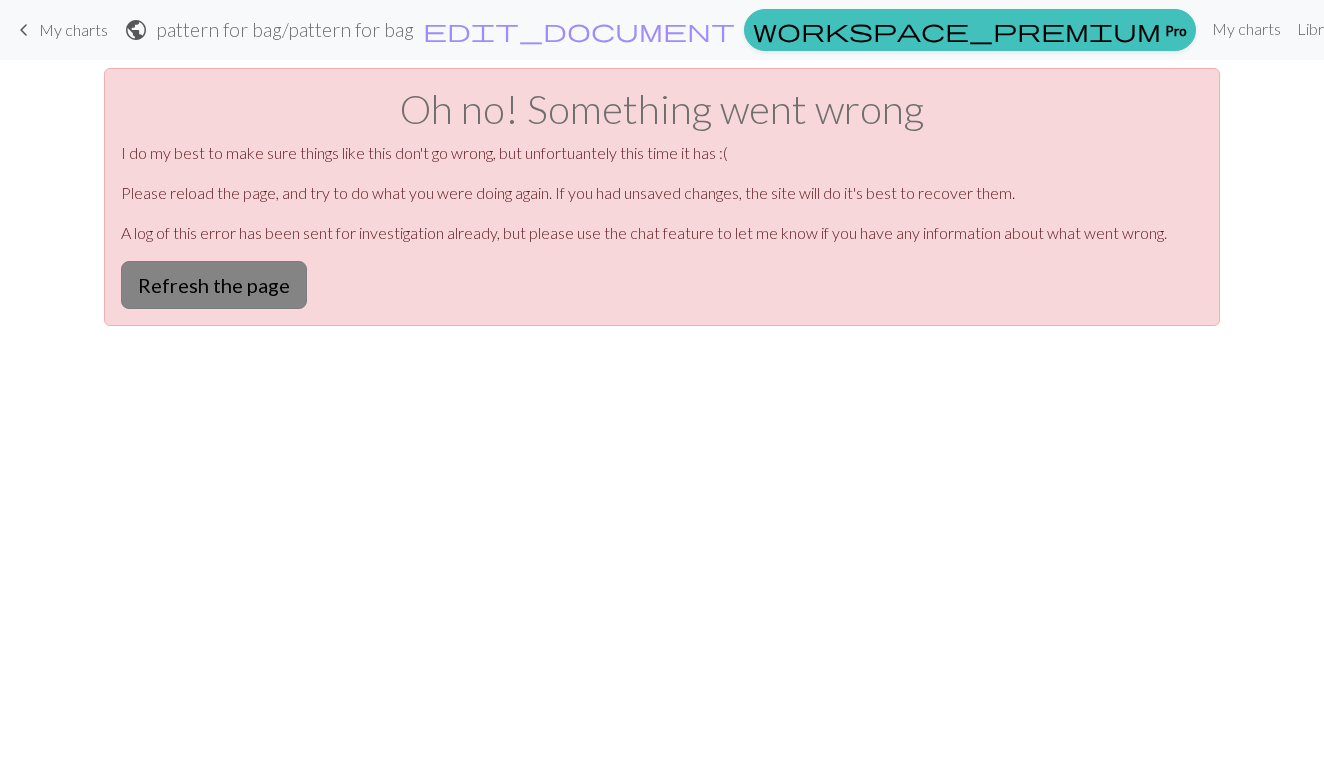 click on "Refresh the page" at bounding box center (214, 285) 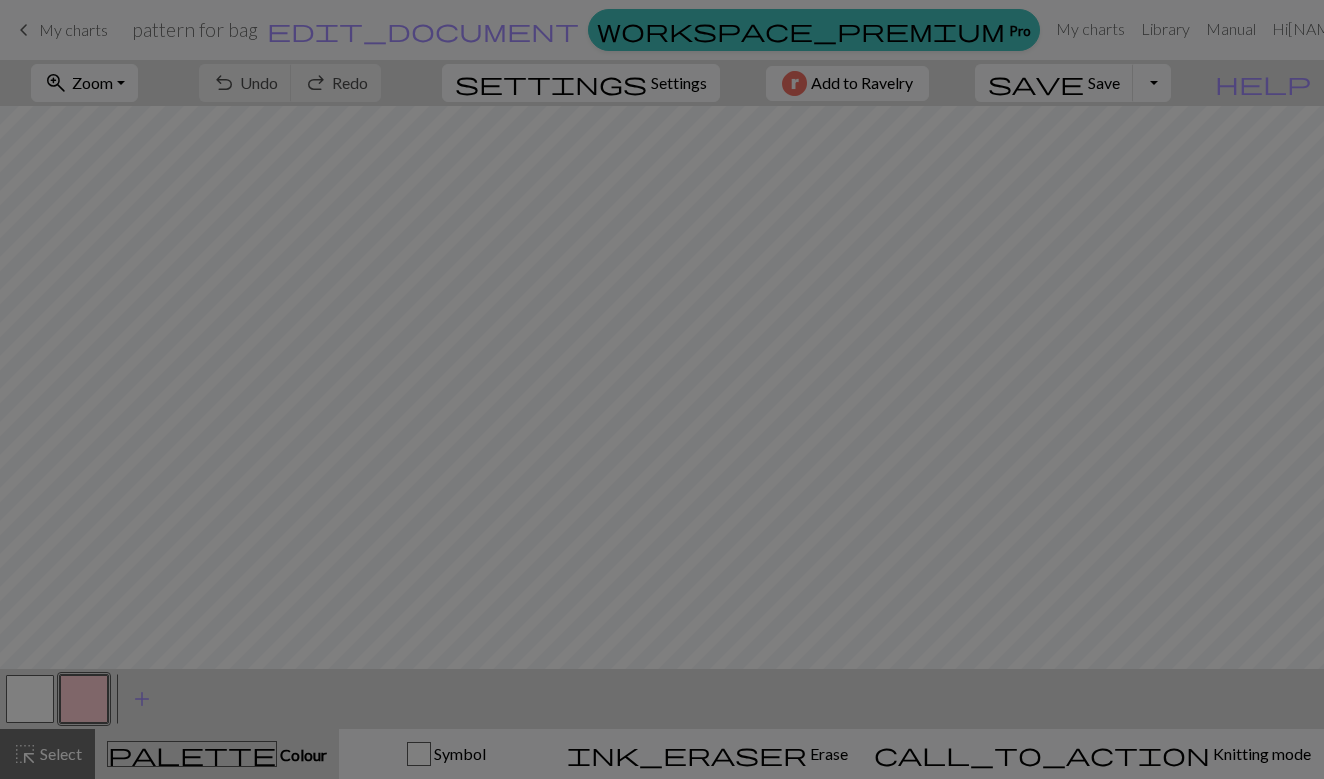 scroll, scrollTop: 0, scrollLeft: 0, axis: both 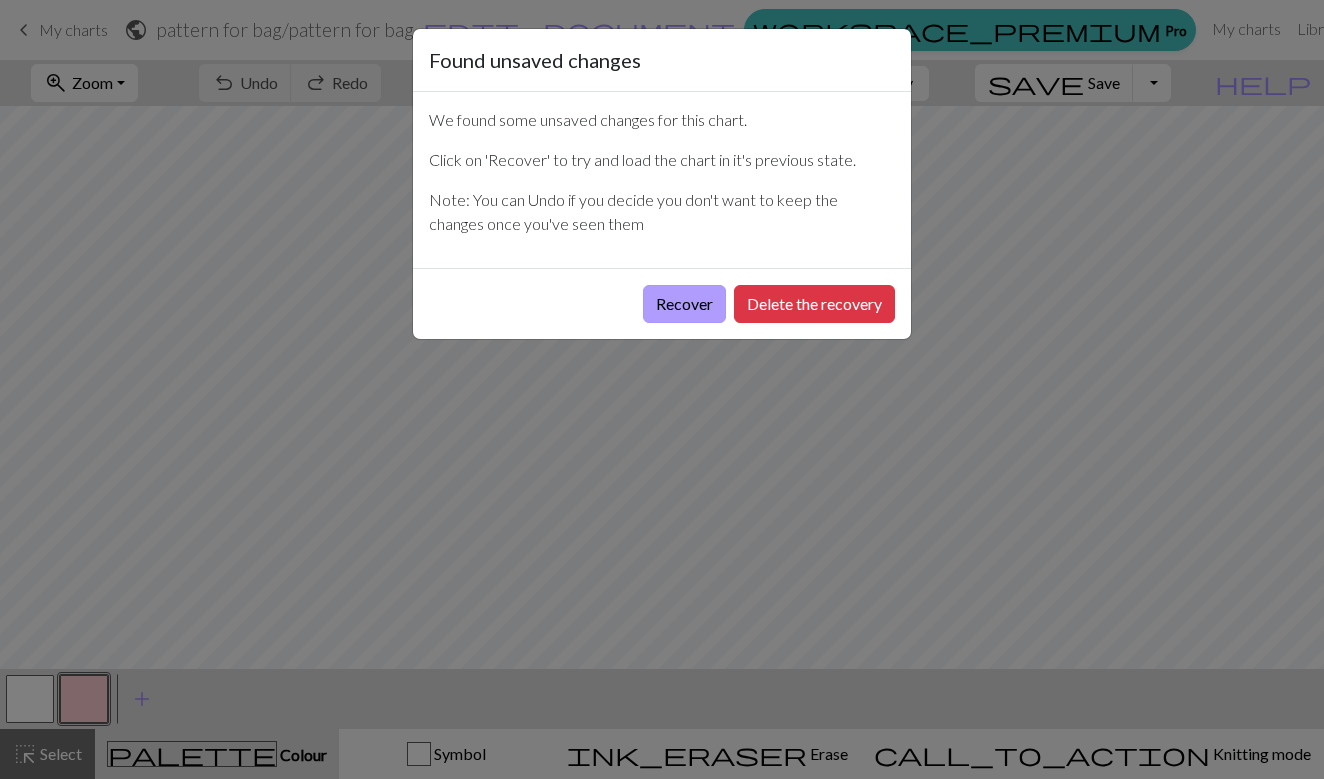 click on "Recover" at bounding box center (684, 304) 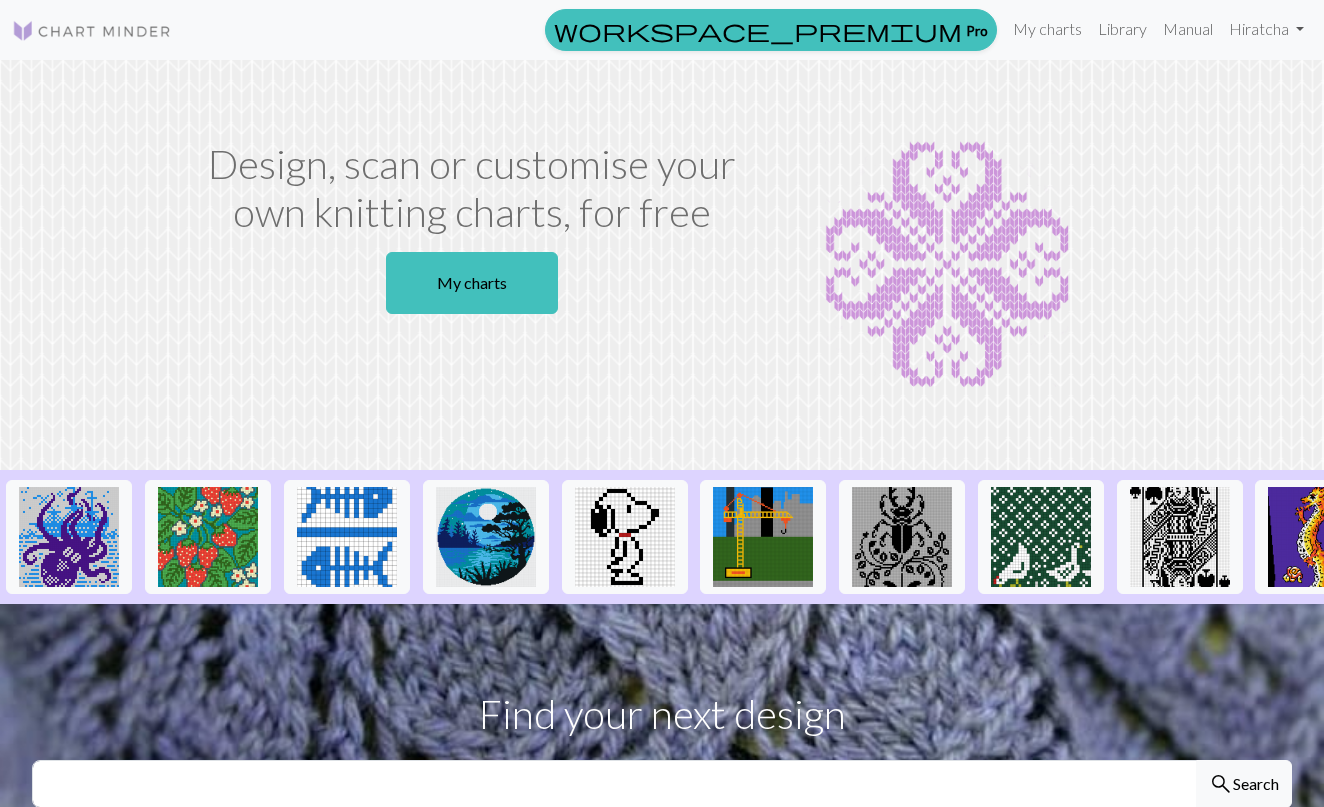 scroll, scrollTop: 0, scrollLeft: 0, axis: both 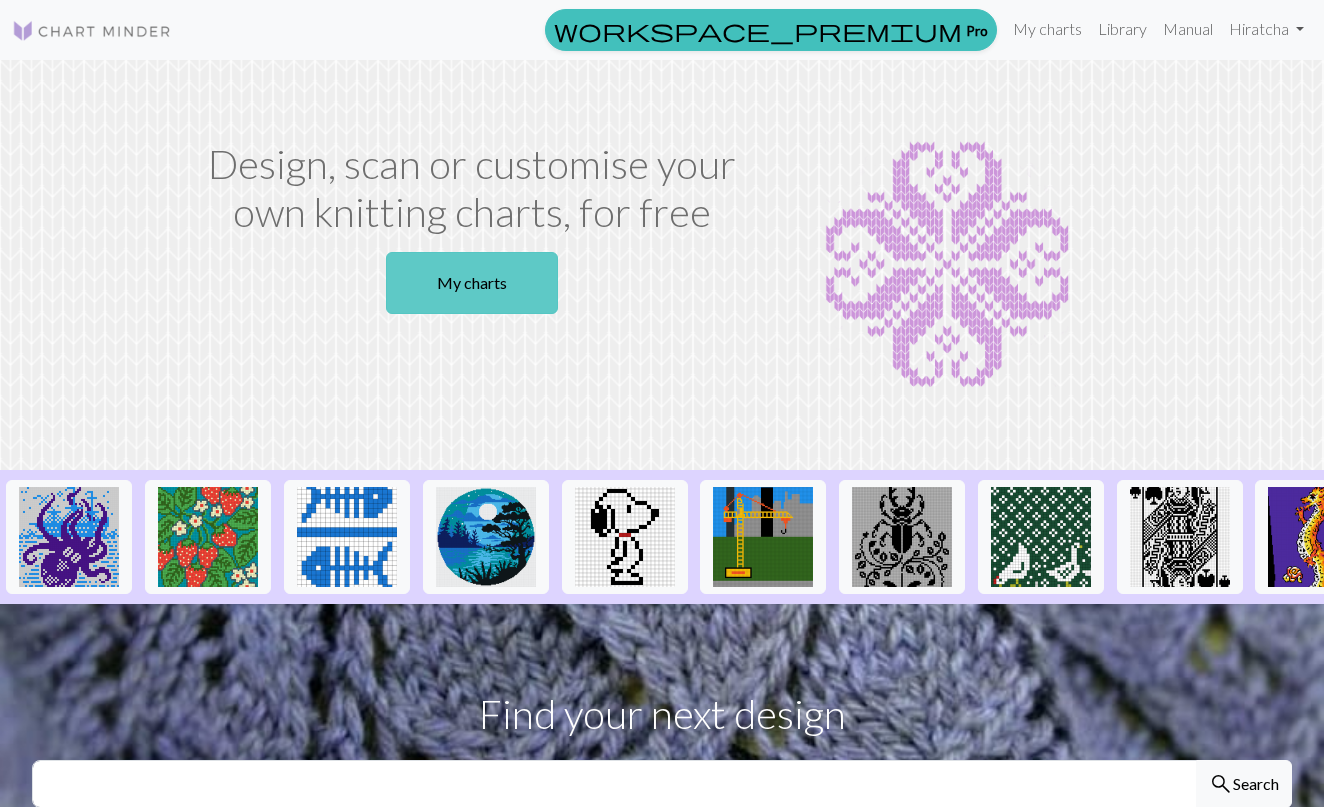 click on "My charts" at bounding box center (472, 283) 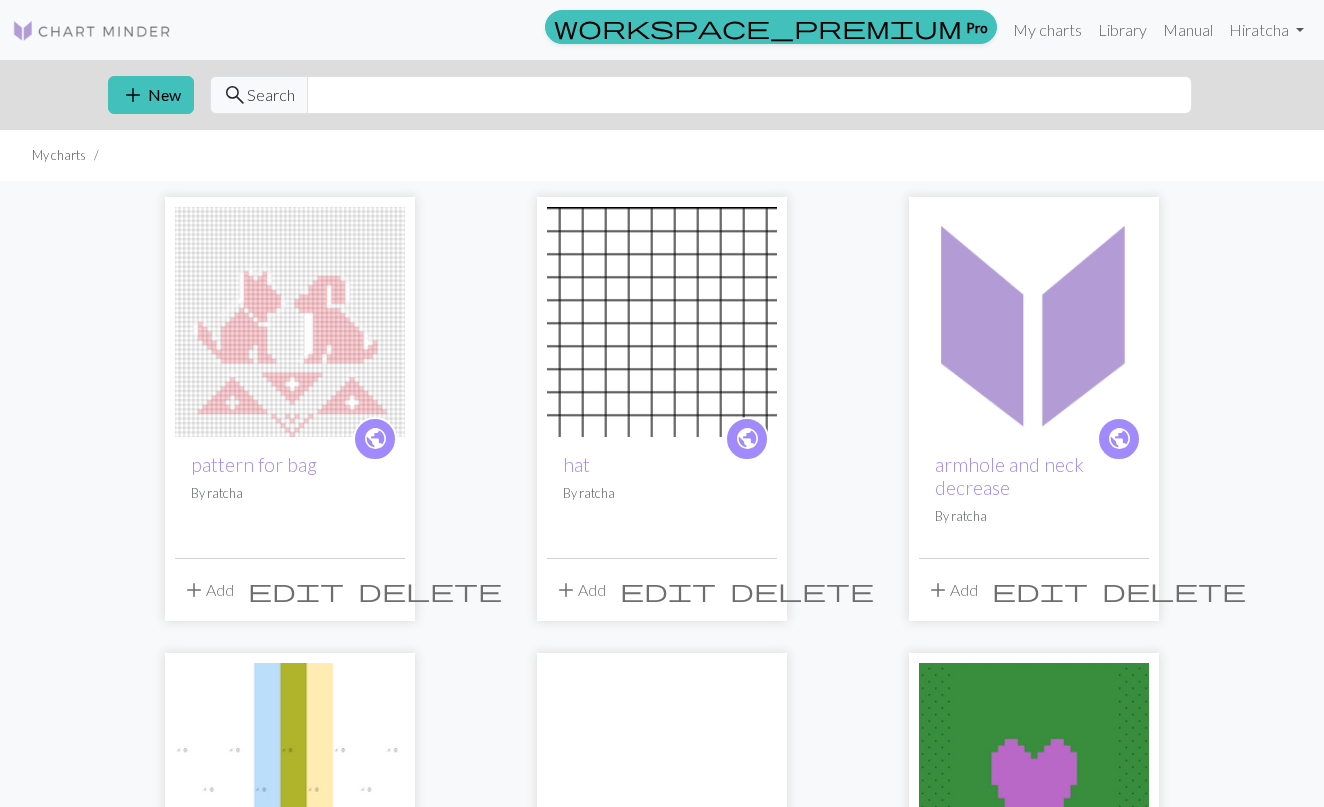 click at bounding box center [290, 322] 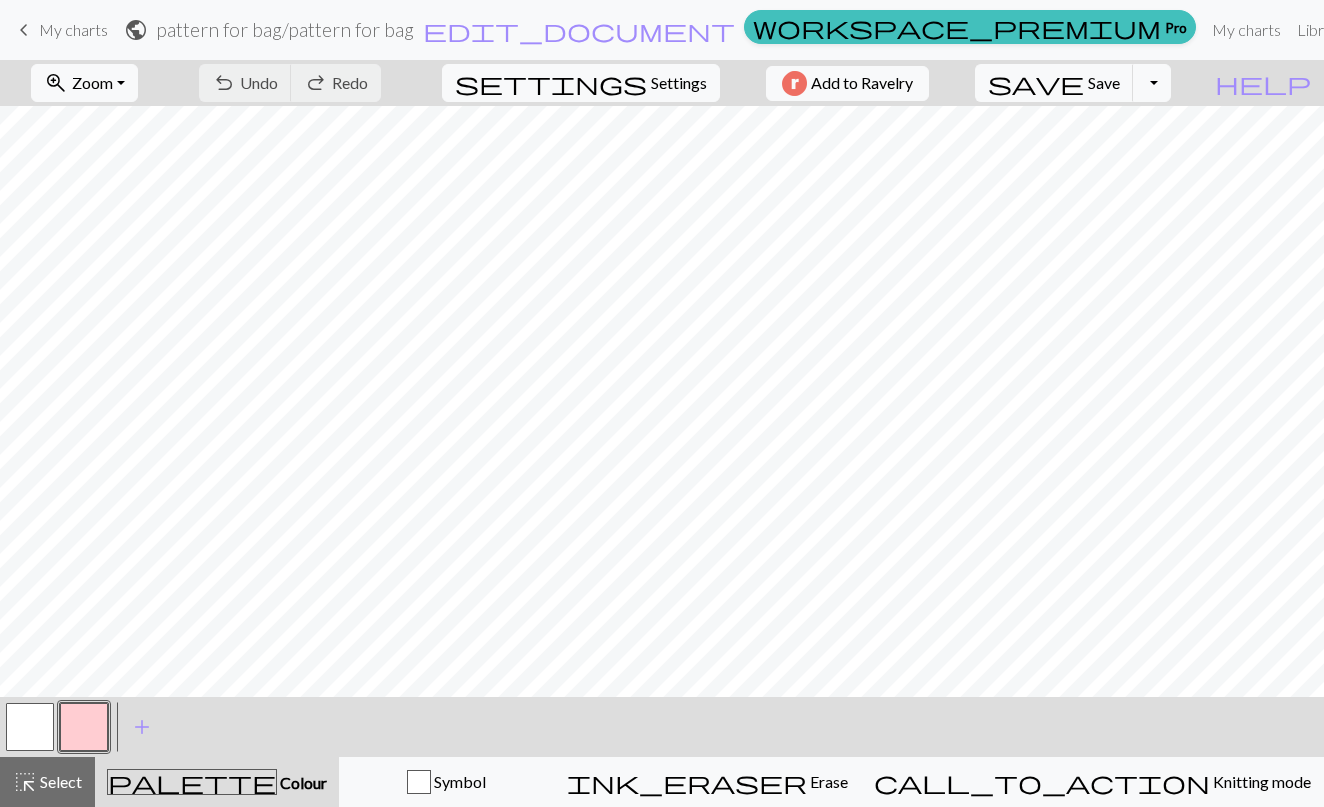 scroll, scrollTop: 499, scrollLeft: 0, axis: vertical 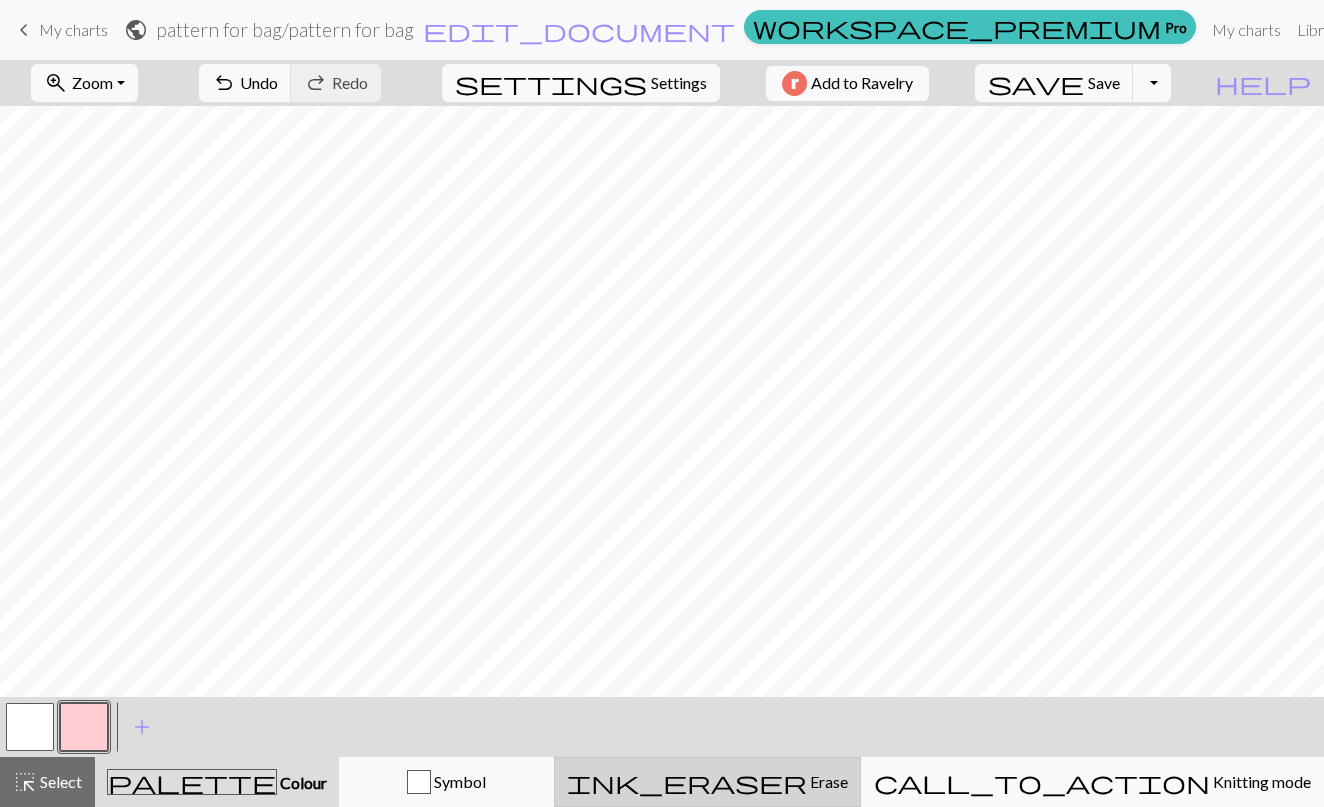 click on "Erase" at bounding box center [827, 781] 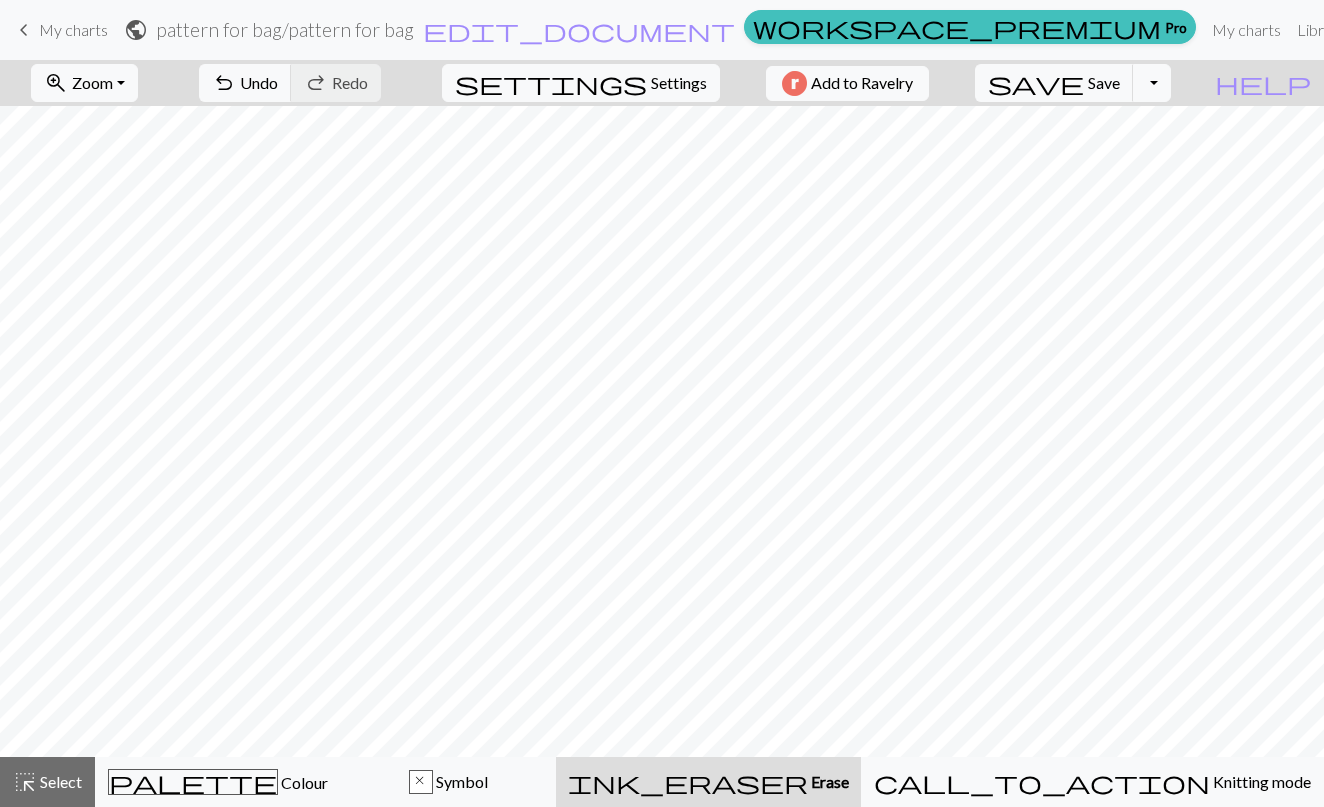 scroll, scrollTop: 1, scrollLeft: 0, axis: vertical 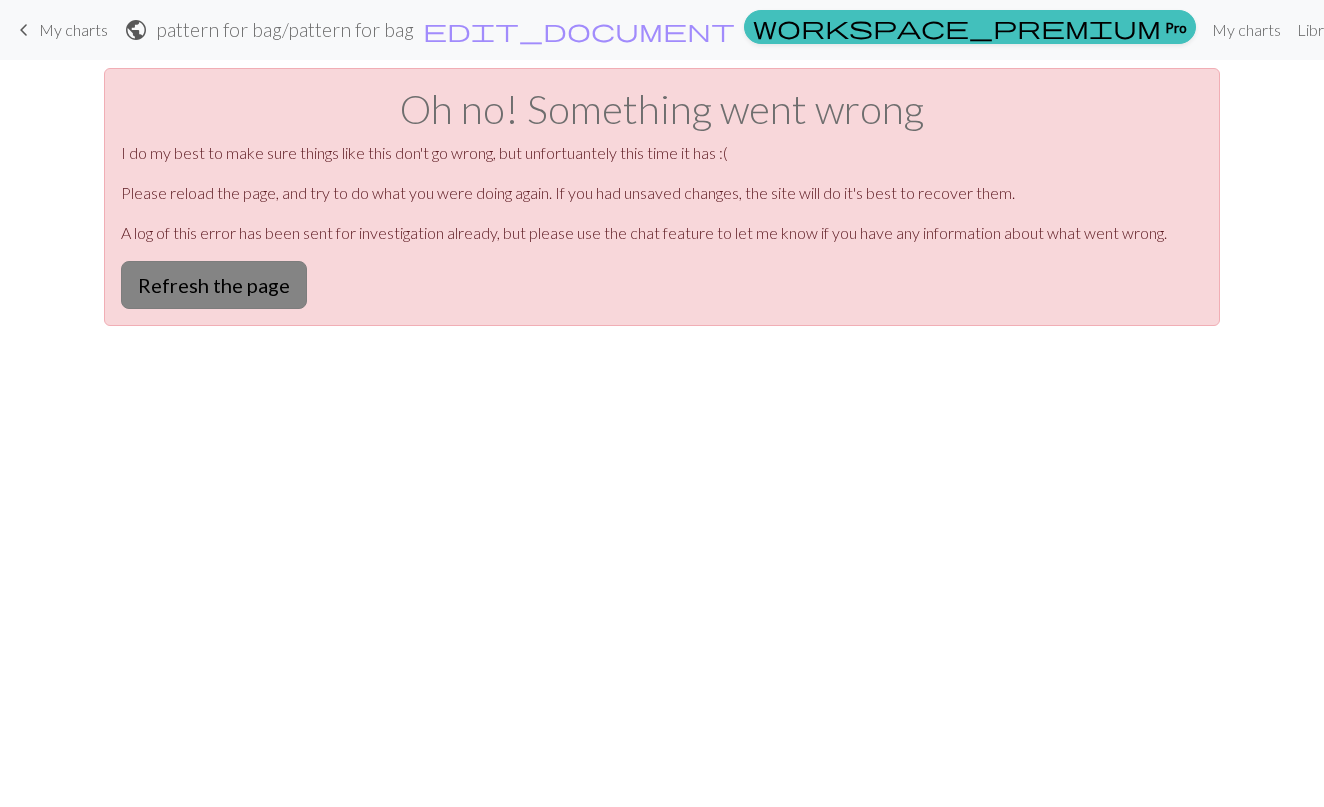 click on "Refresh the page" at bounding box center [214, 285] 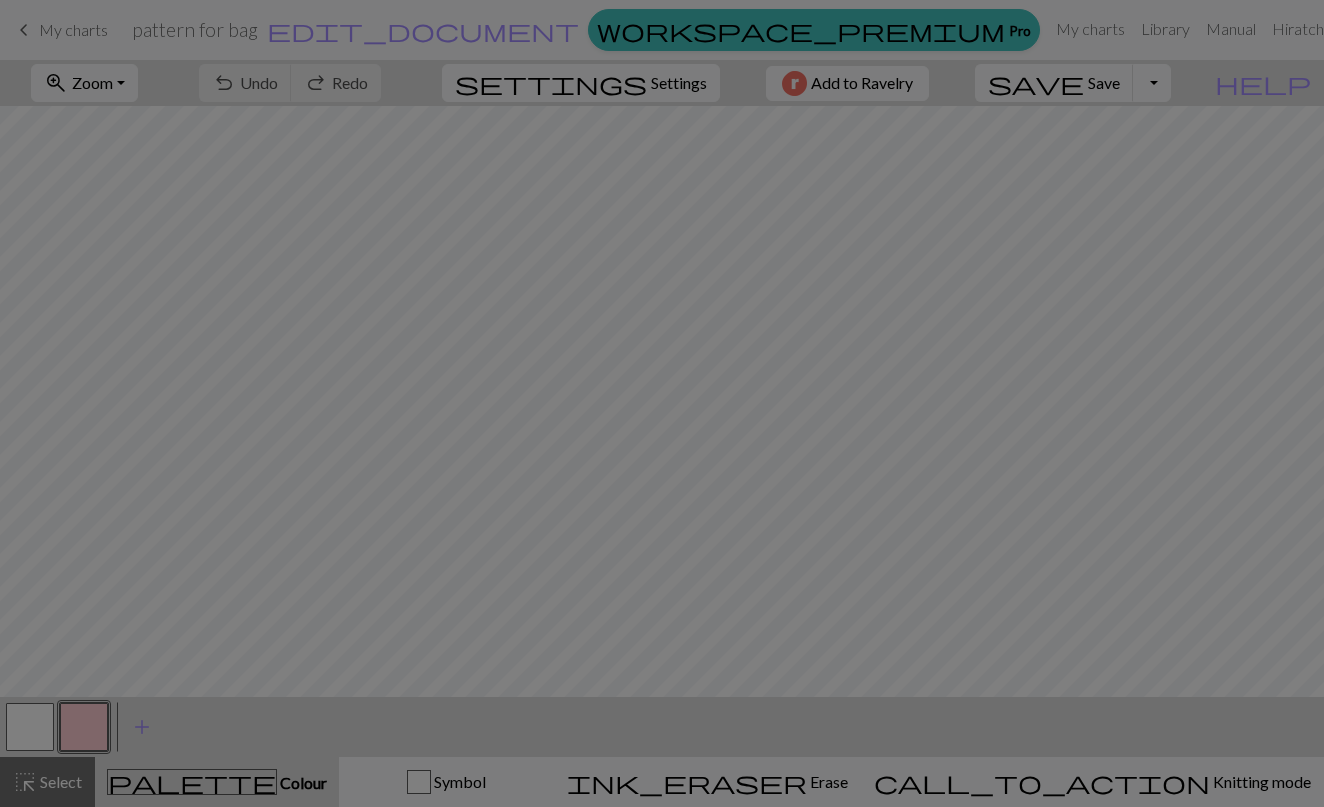 scroll, scrollTop: 0, scrollLeft: 0, axis: both 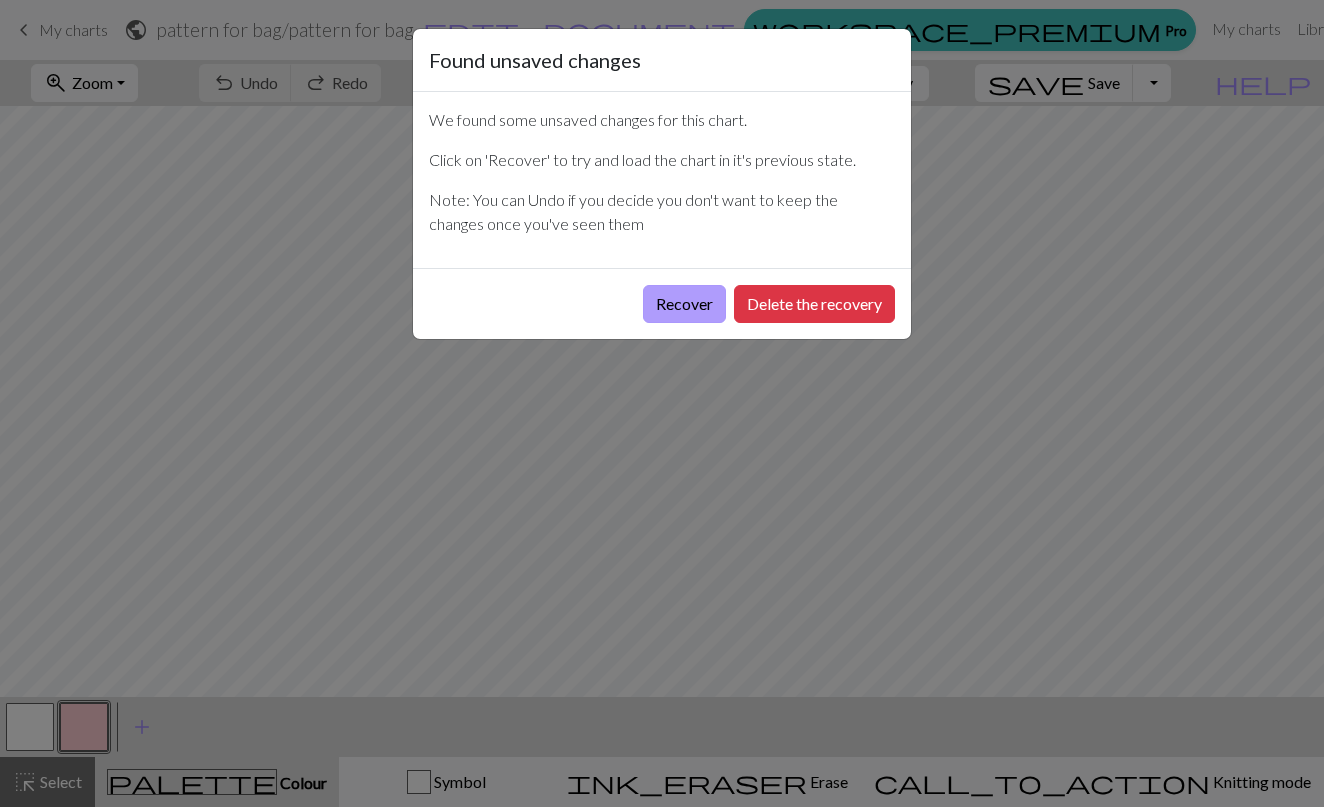 click on "Recover" at bounding box center (684, 304) 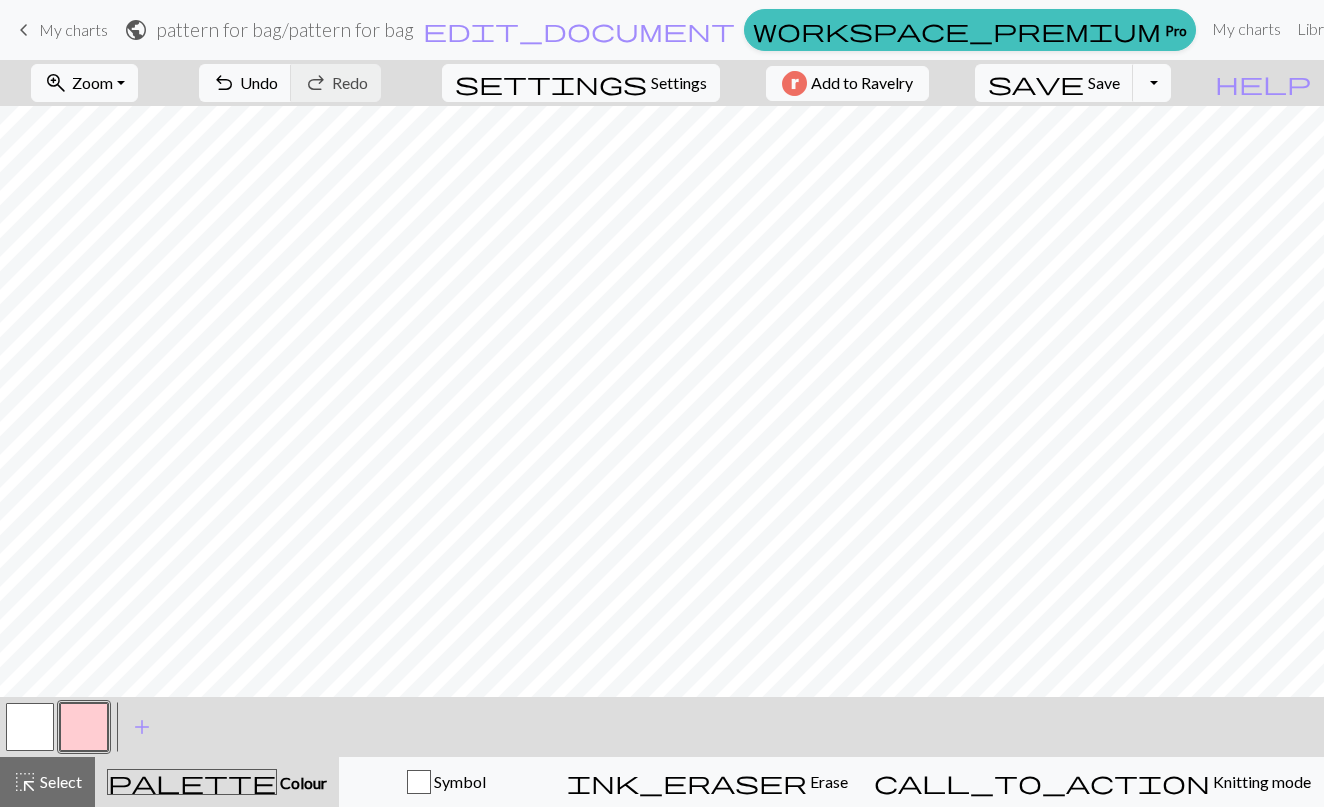 scroll, scrollTop: 0, scrollLeft: 0, axis: both 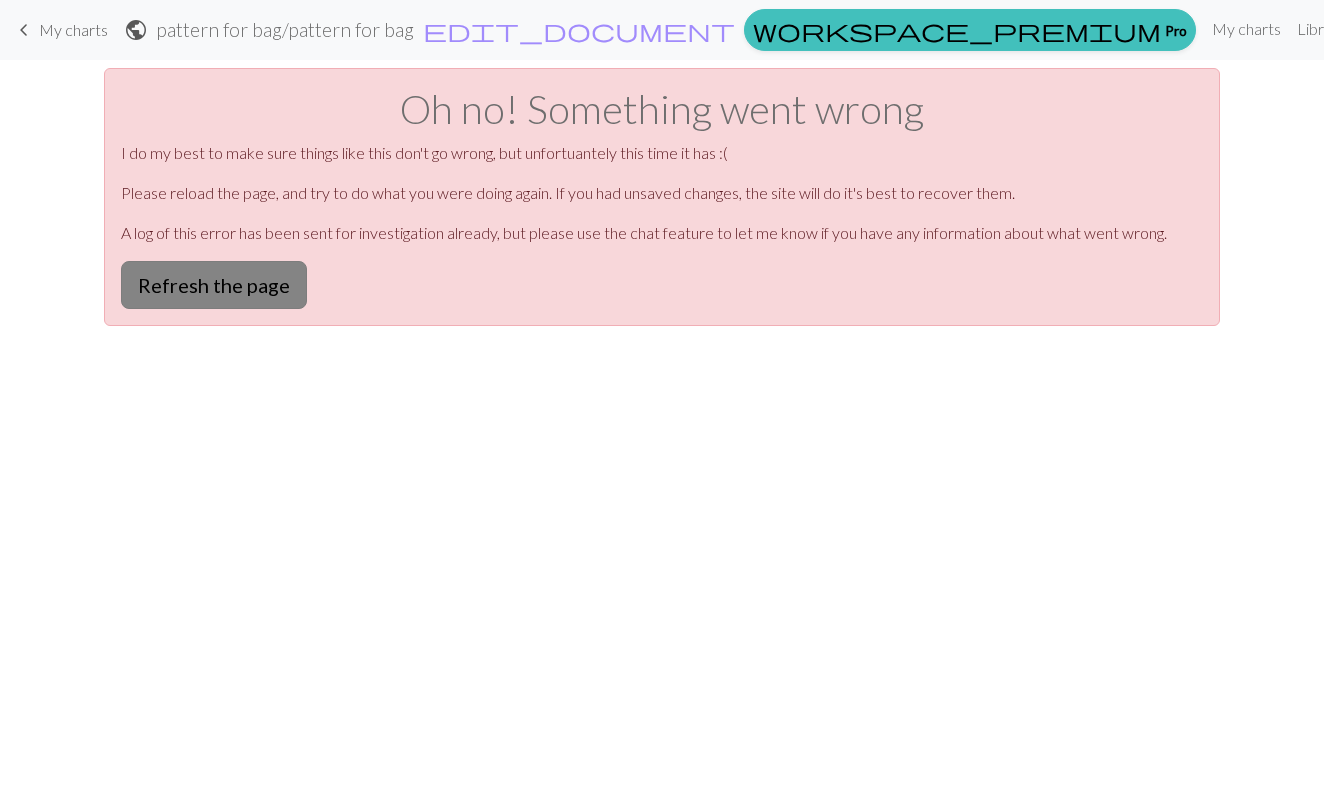 click on "Refresh the page" at bounding box center [214, 285] 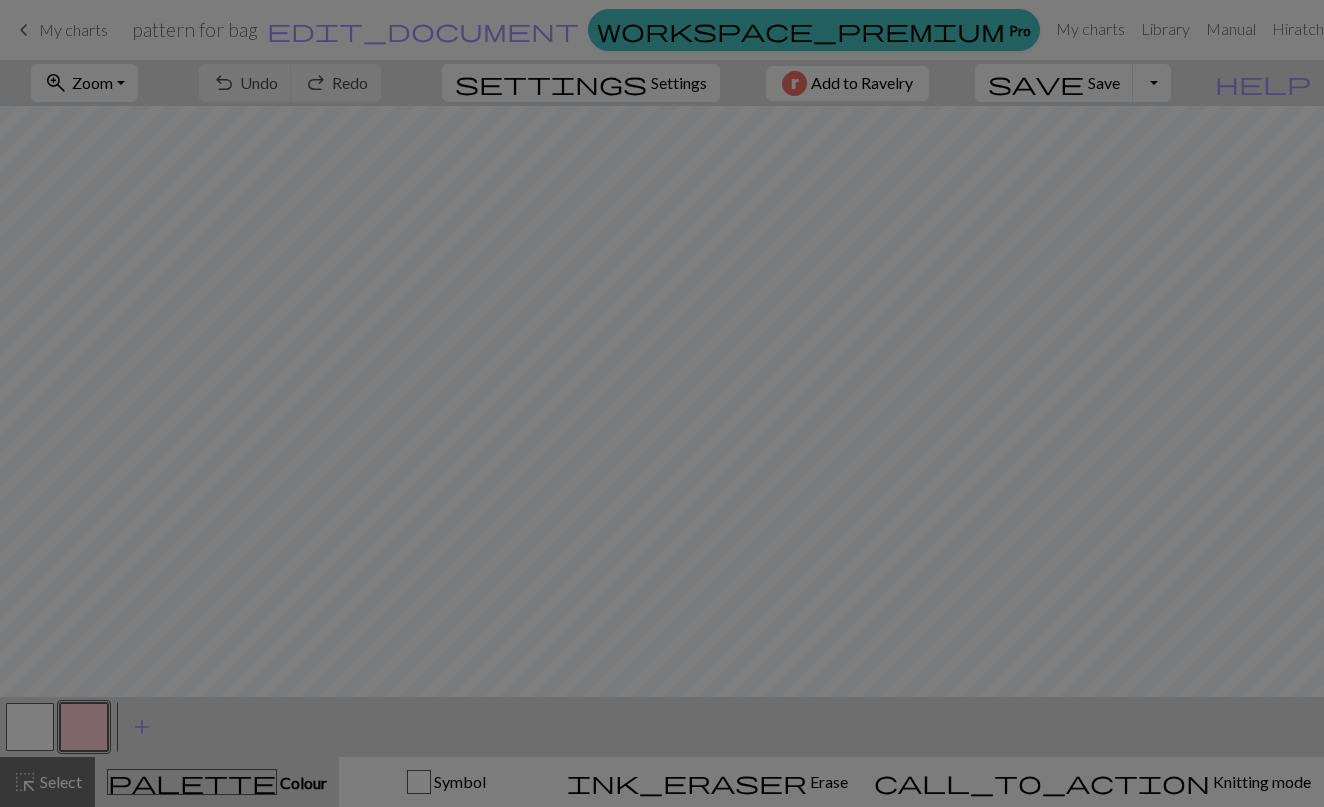 scroll, scrollTop: 0, scrollLeft: 0, axis: both 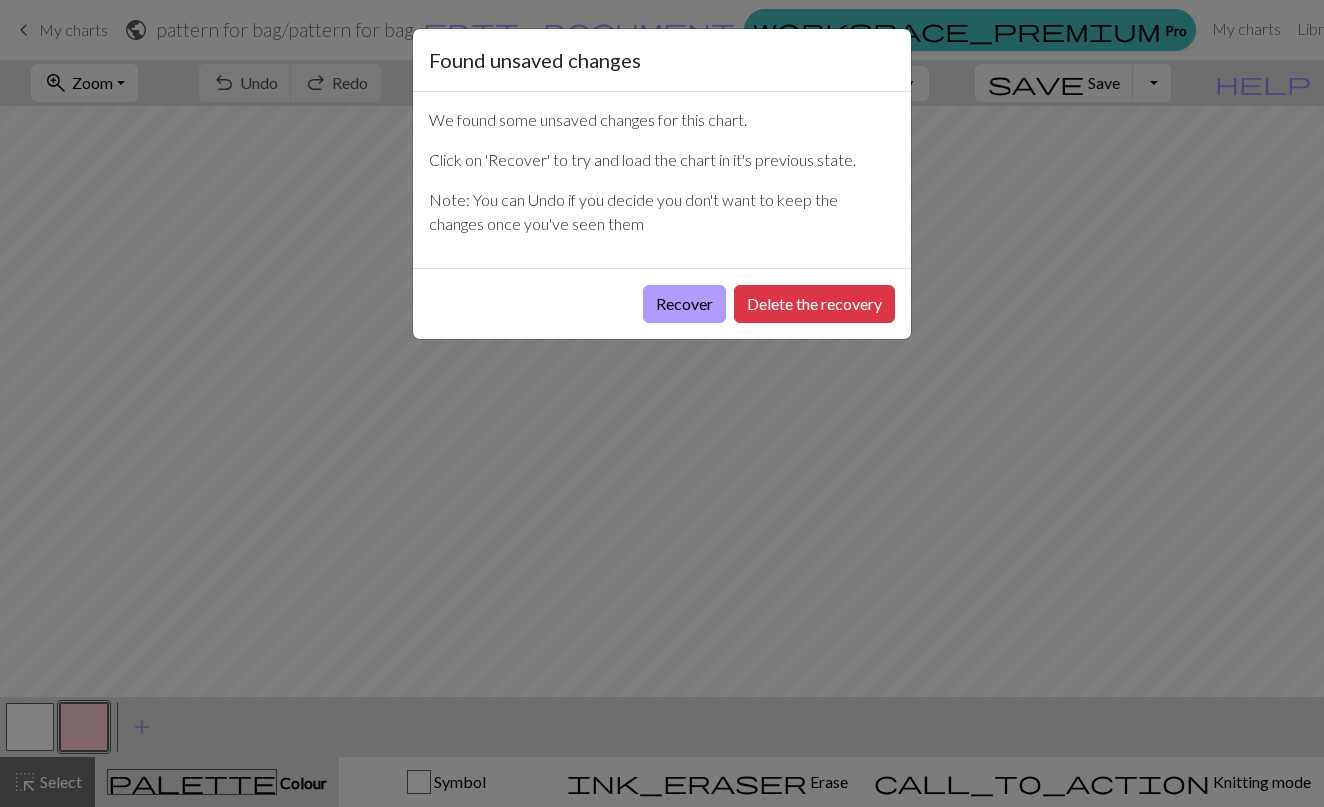 click on "Recover" at bounding box center [684, 304] 